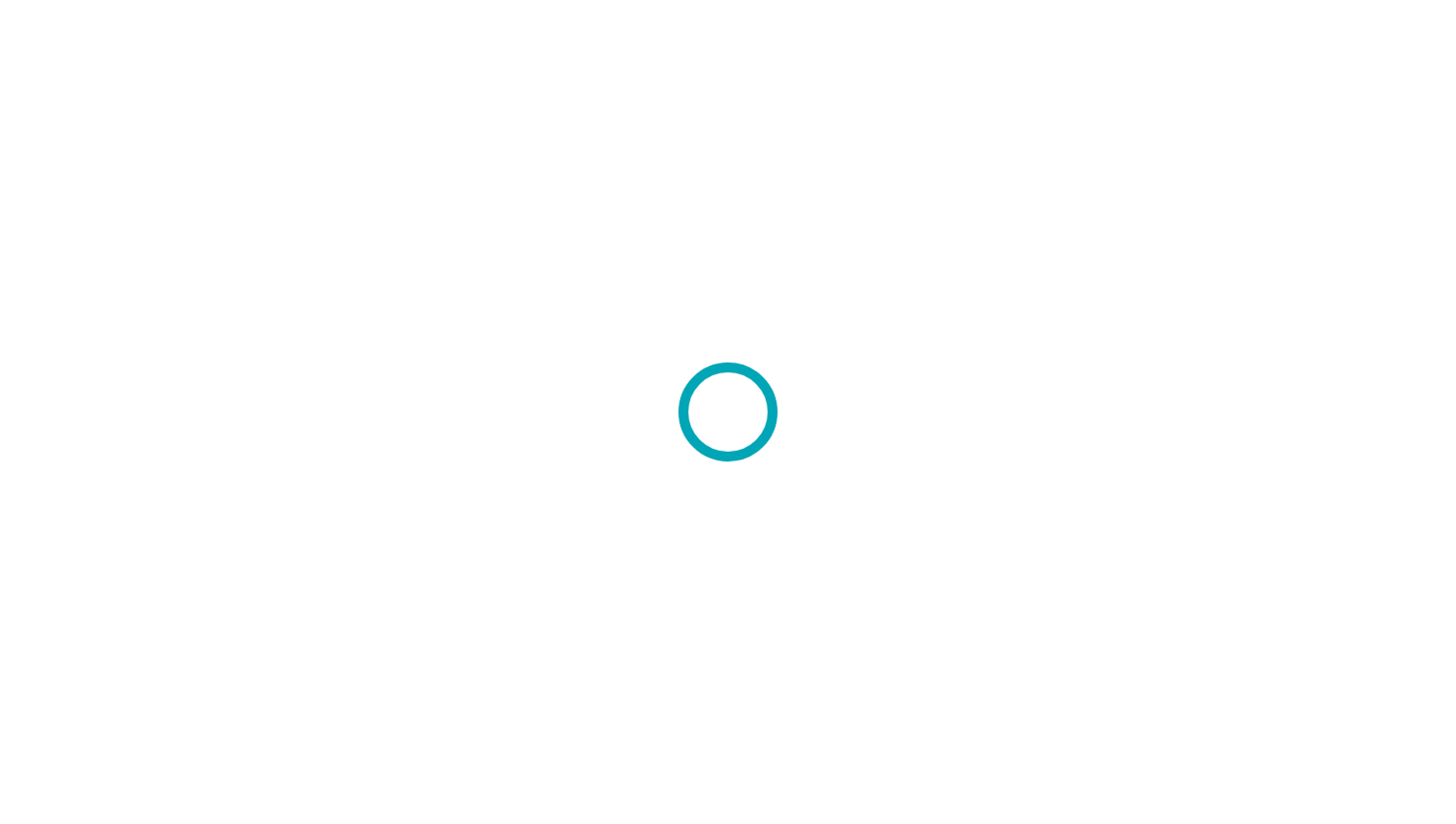 scroll, scrollTop: 0, scrollLeft: 0, axis: both 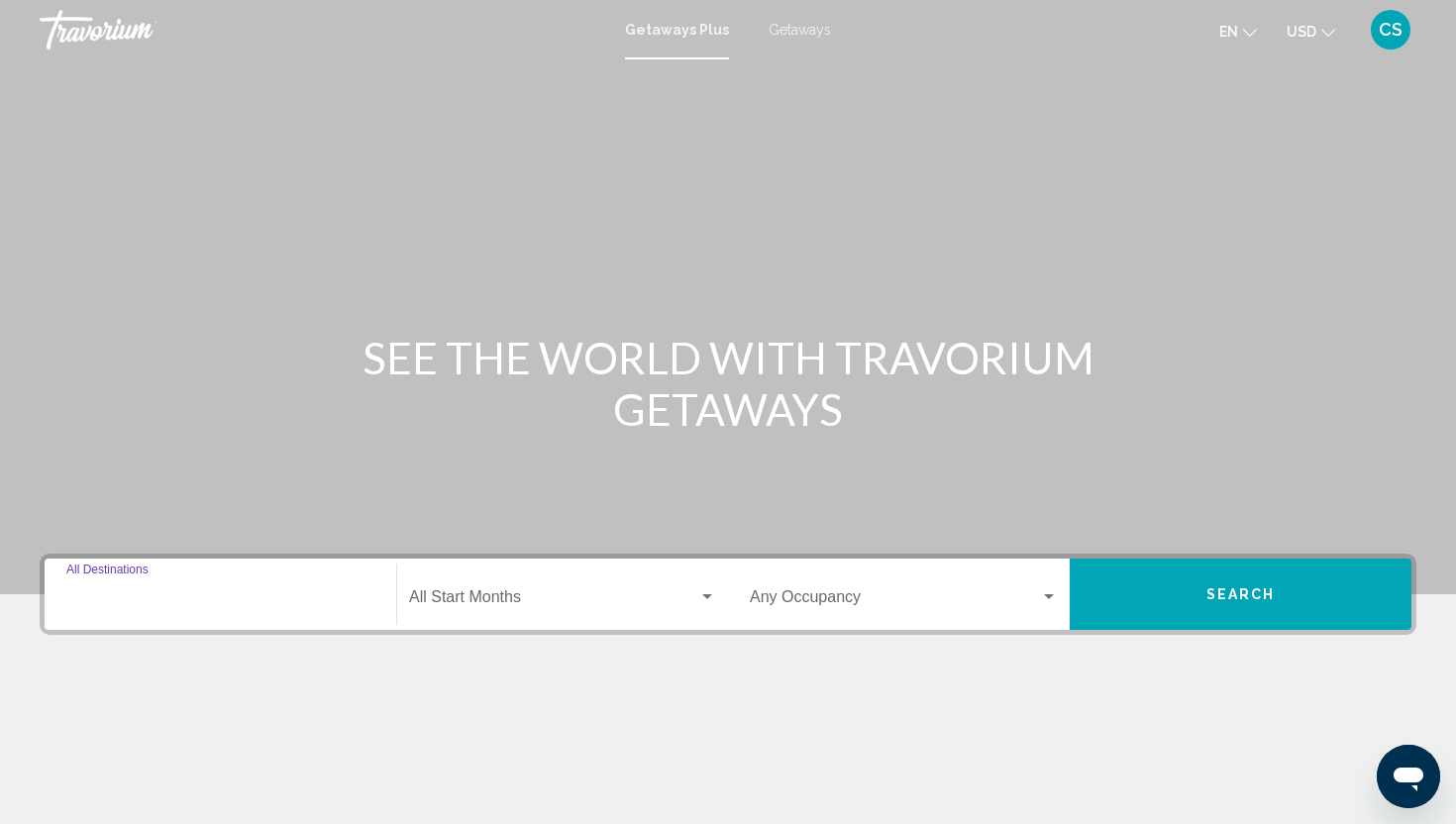 click on "Destination All Destinations" at bounding box center (220, 601) 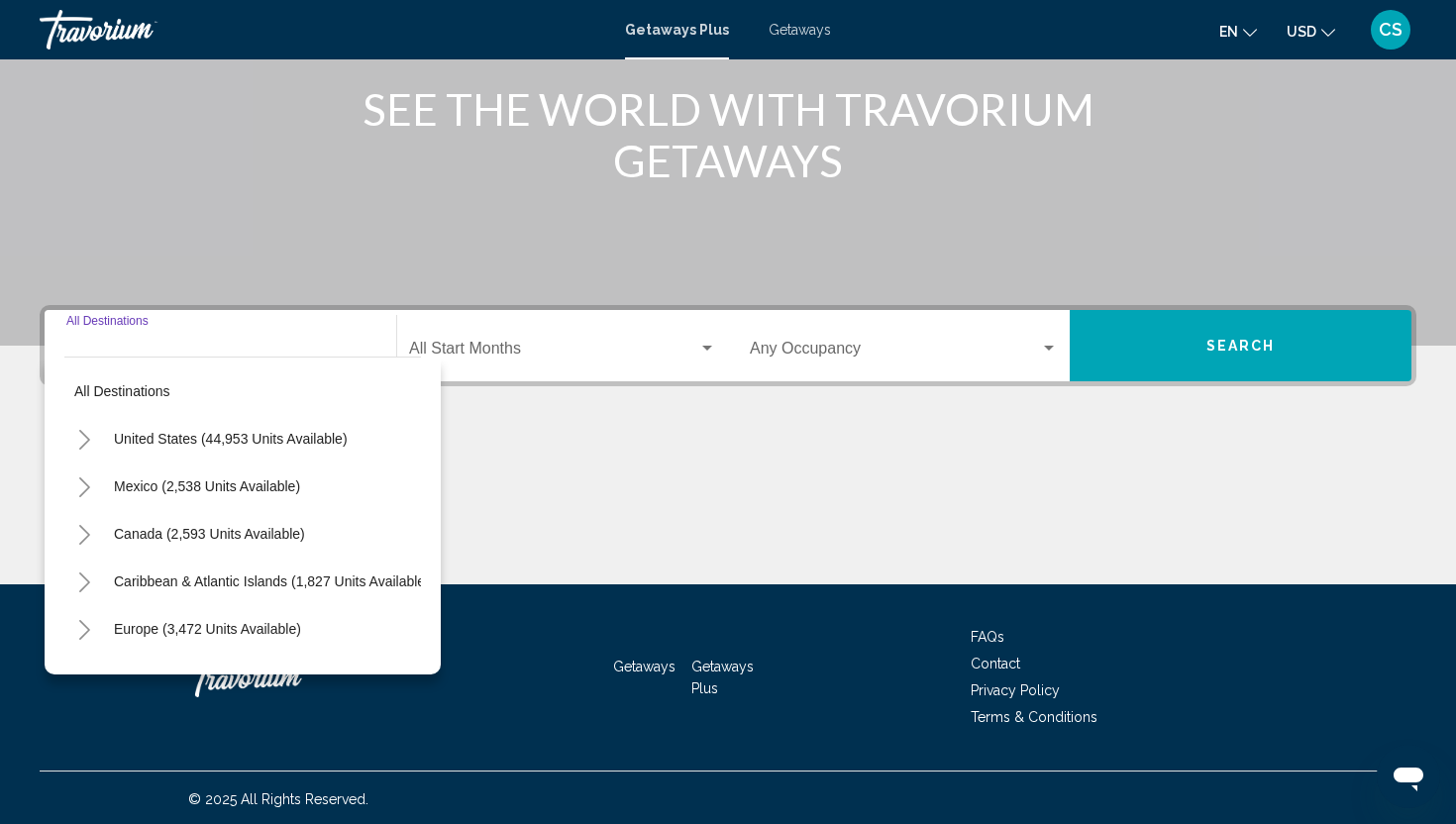 scroll, scrollTop: 252, scrollLeft: 0, axis: vertical 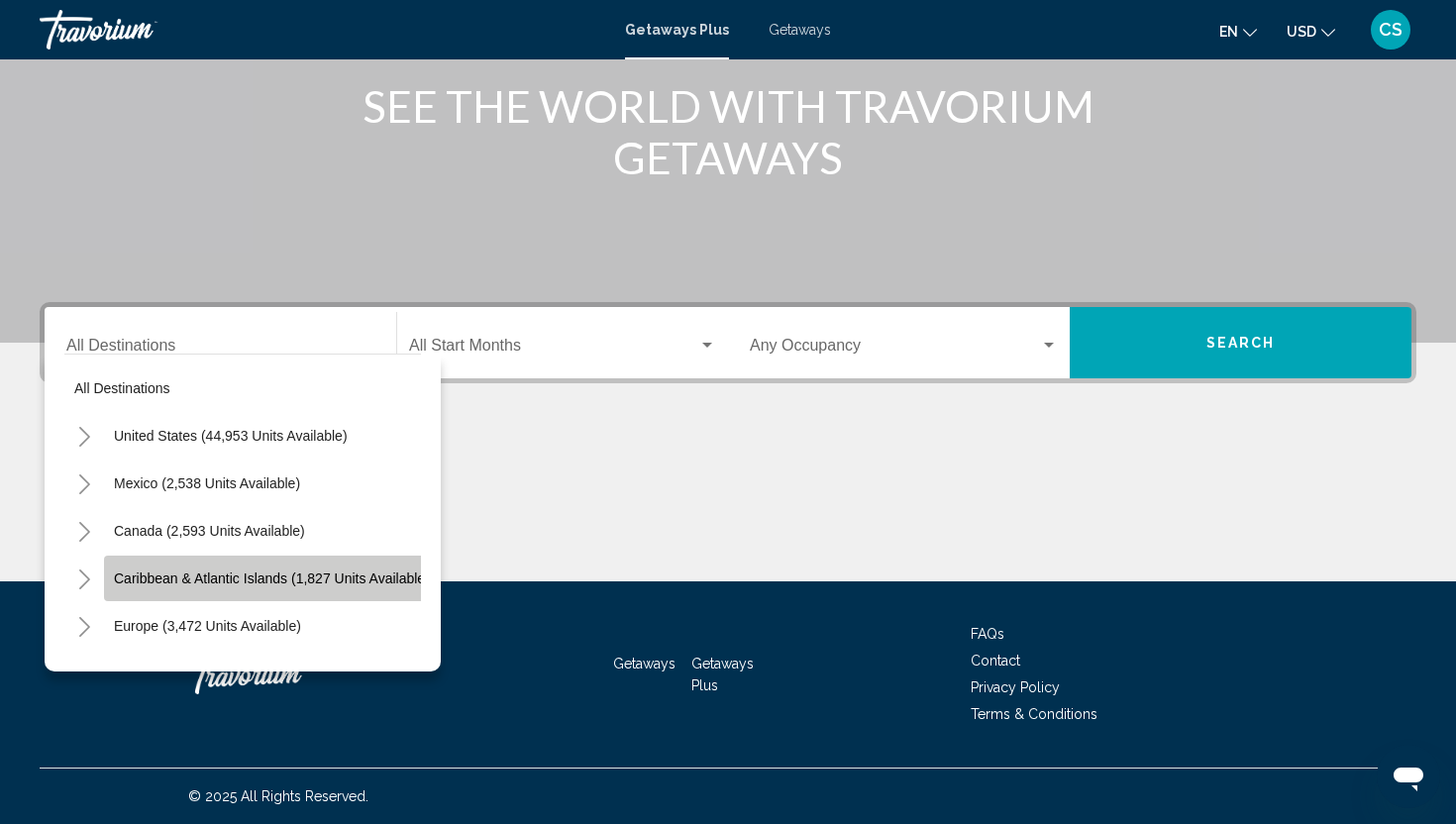 click on "Caribbean & Atlantic Islands (1,827 units available)" 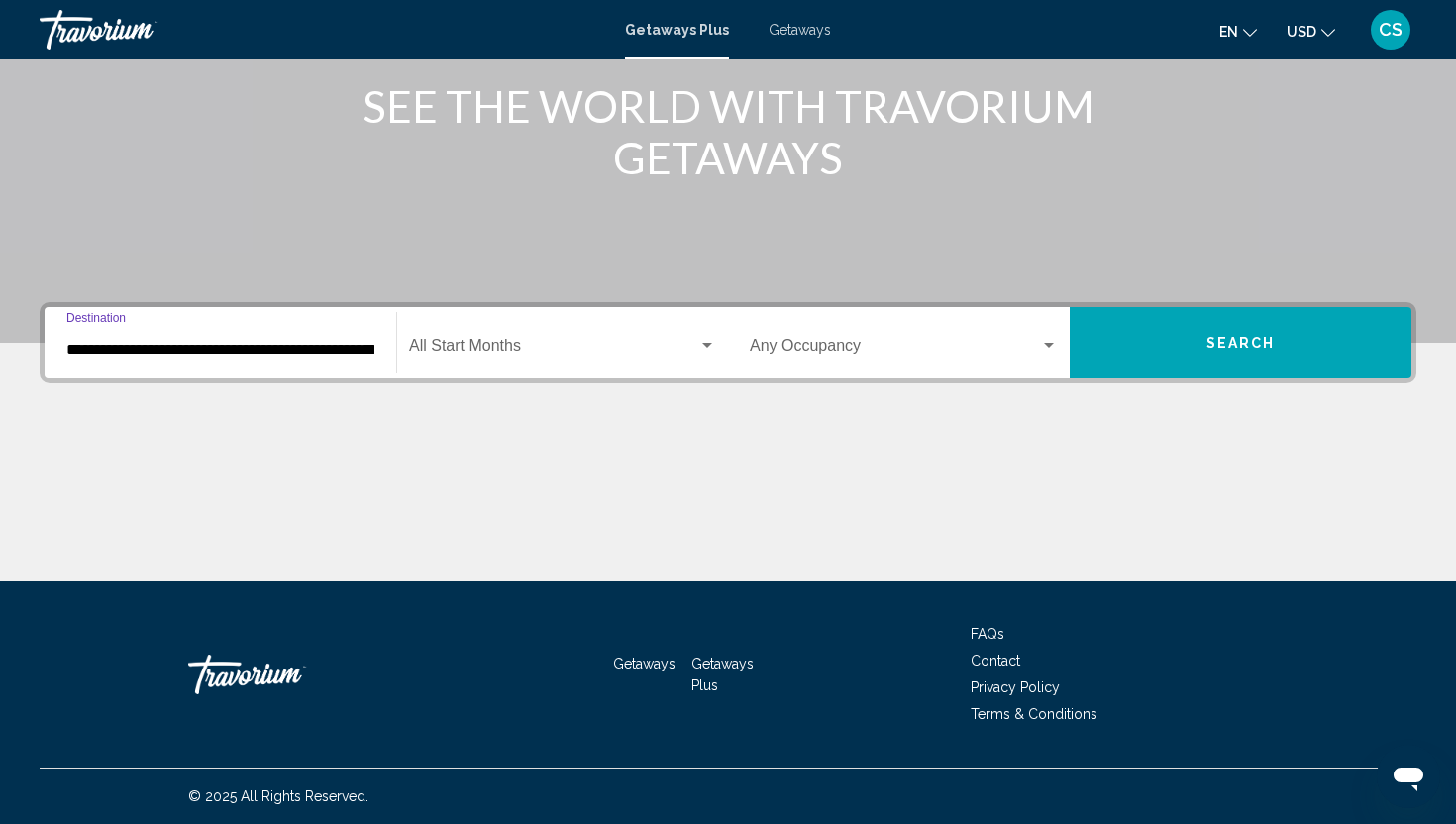 click at bounding box center (554, 350) 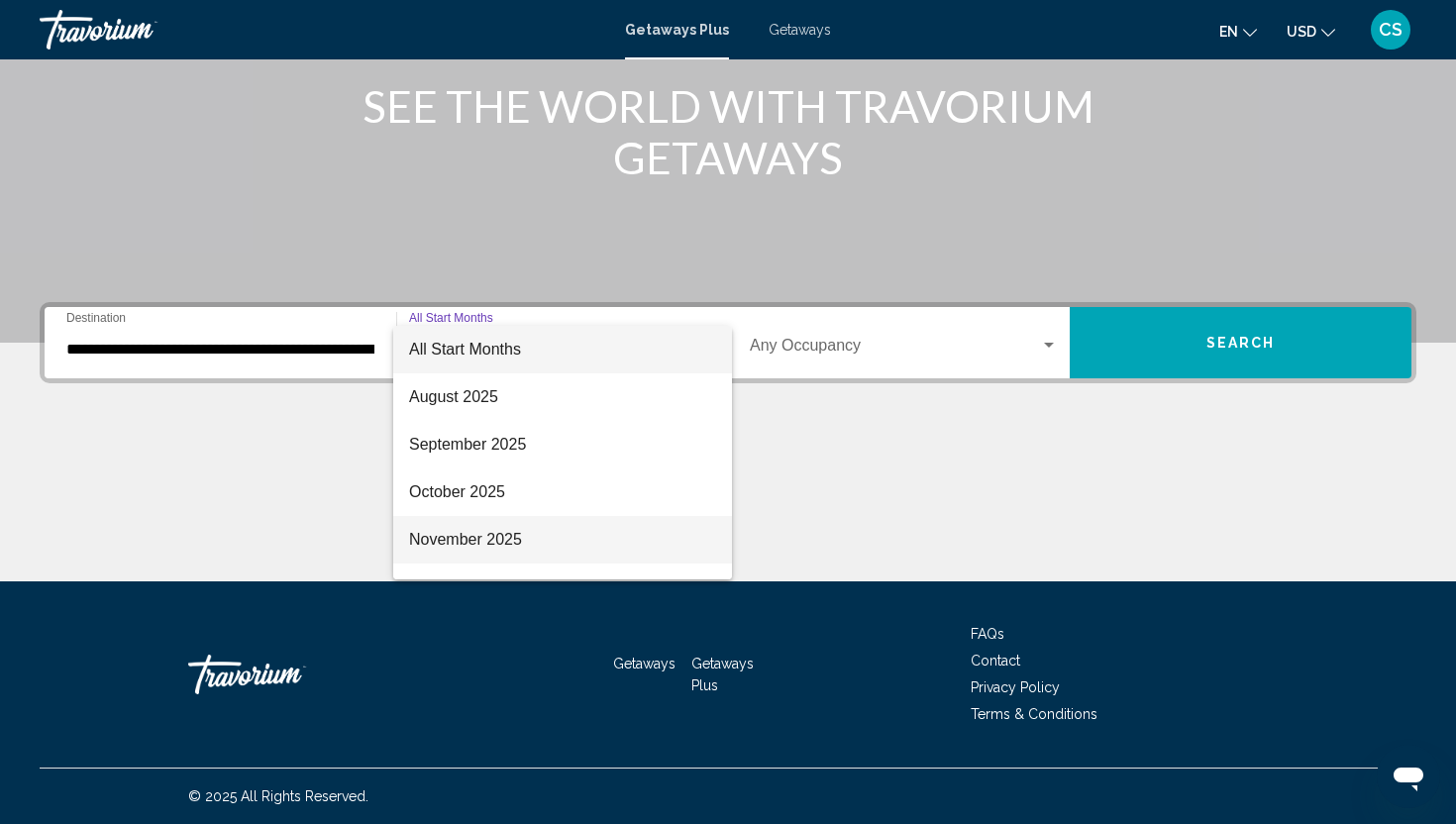 click on "November 2025" at bounding box center [563, 540] 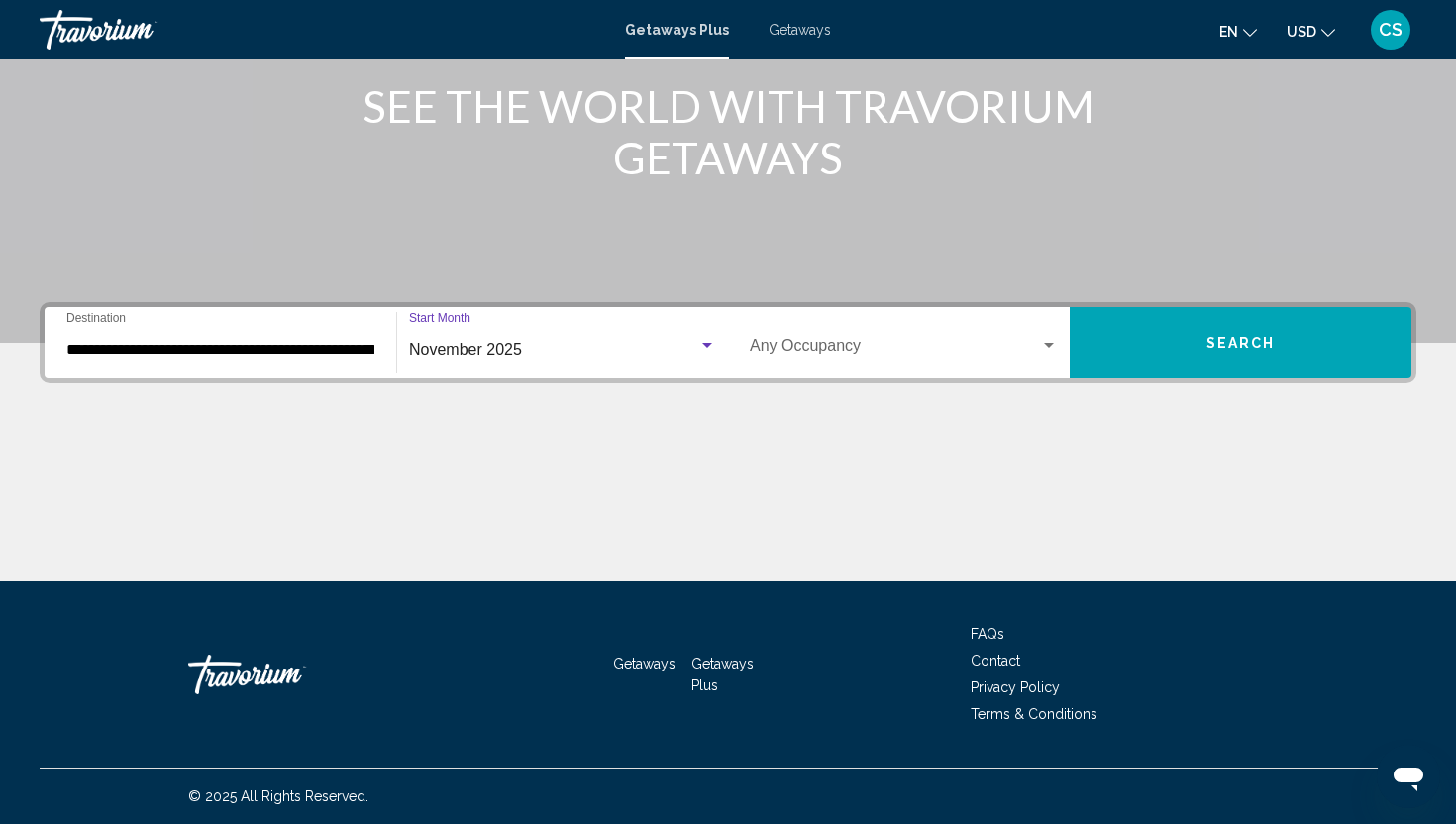 click at bounding box center [894, 350] 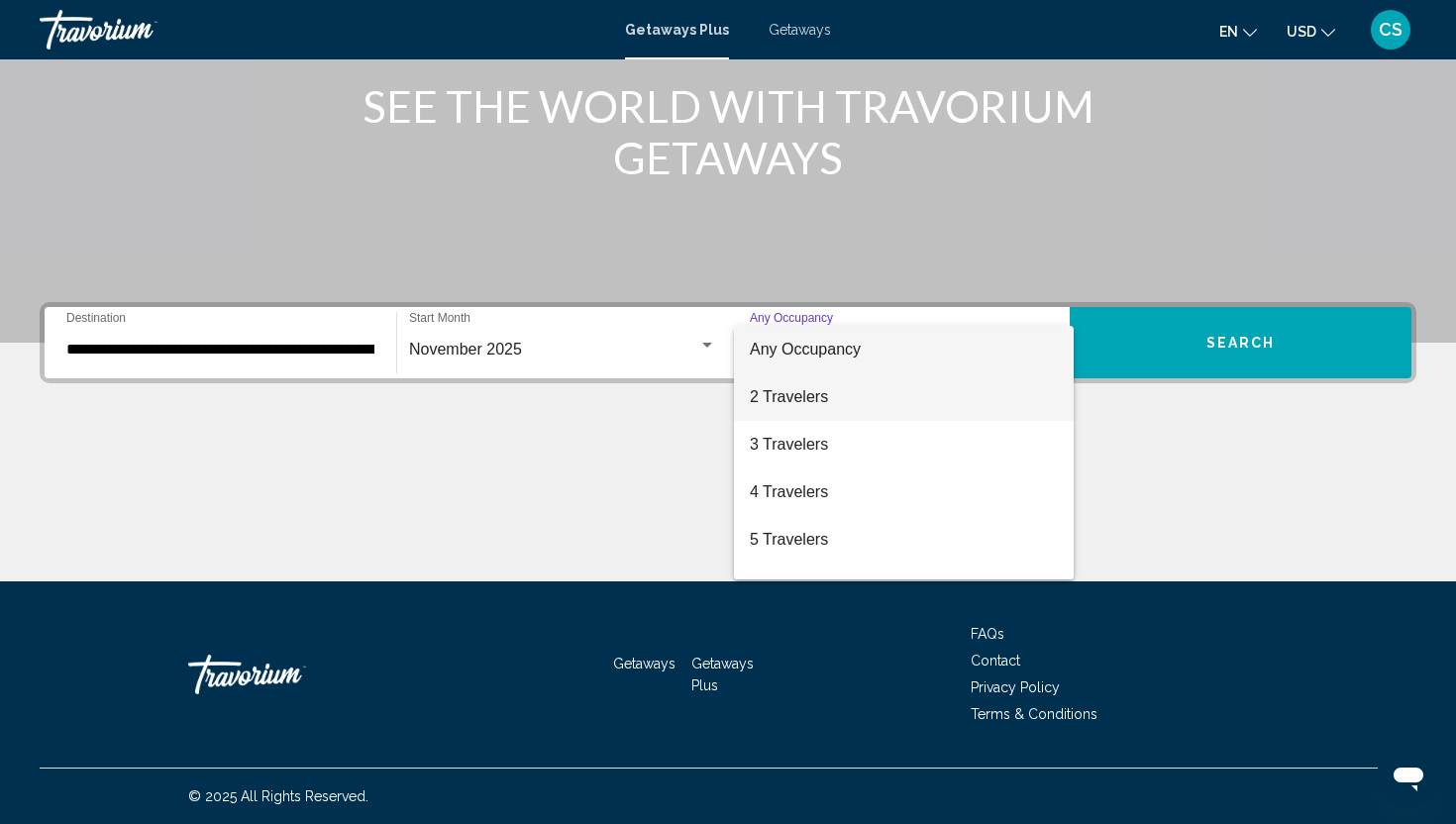 click on "2 Travelers" at bounding box center [903, 397] 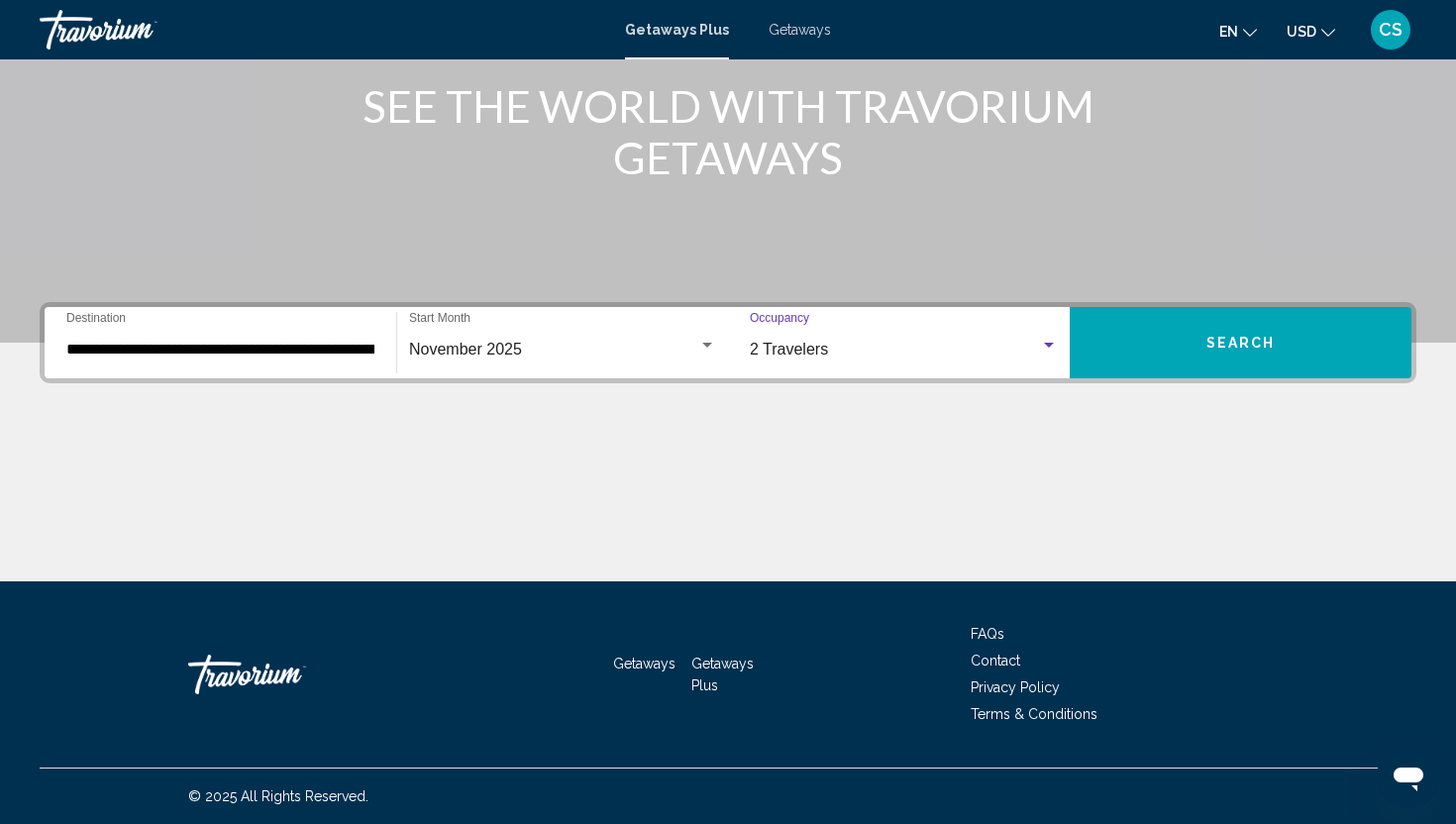 click on "Search" at bounding box center (1240, 343) 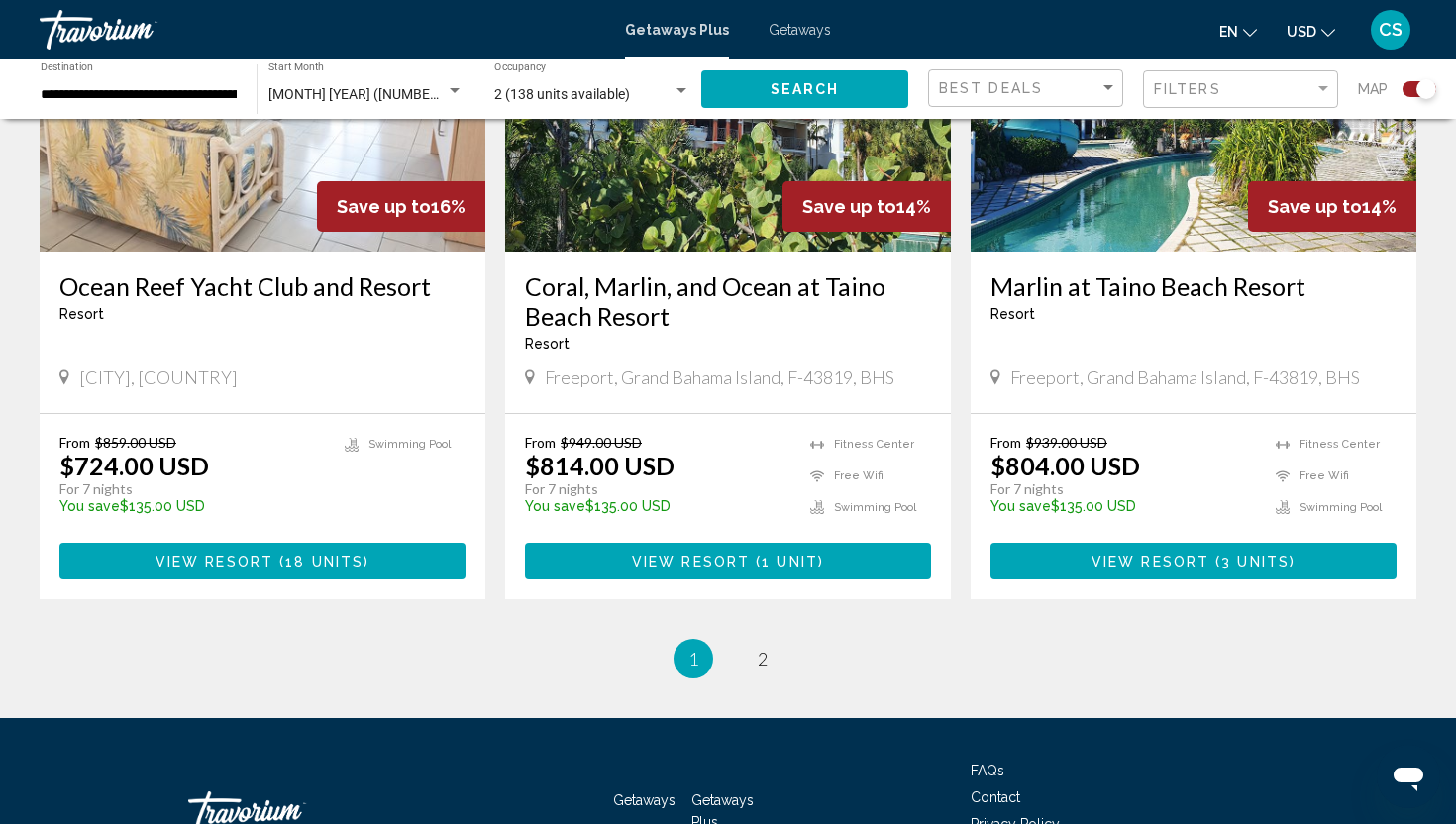 scroll, scrollTop: 2948, scrollLeft: 0, axis: vertical 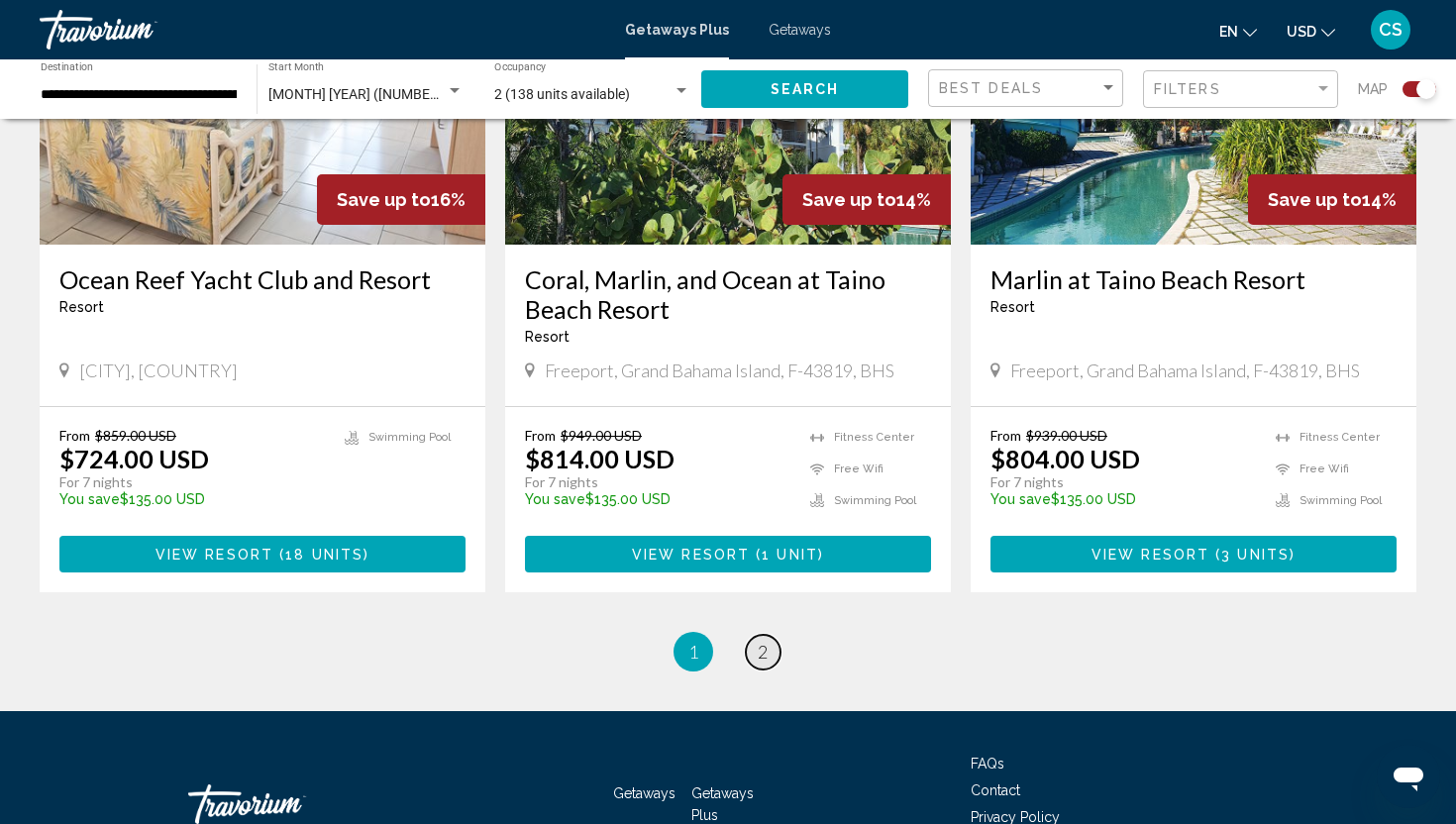 click on "page  2" at bounding box center (763, 652) 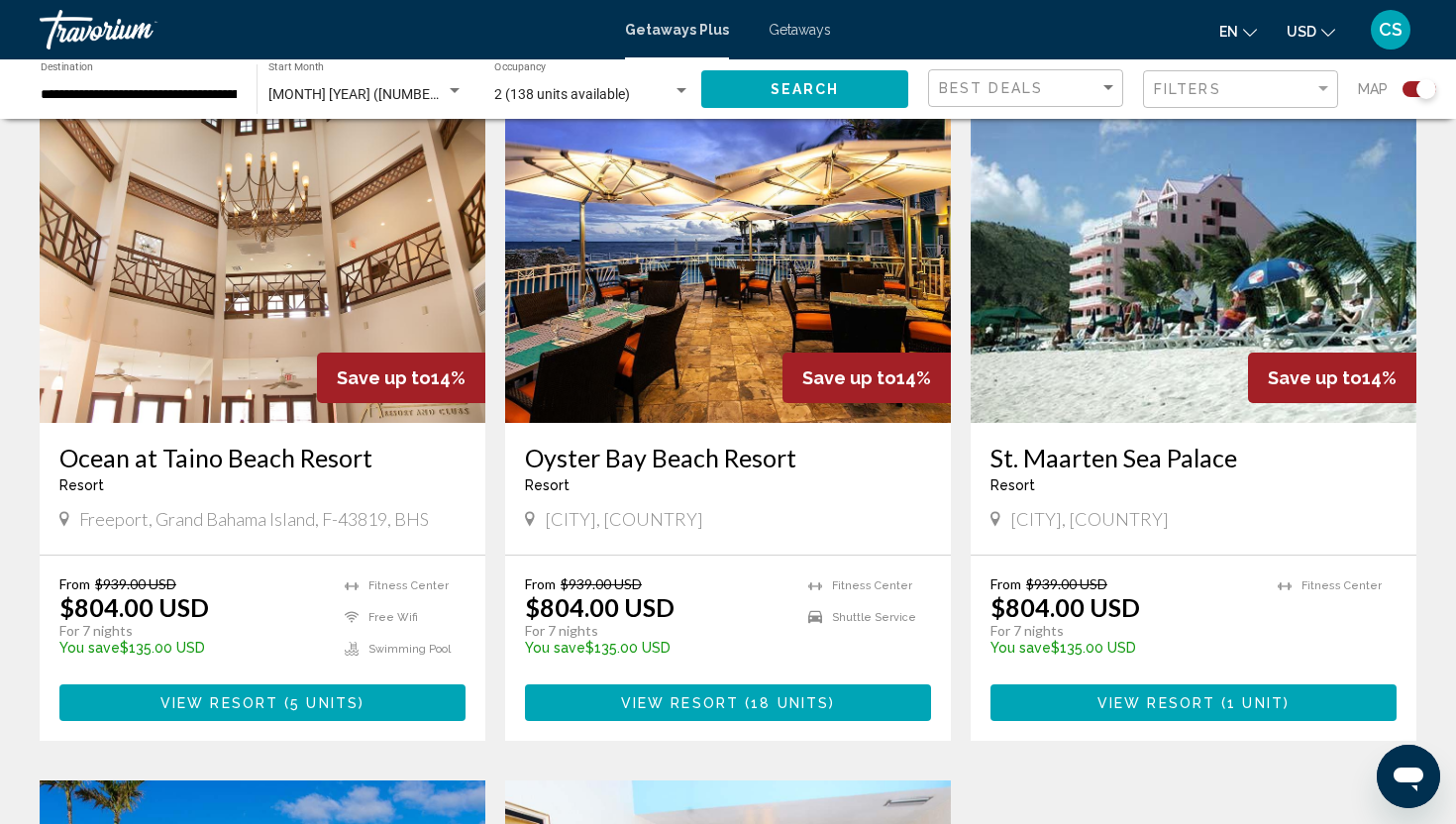 scroll, scrollTop: 688, scrollLeft: 0, axis: vertical 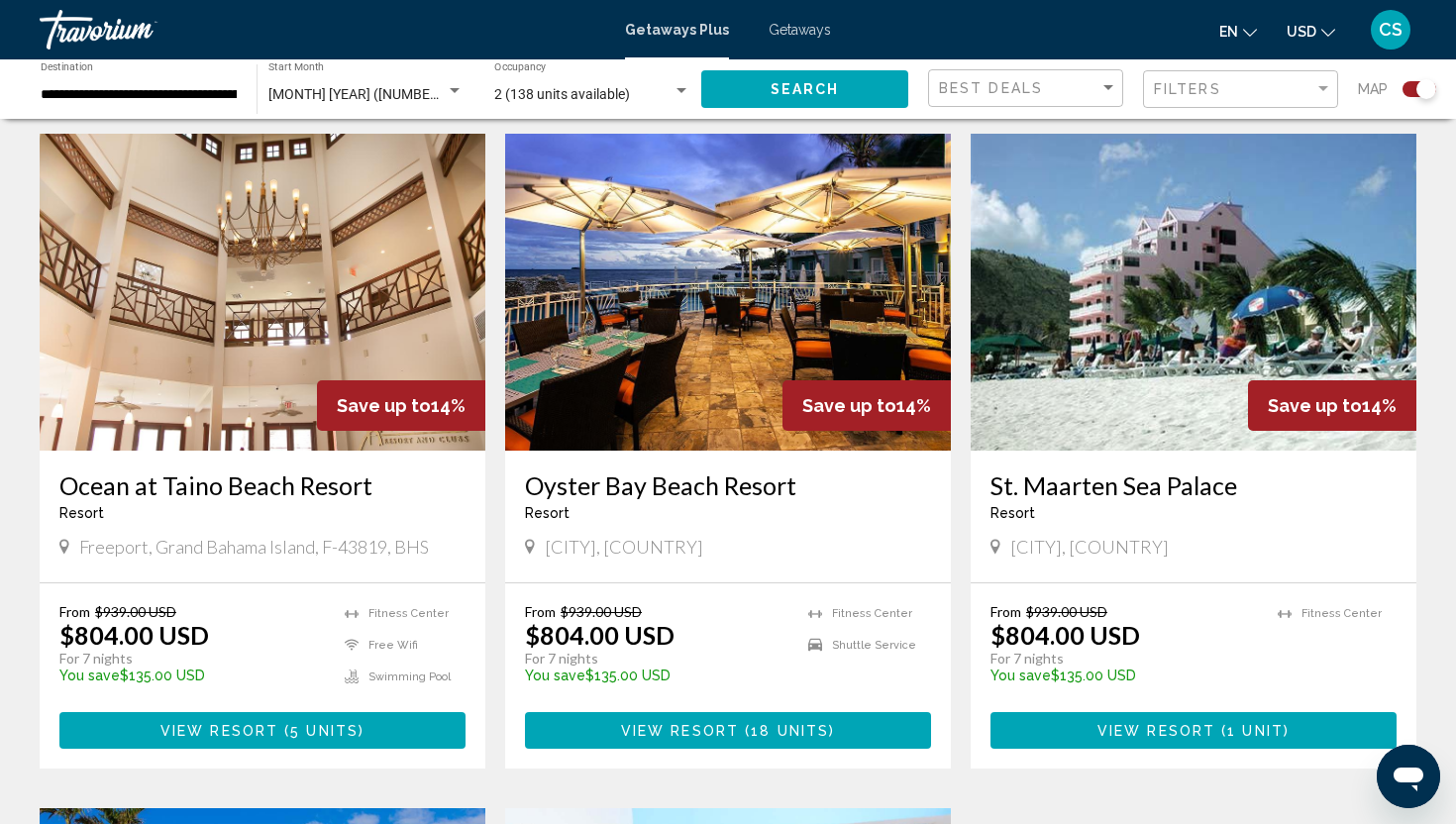 click at bounding box center (1194, 292) 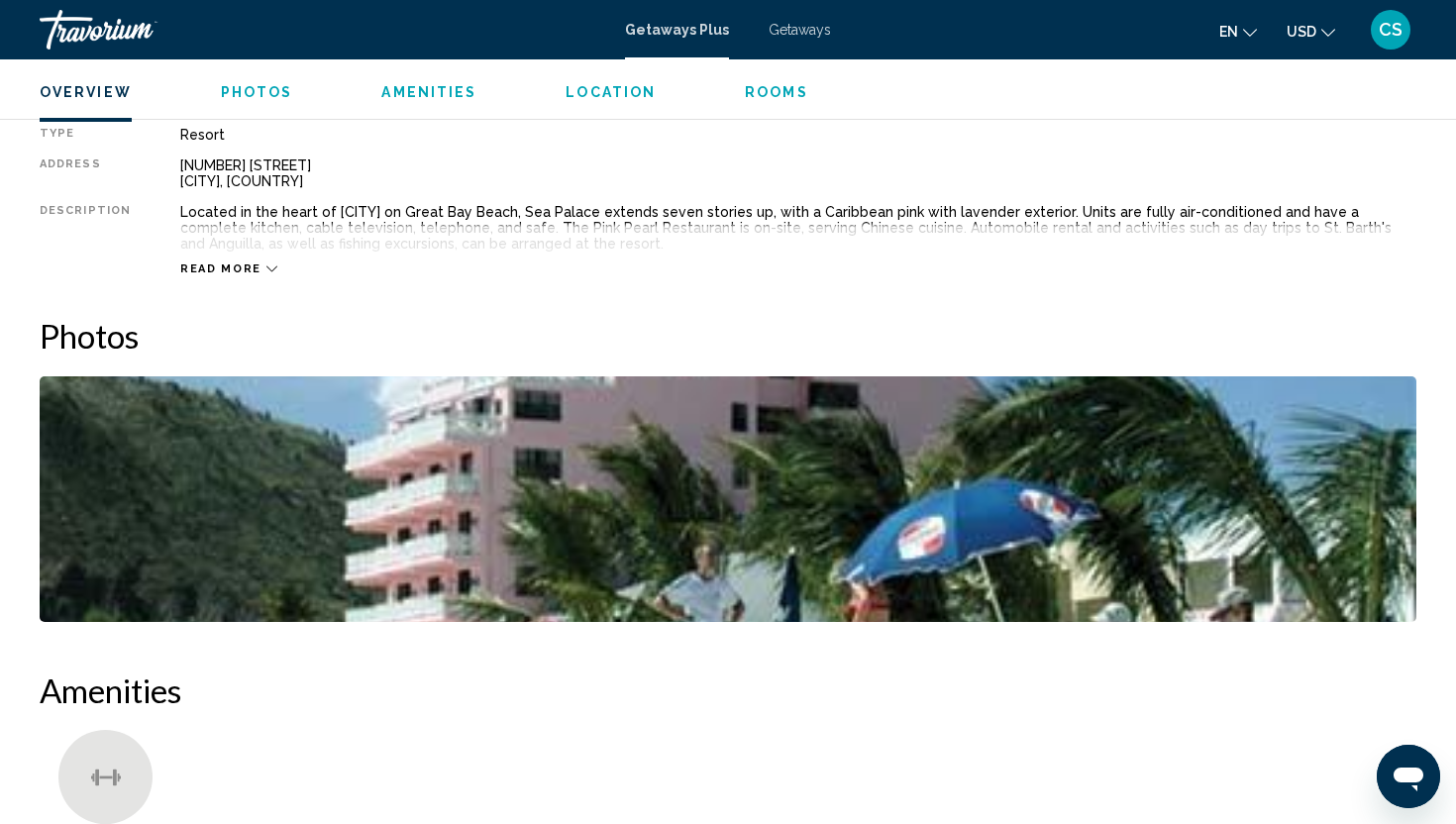 scroll, scrollTop: 691, scrollLeft: 0, axis: vertical 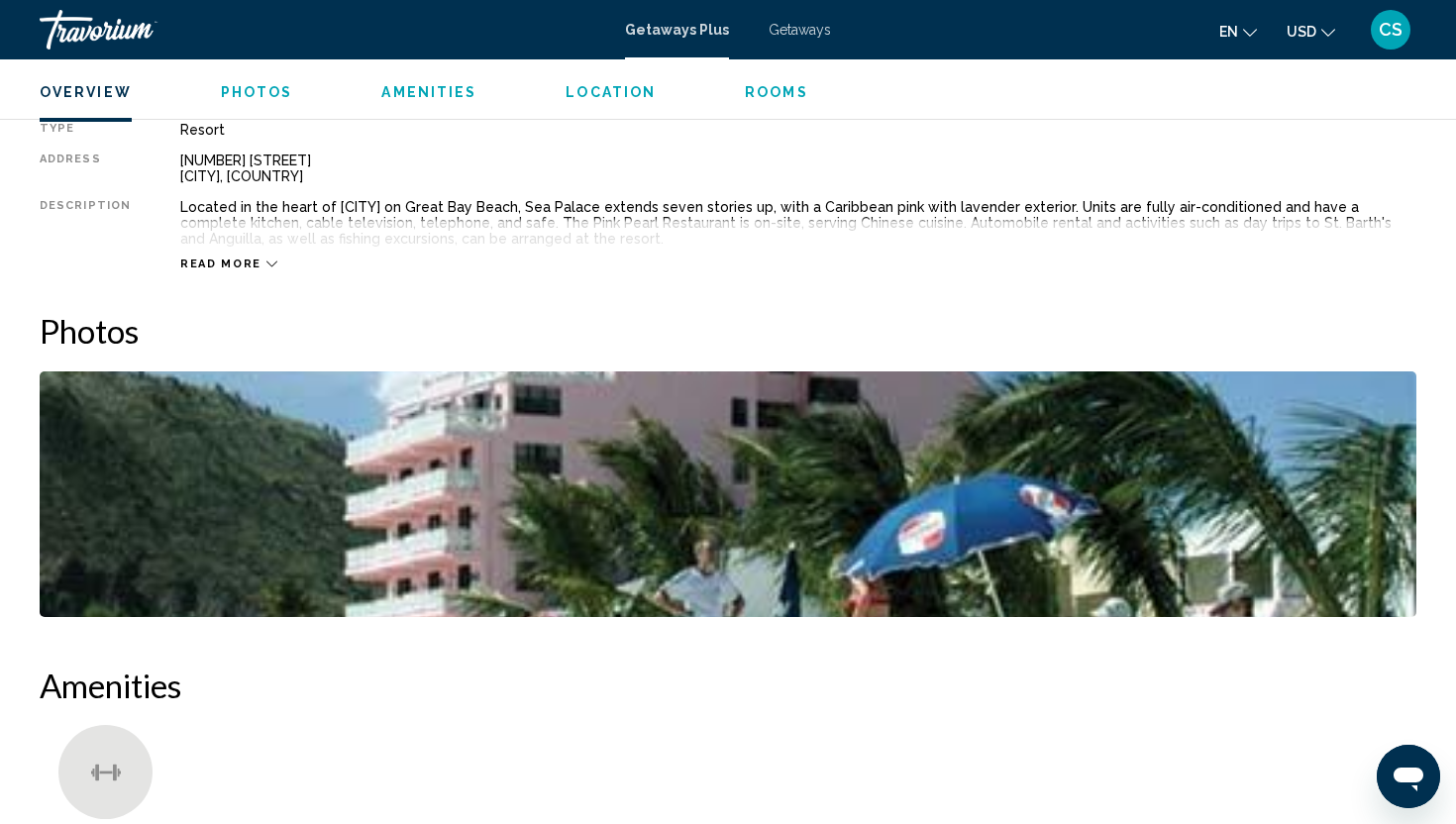 click on "Read more" at bounding box center (221, 263) 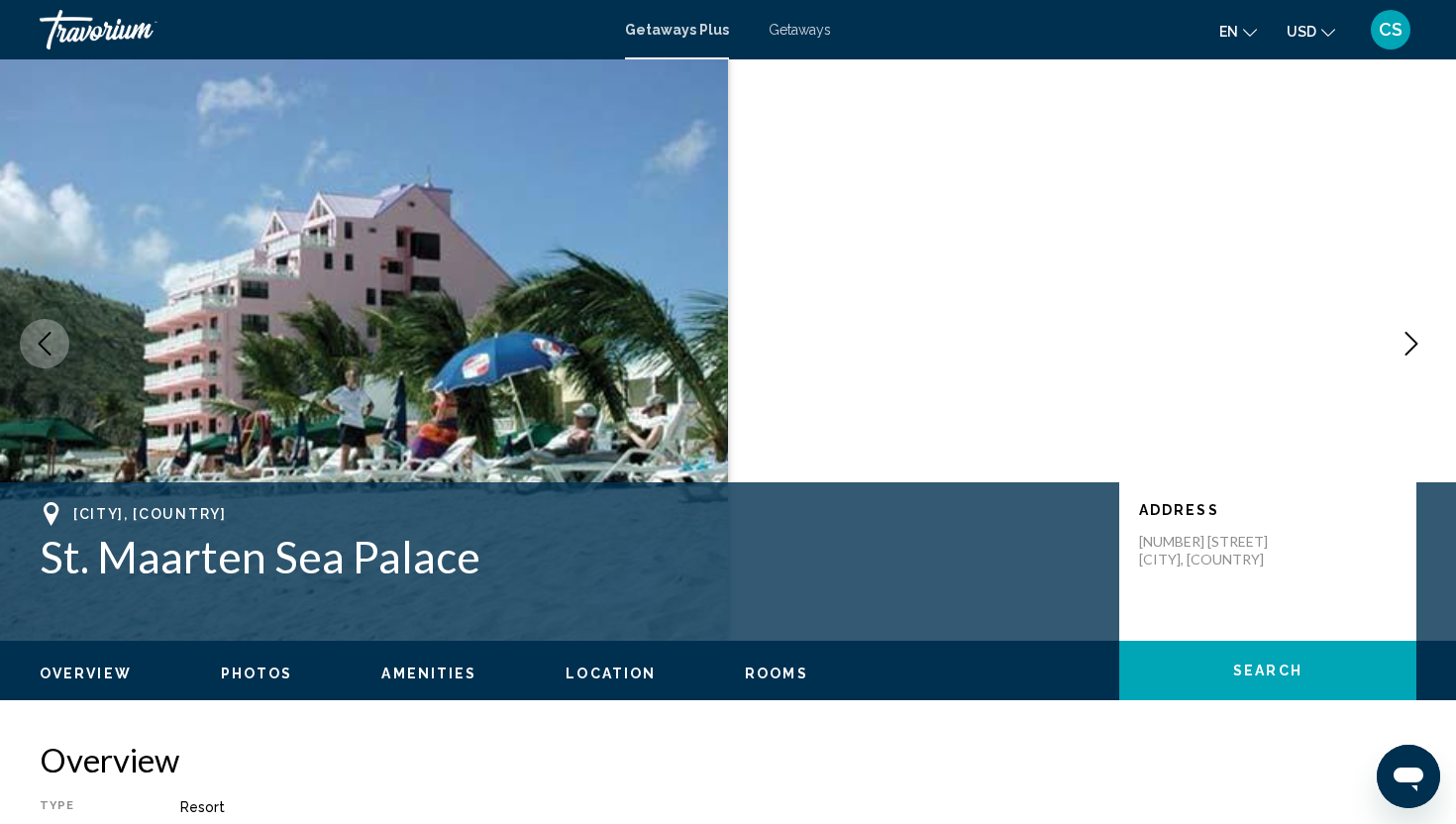 scroll, scrollTop: 9, scrollLeft: 0, axis: vertical 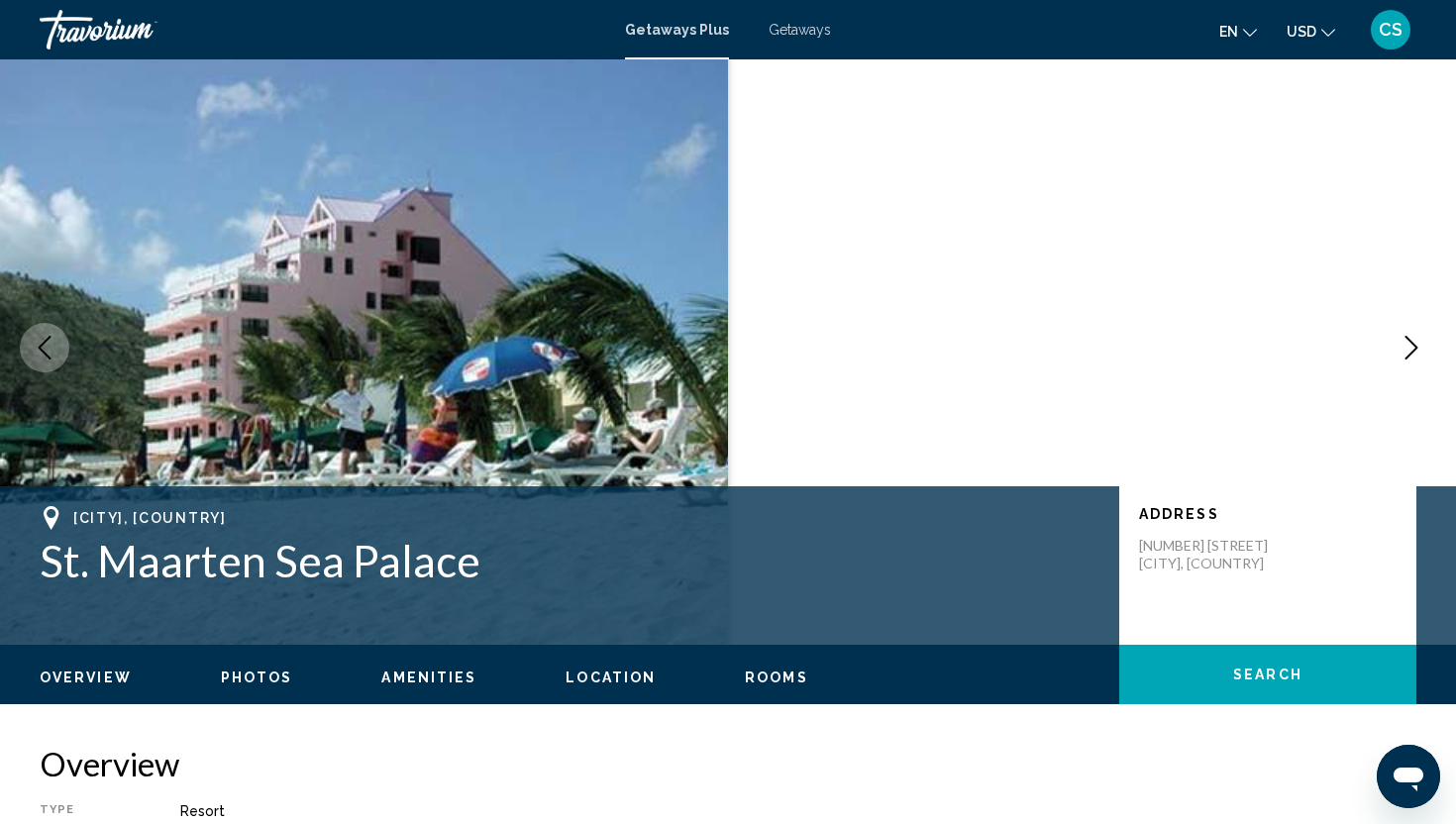 click on "Overview
Photos
Amenities
Location
Rooms
Search" 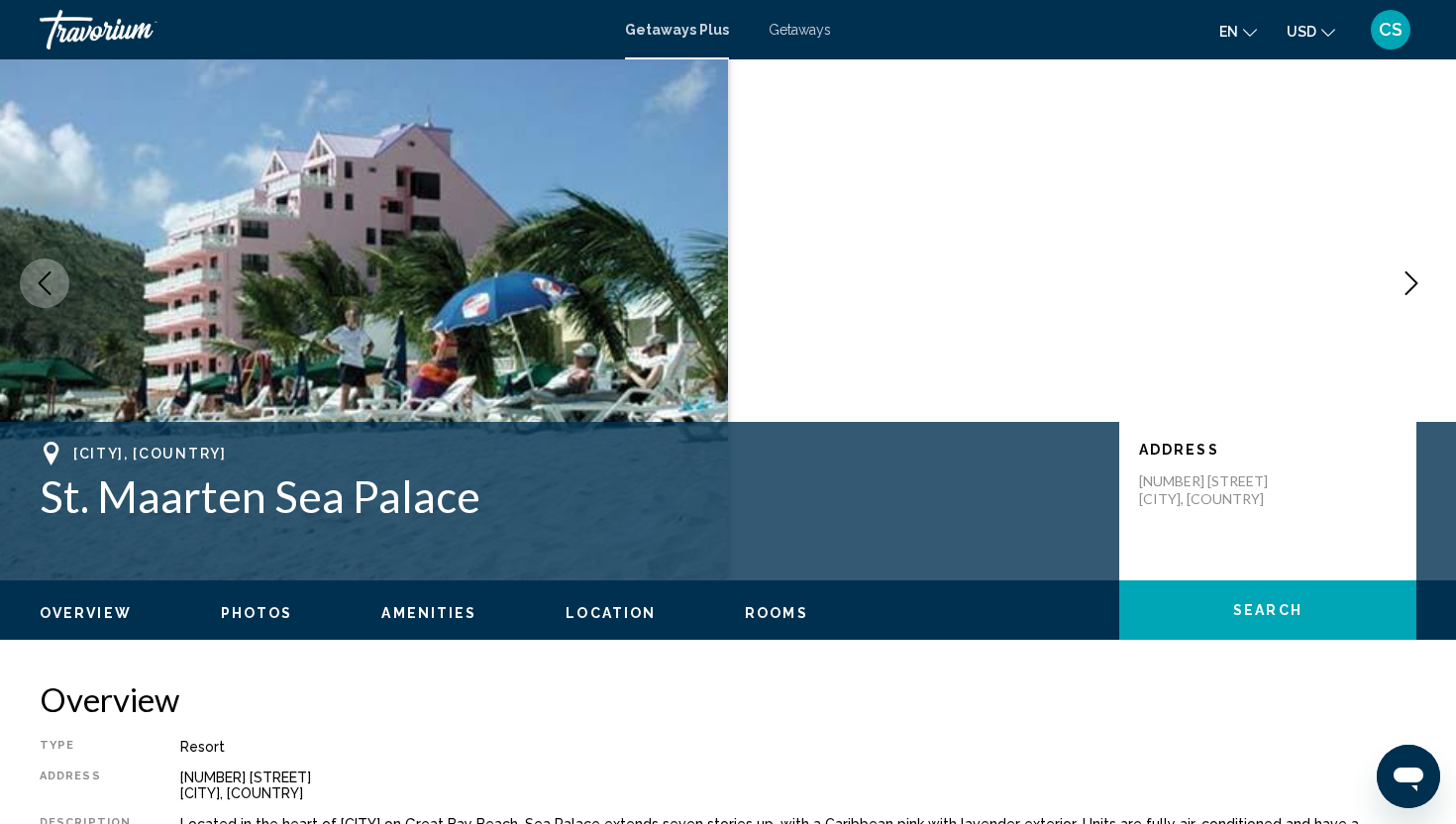 scroll, scrollTop: 0, scrollLeft: 0, axis: both 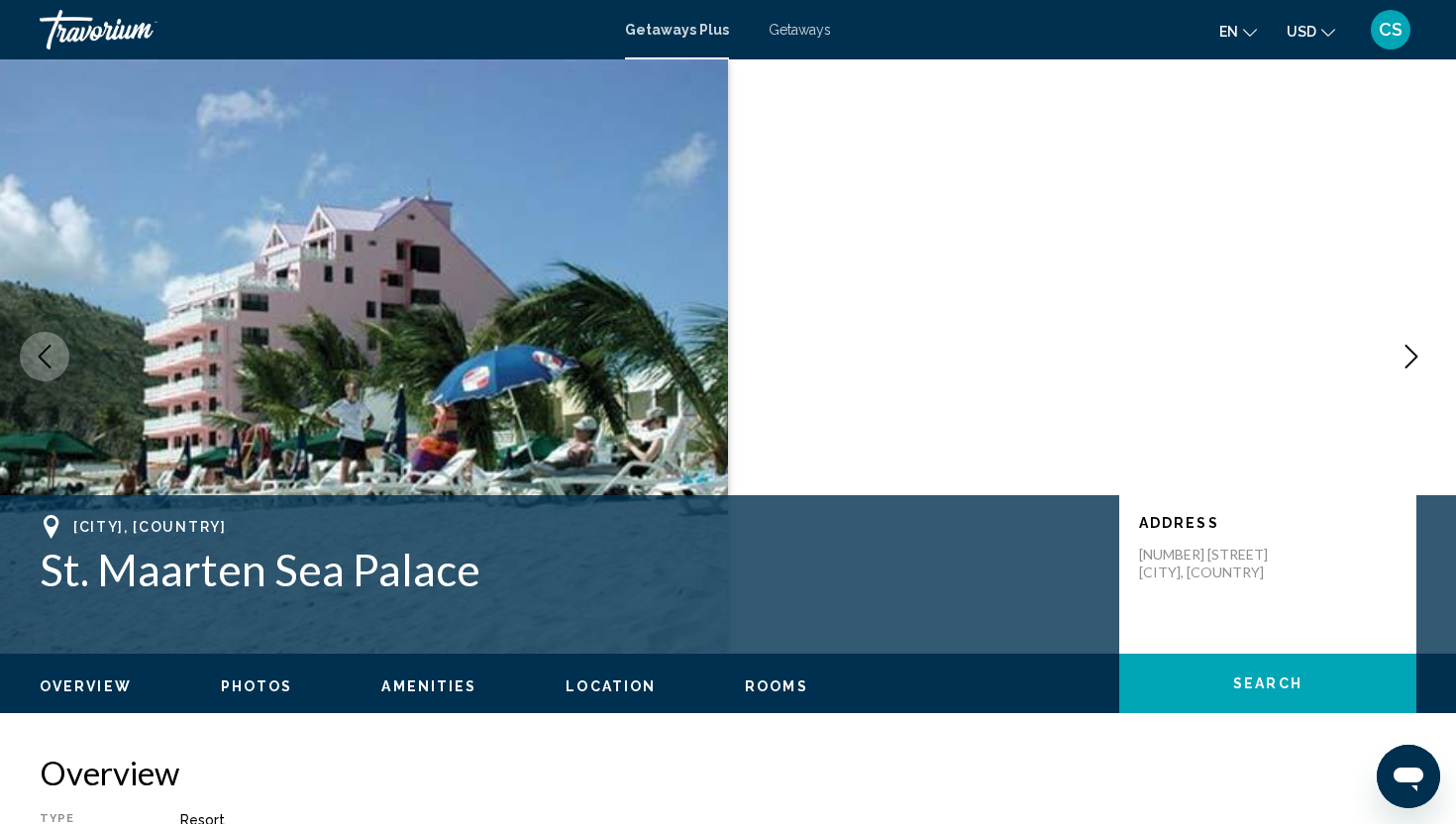 click on "Overview" at bounding box center (85, 686) 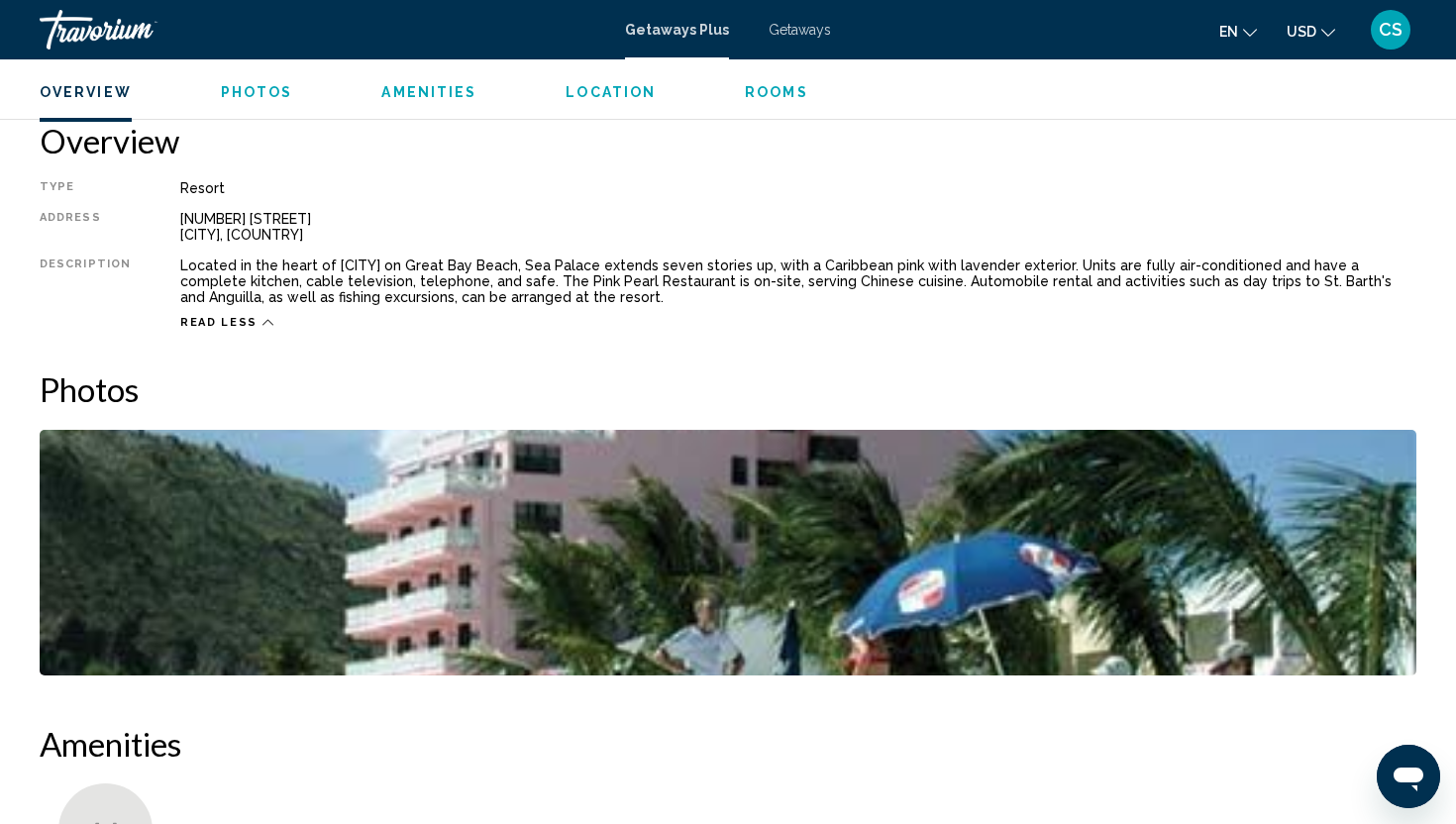 scroll, scrollTop: 634, scrollLeft: 0, axis: vertical 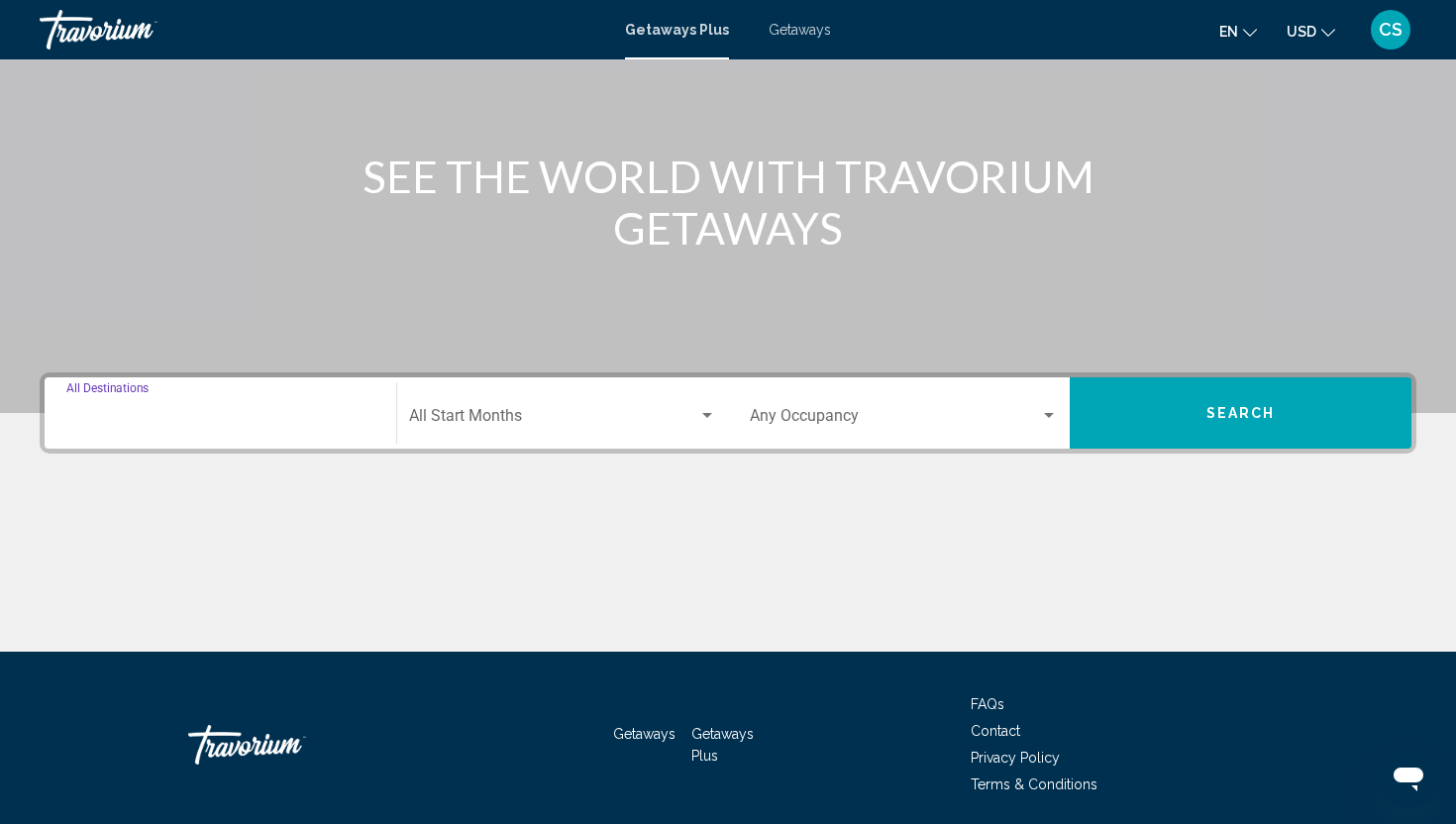 click on "Destination All Destinations" at bounding box center [220, 420] 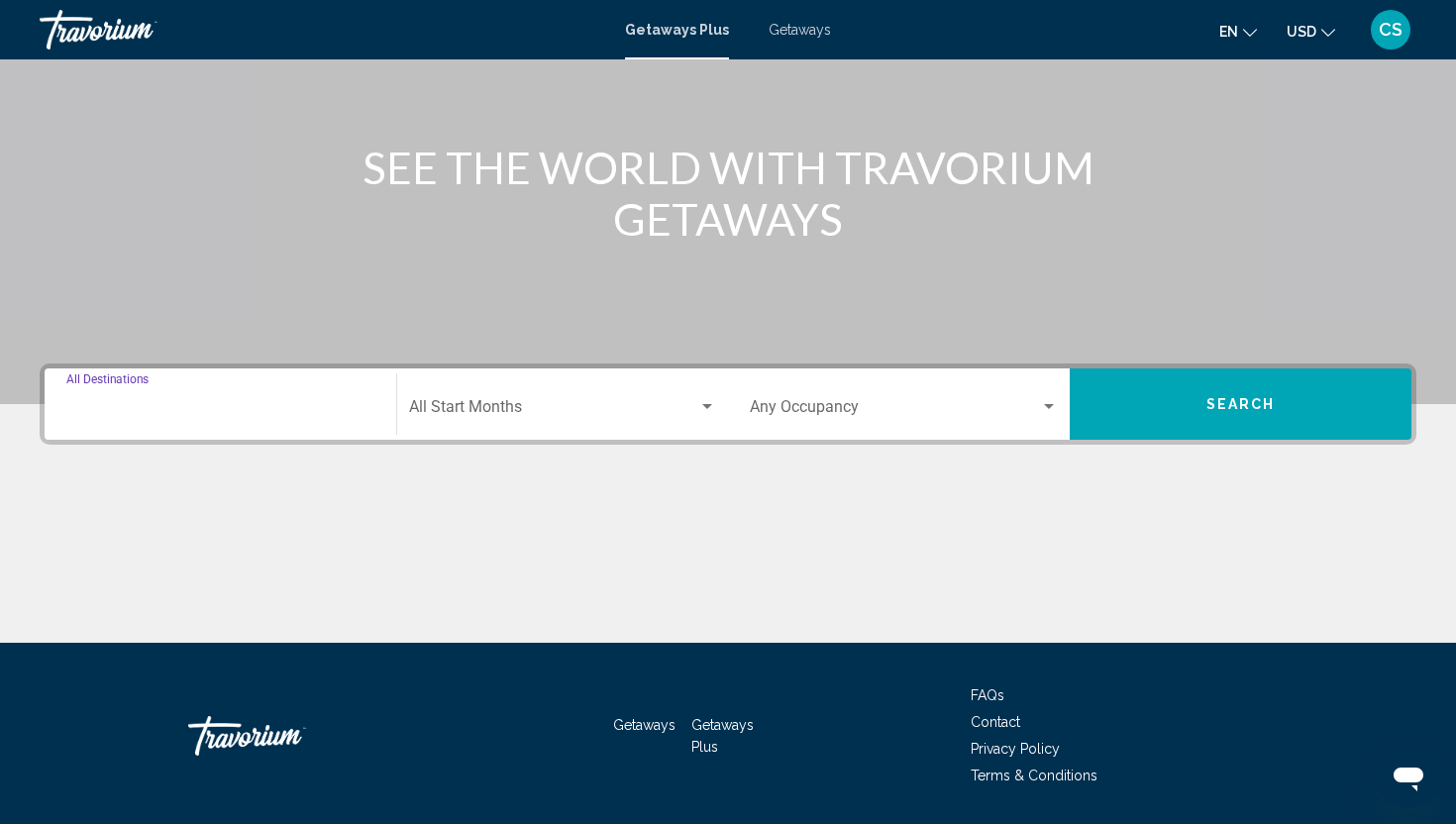 scroll, scrollTop: 252, scrollLeft: 0, axis: vertical 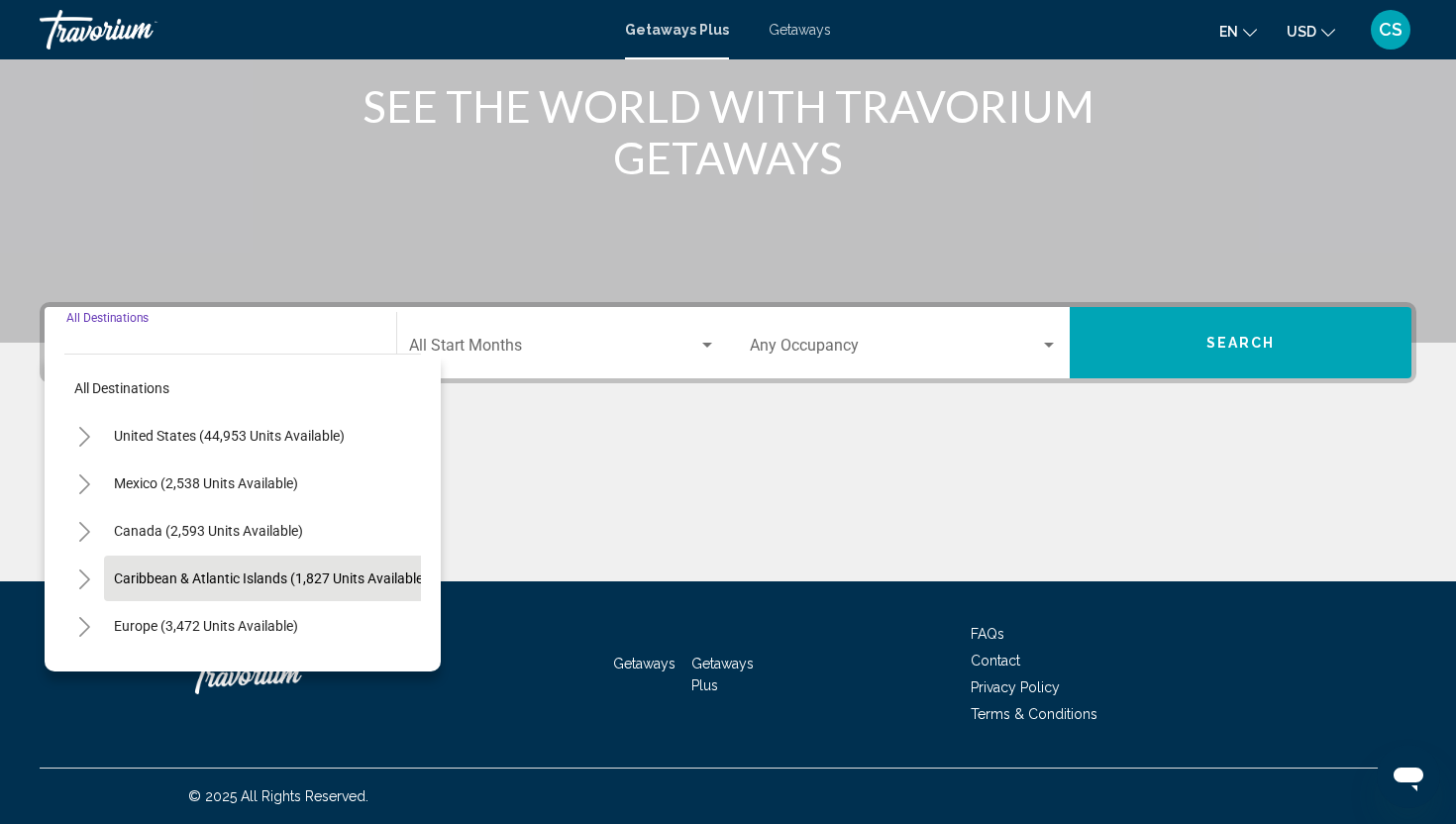 click on "Caribbean & Atlantic Islands (1,827 units available)" at bounding box center (206, 626) 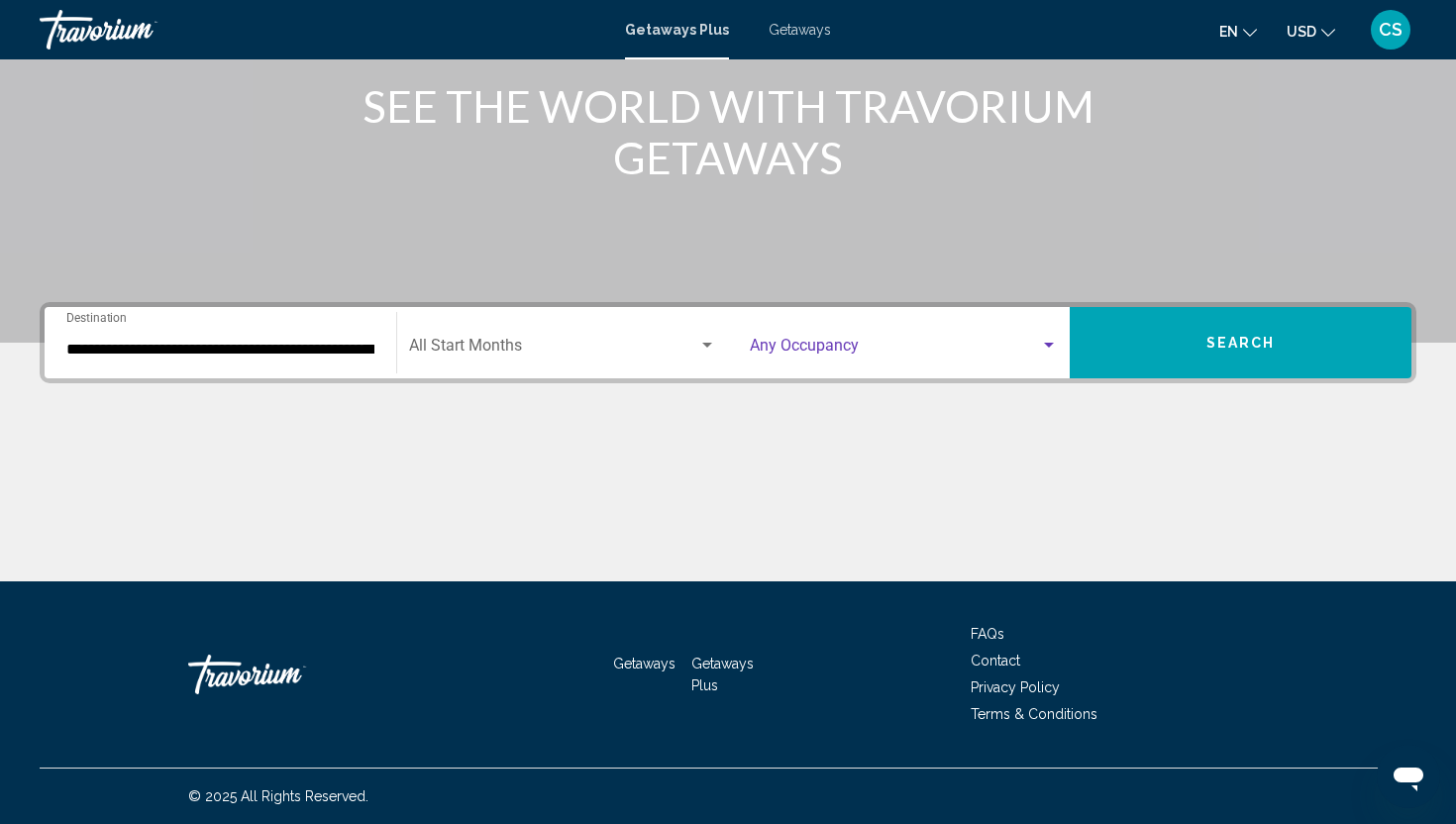 click at bounding box center [894, 350] 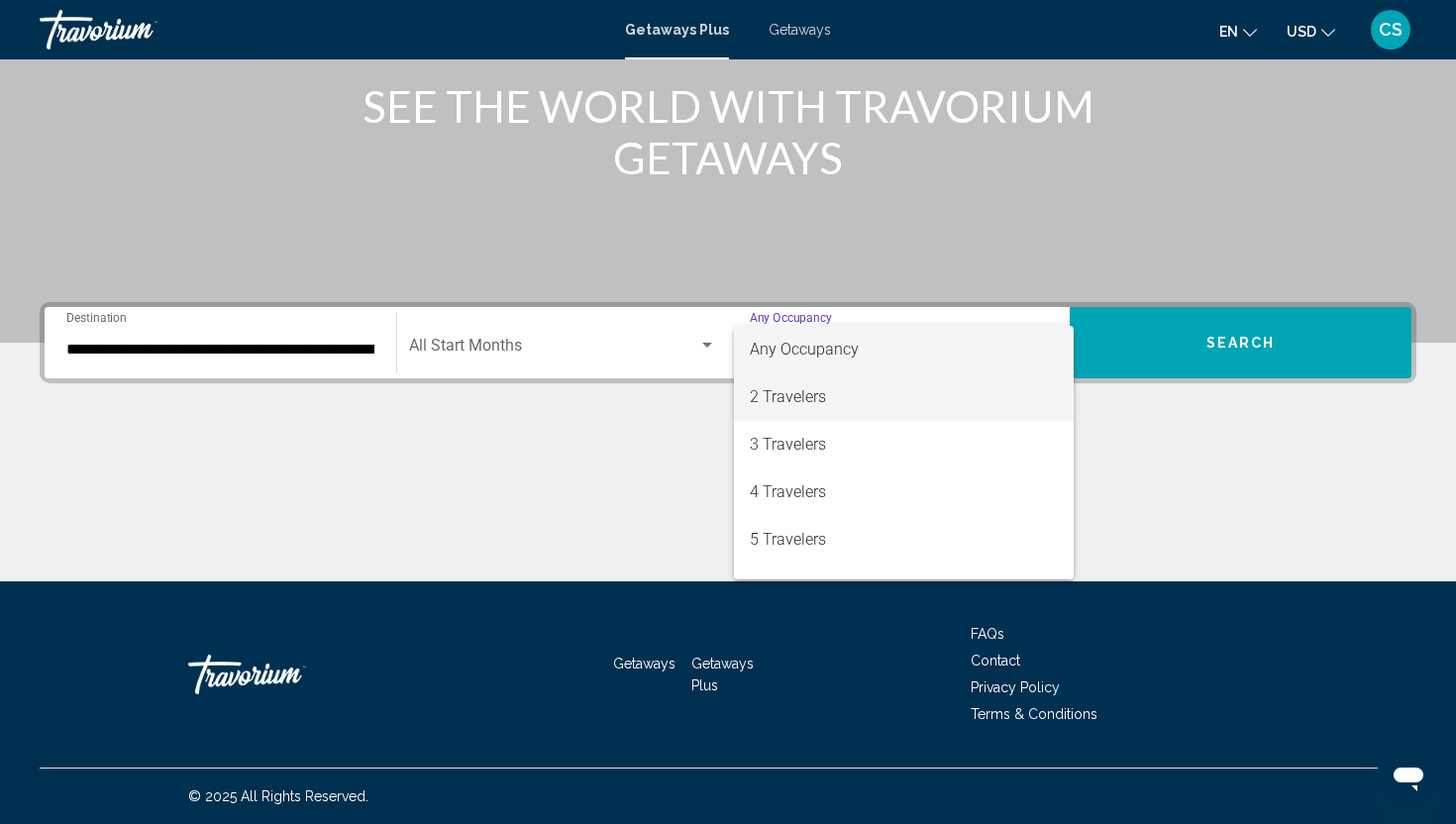 click on "2 Travelers" at bounding box center (903, 397) 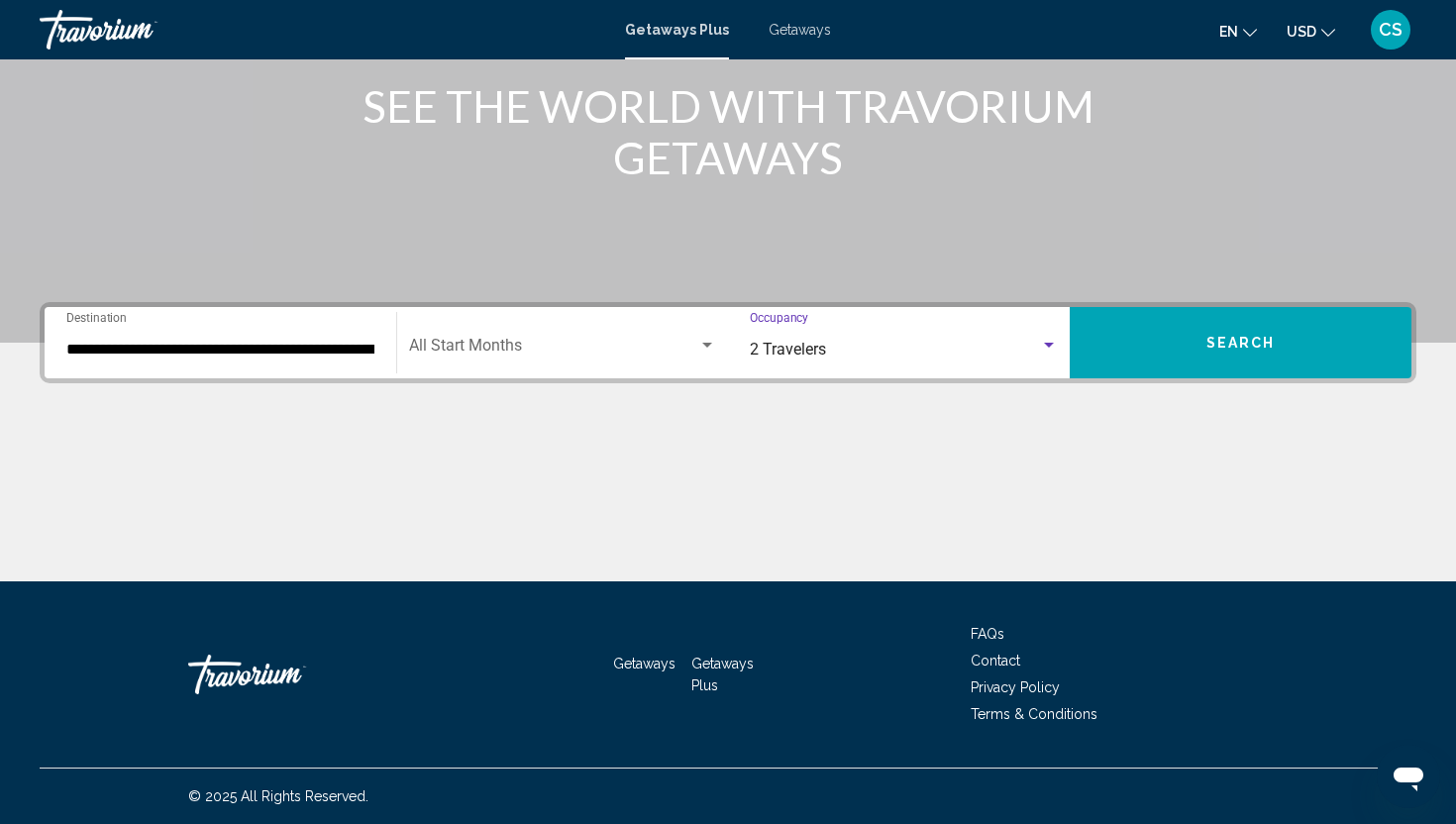 click at bounding box center (554, 350) 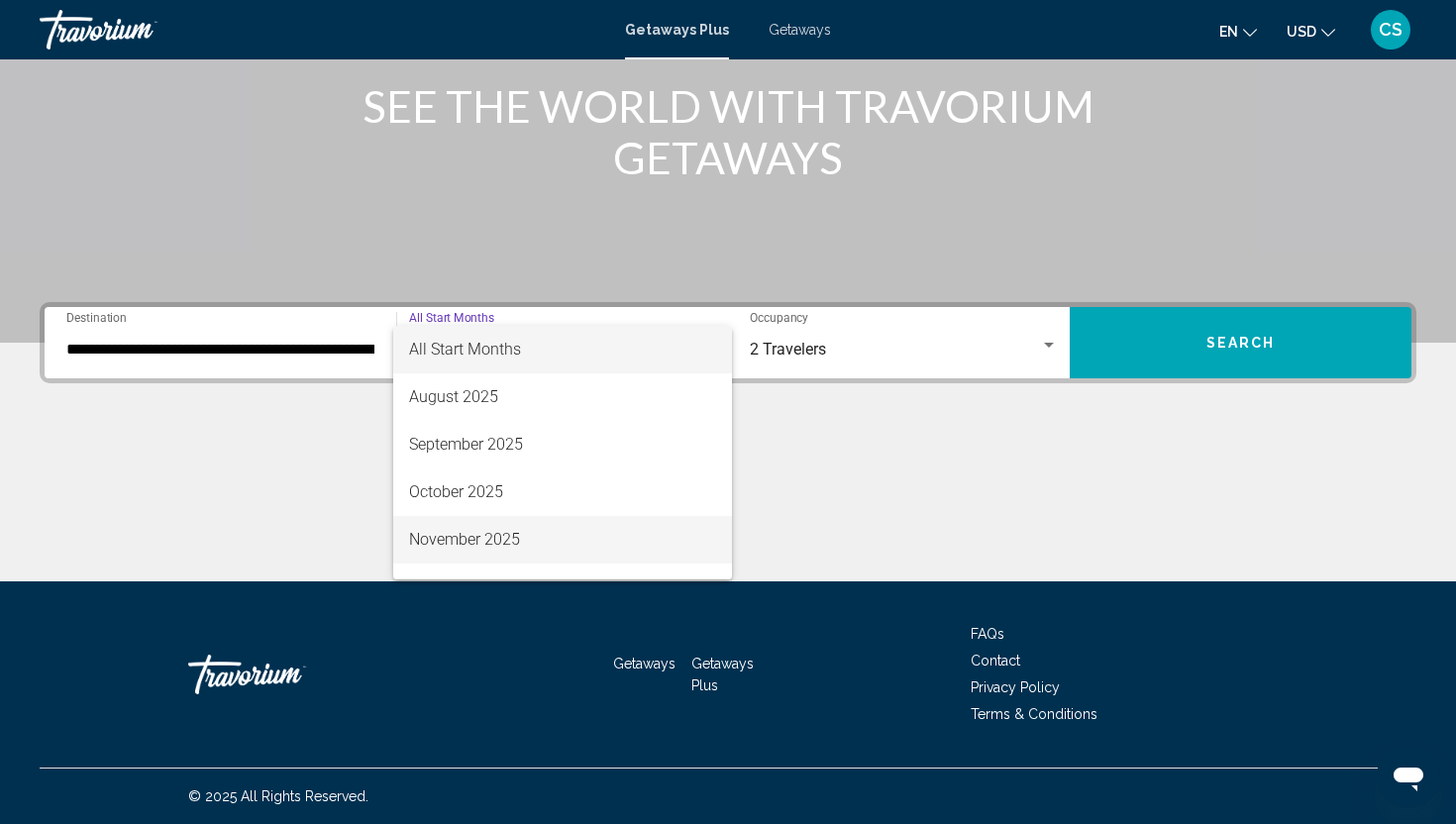 click on "November 2025" at bounding box center (563, 540) 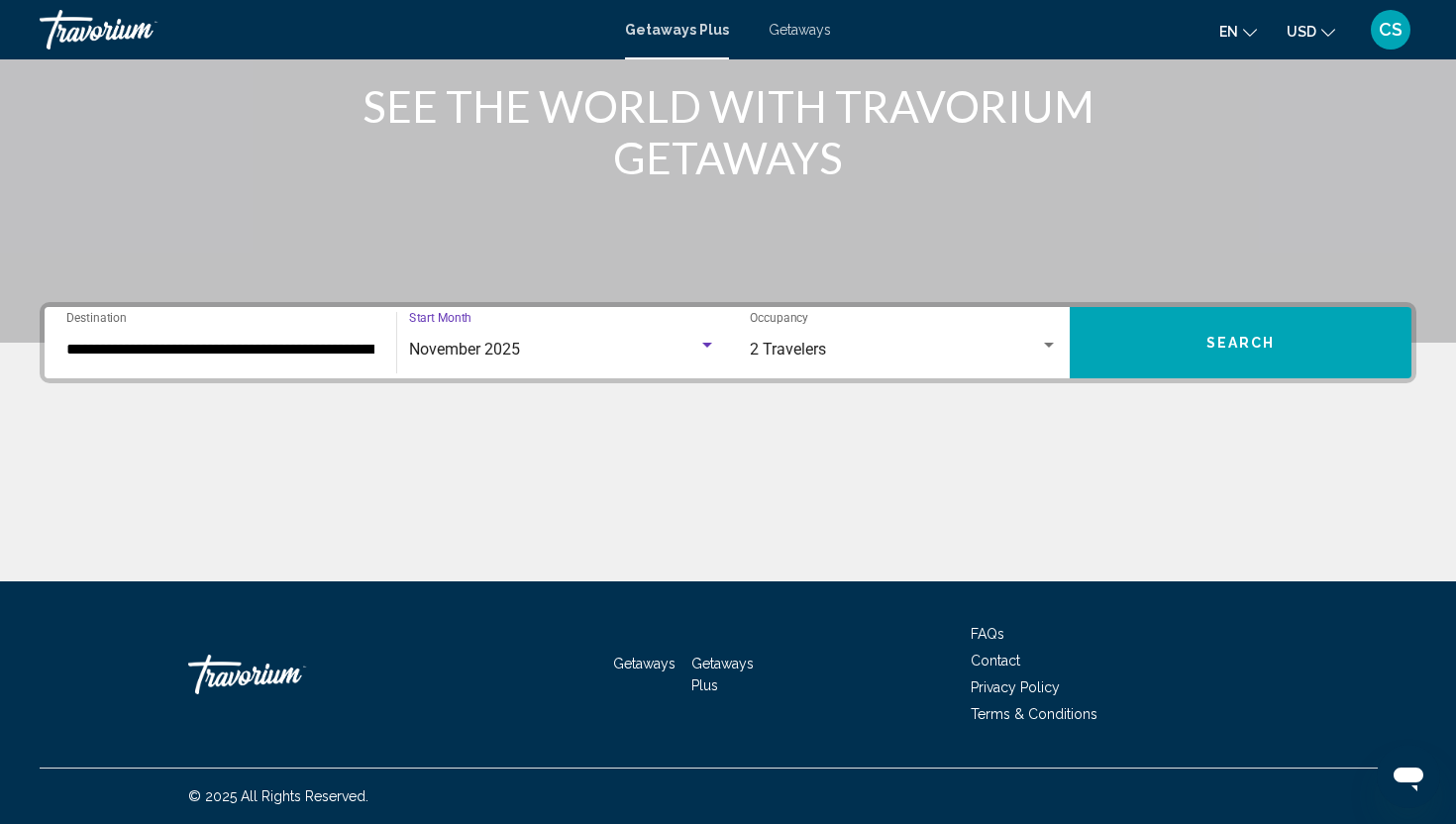 click on "Search" at bounding box center [1240, 343] 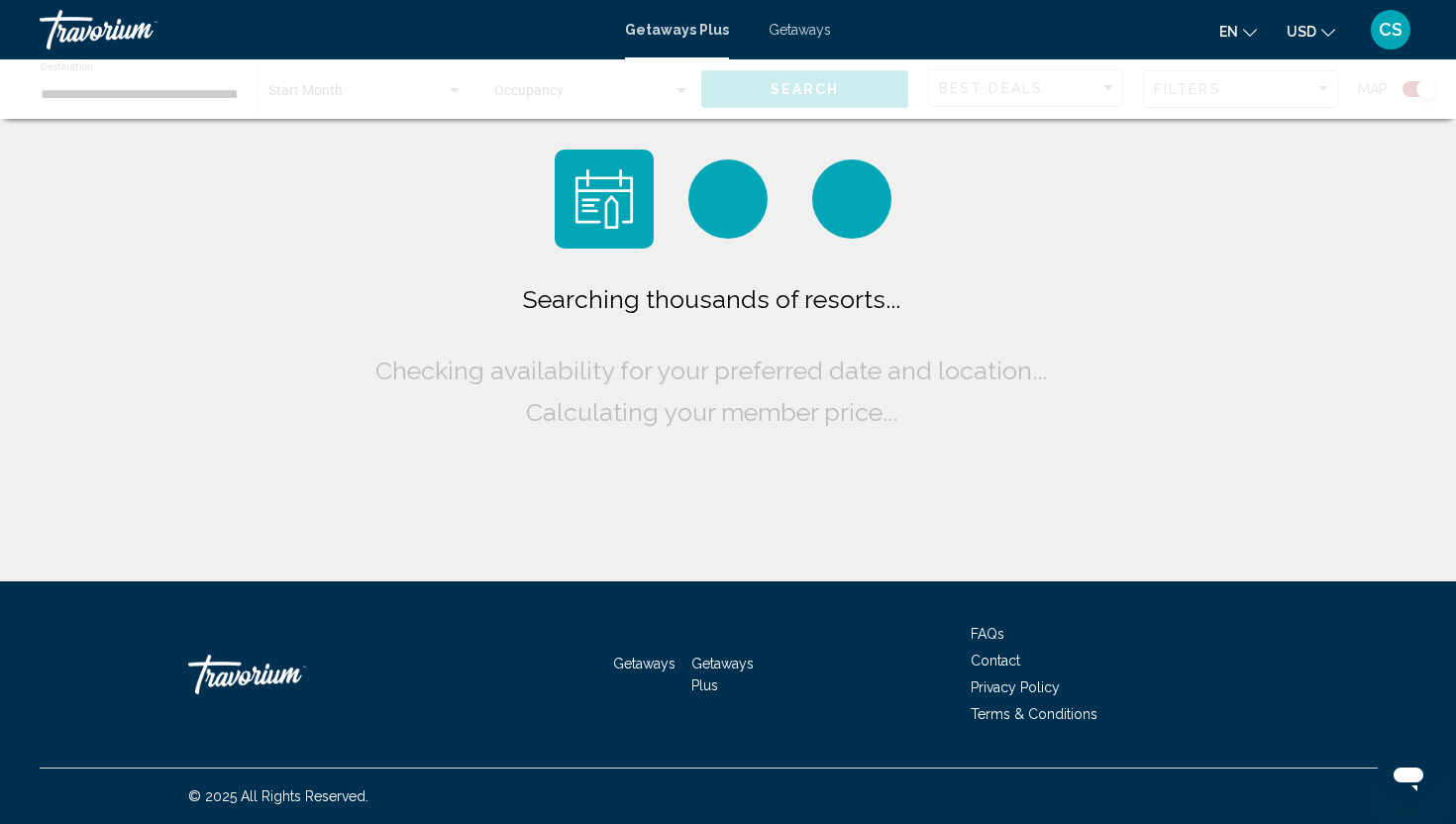 scroll, scrollTop: 0, scrollLeft: 0, axis: both 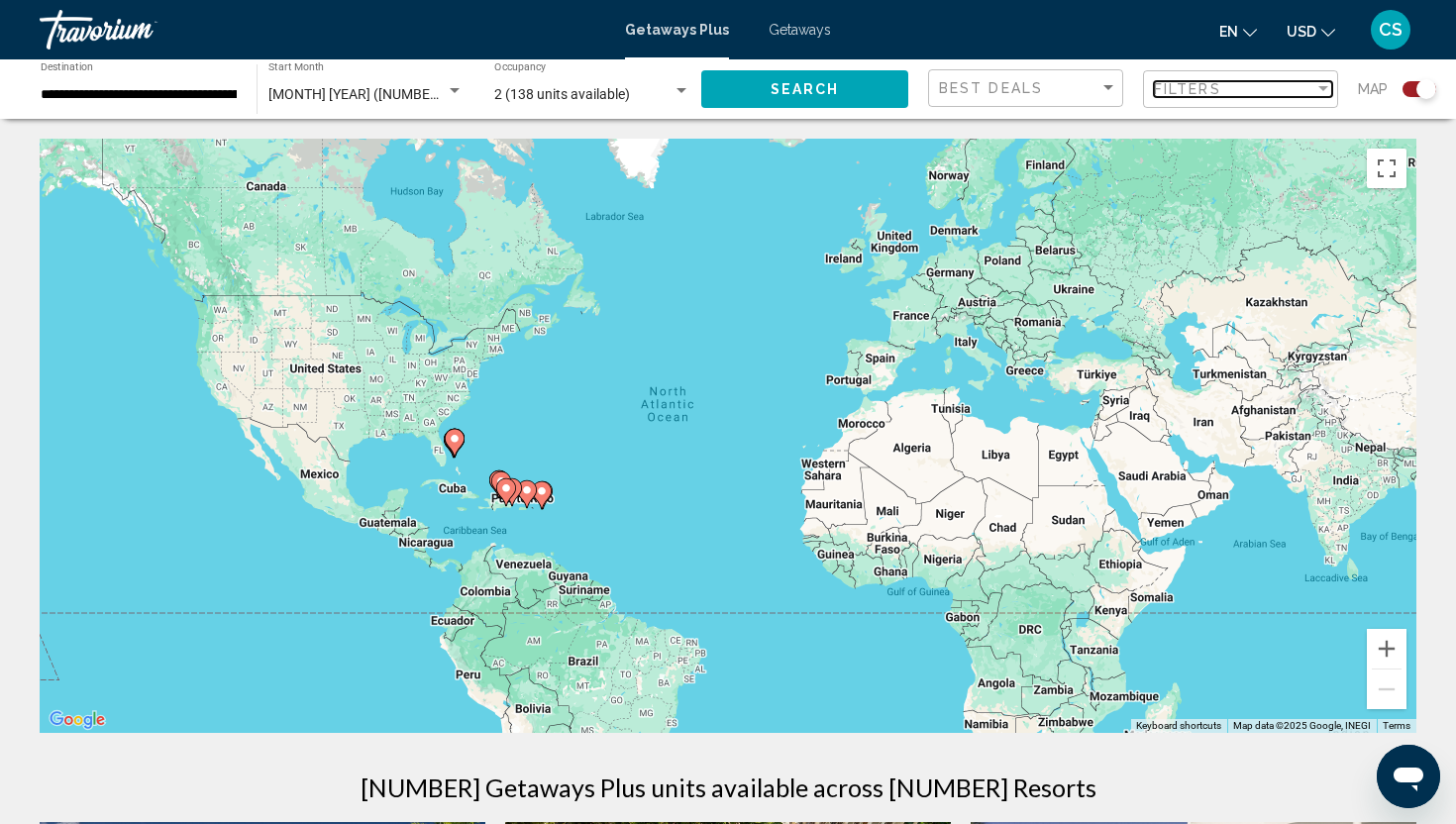 click on "Filters" at bounding box center (1234, 89) 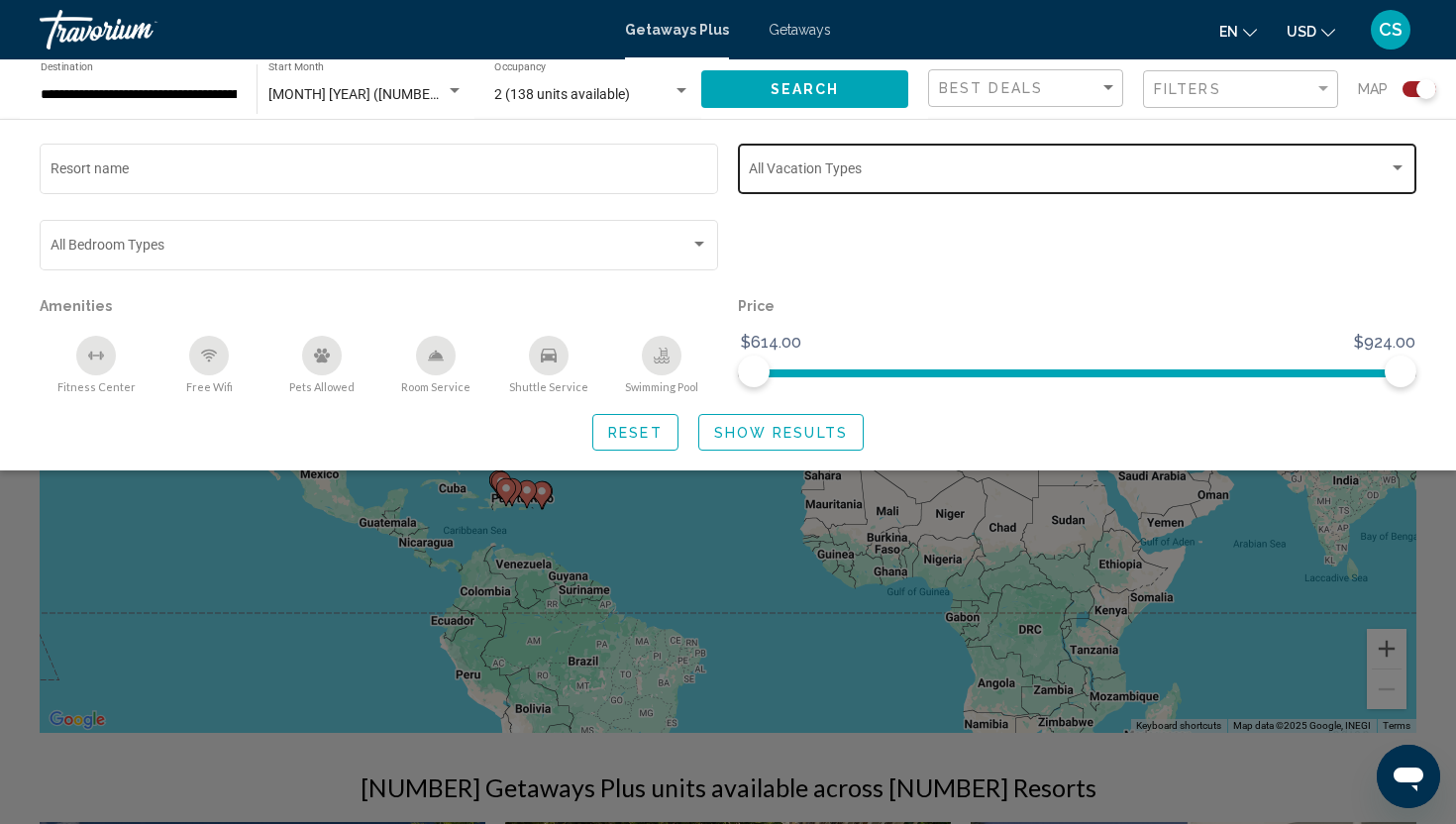 click at bounding box center [1069, 172] 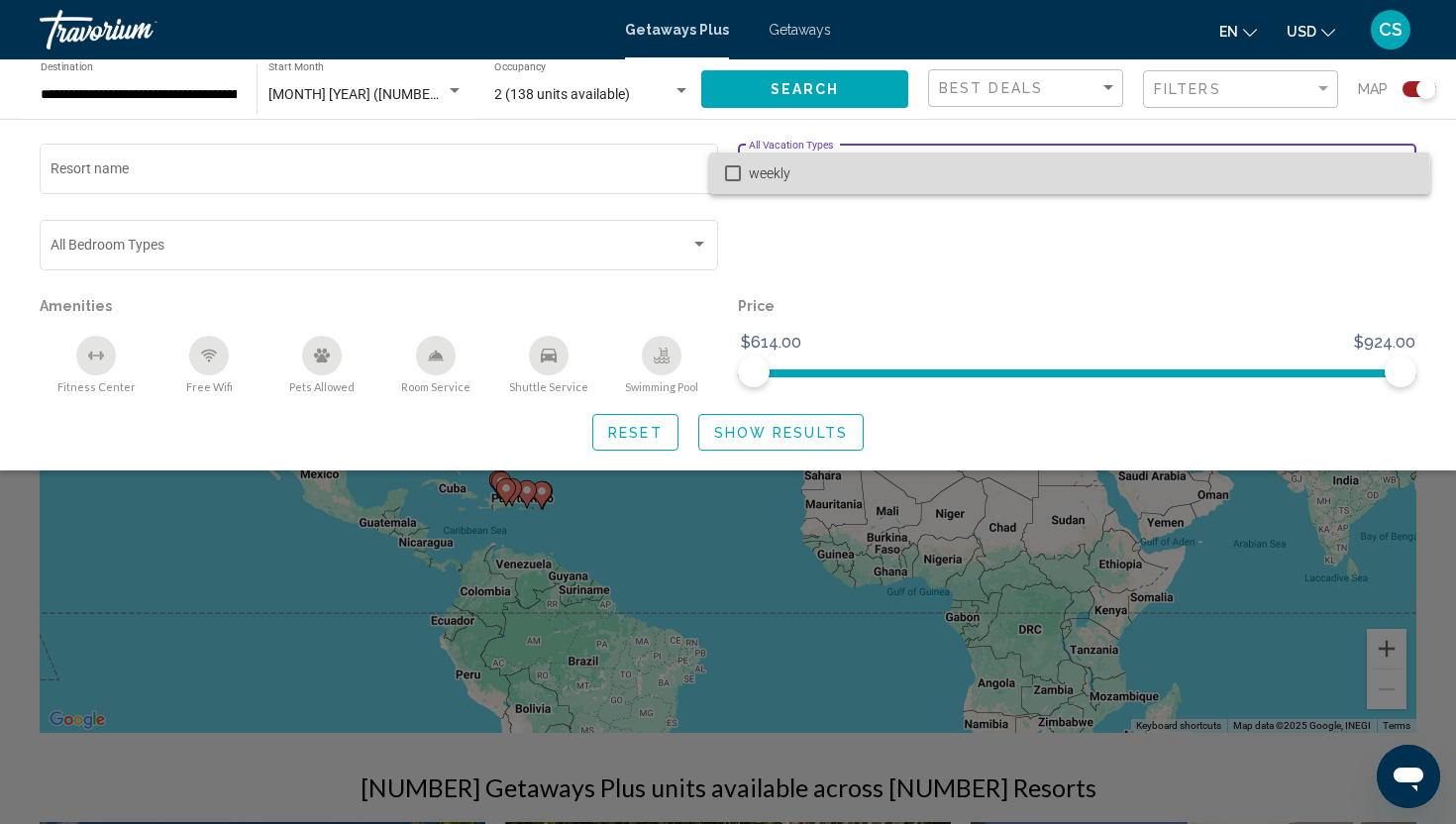click on "weekly" at bounding box center (1082, 173) 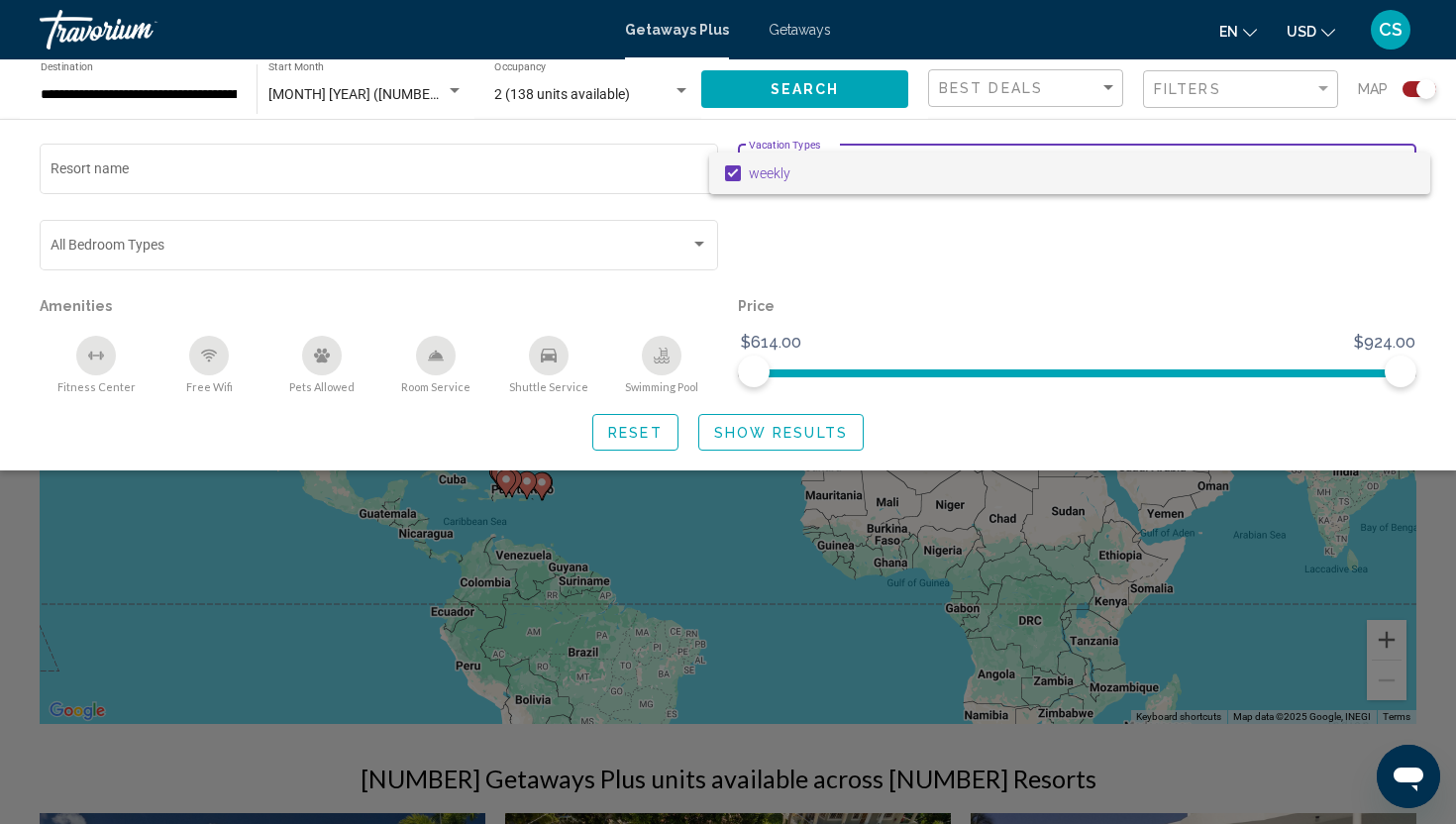 scroll, scrollTop: 11, scrollLeft: 0, axis: vertical 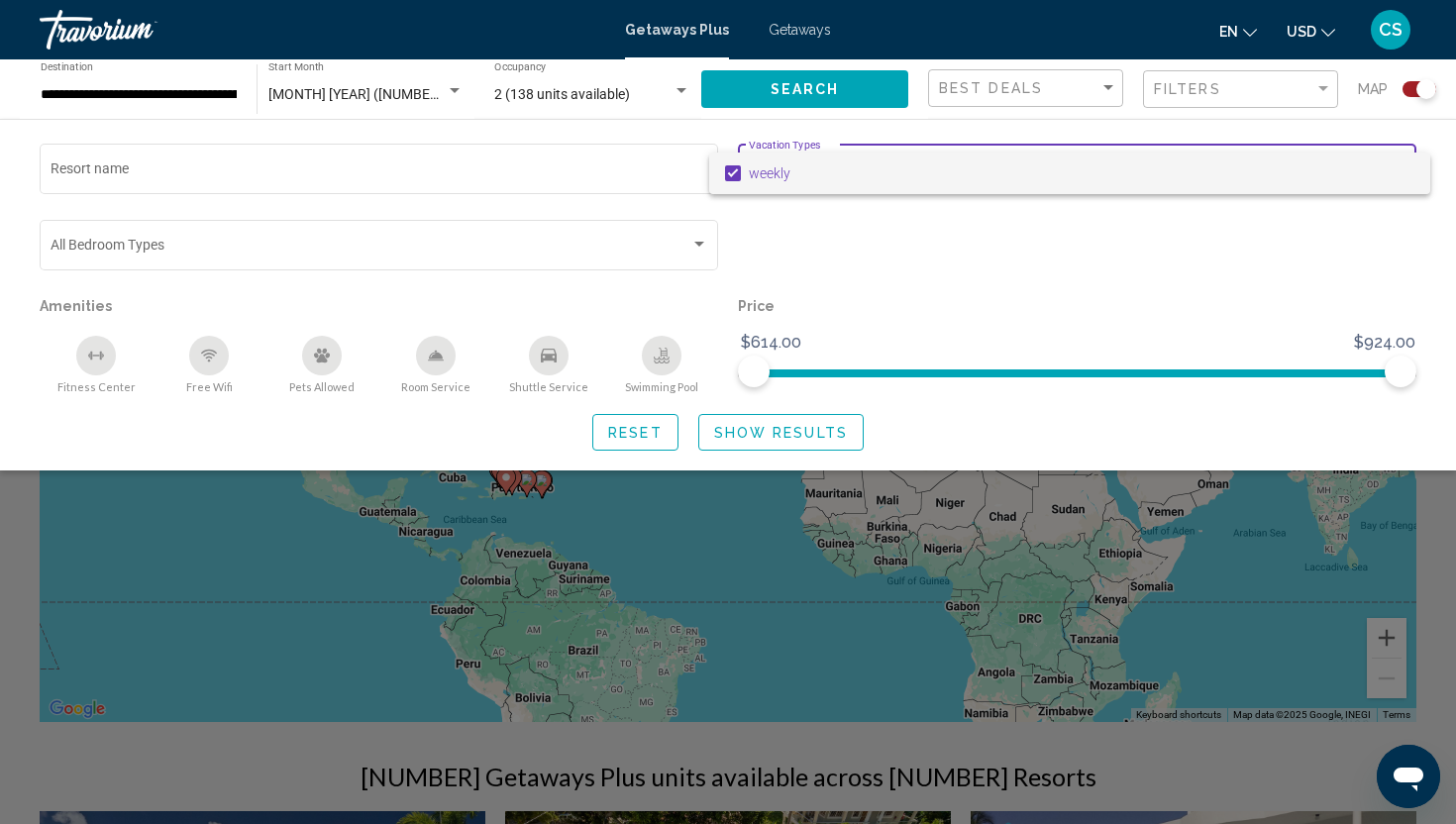 click at bounding box center (728, 412) 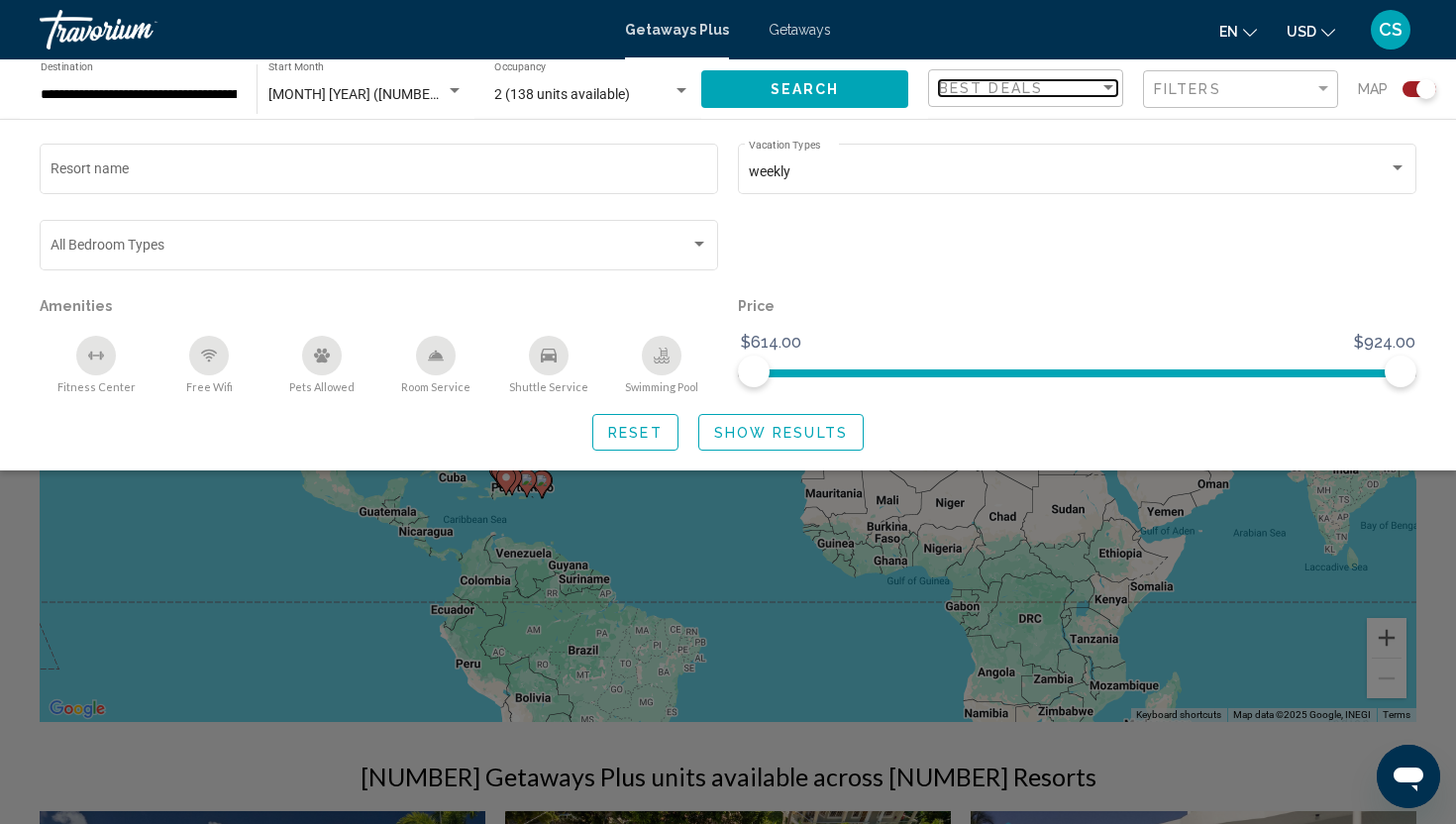 click at bounding box center (1108, 88) 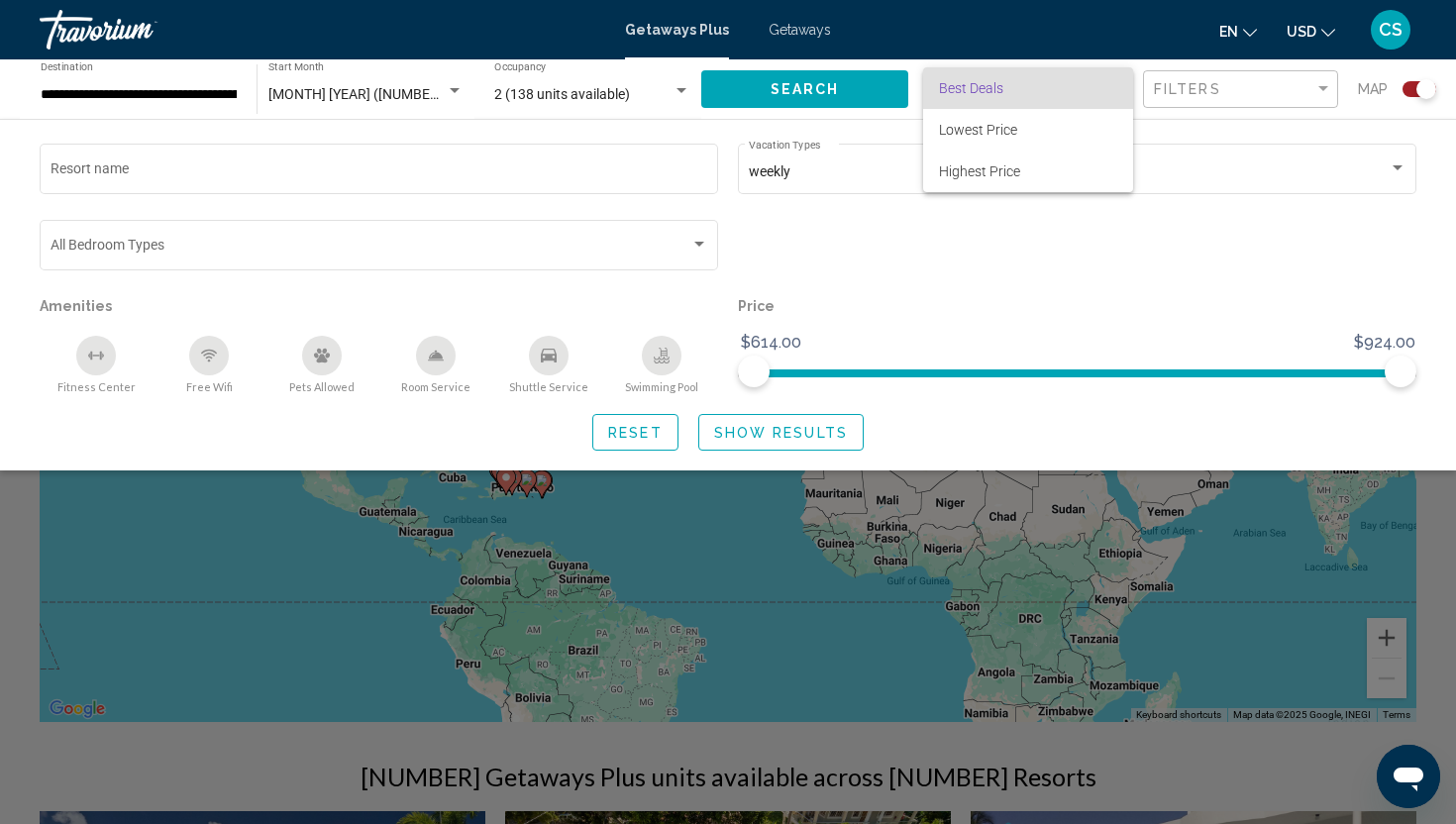 click on "Best Deals" at bounding box center [1028, 88] 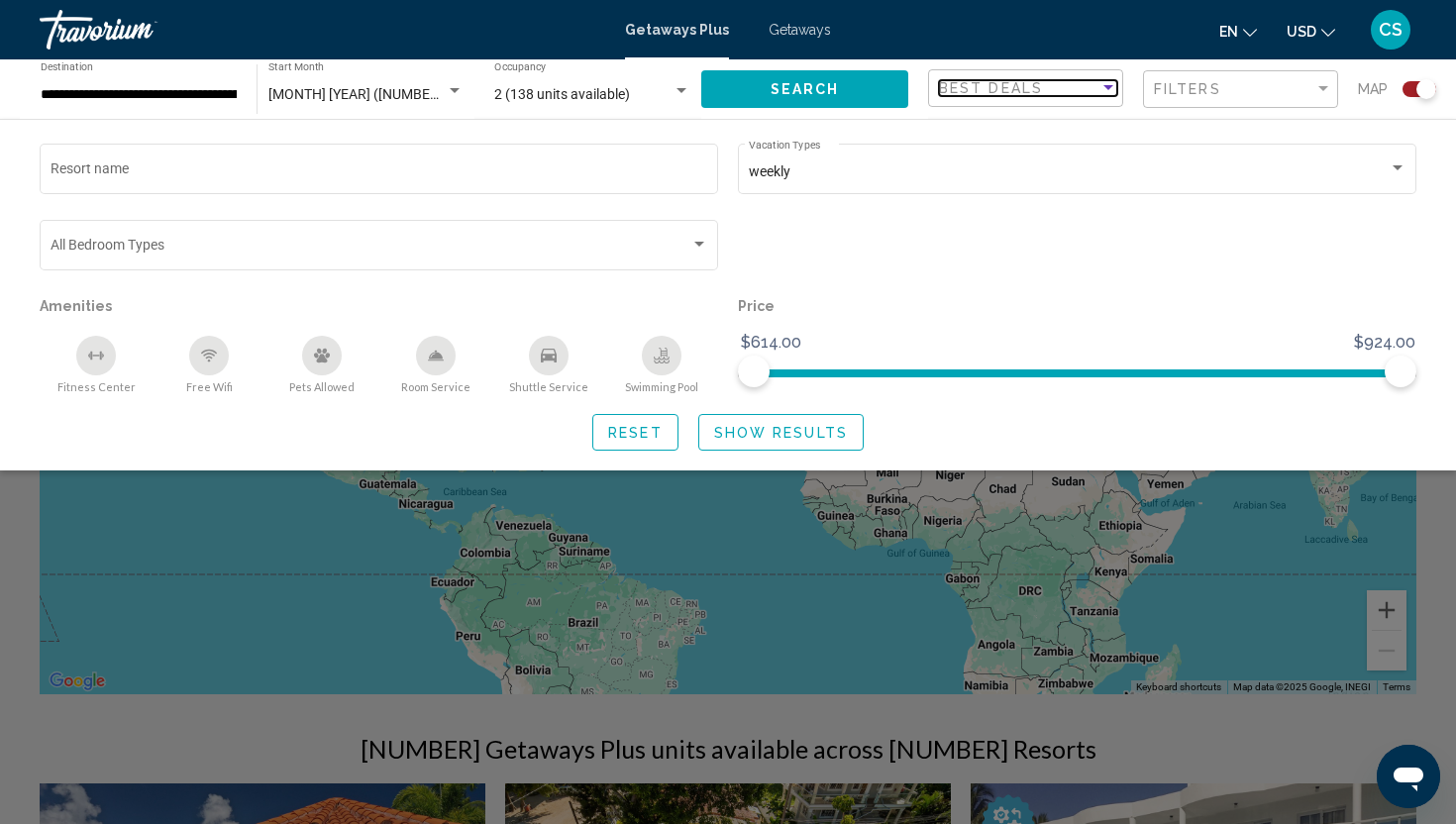 scroll, scrollTop: 0, scrollLeft: 0, axis: both 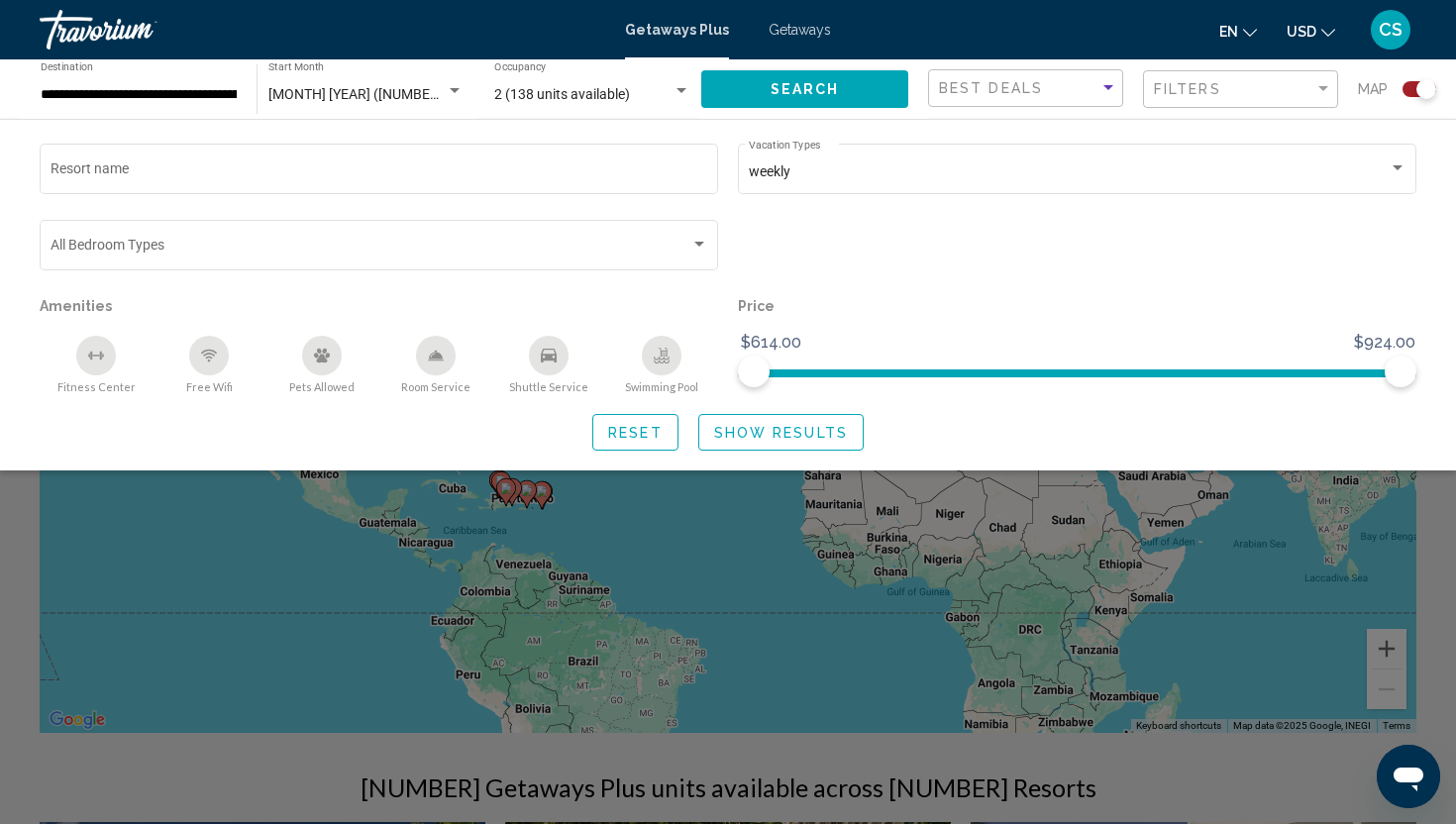 click 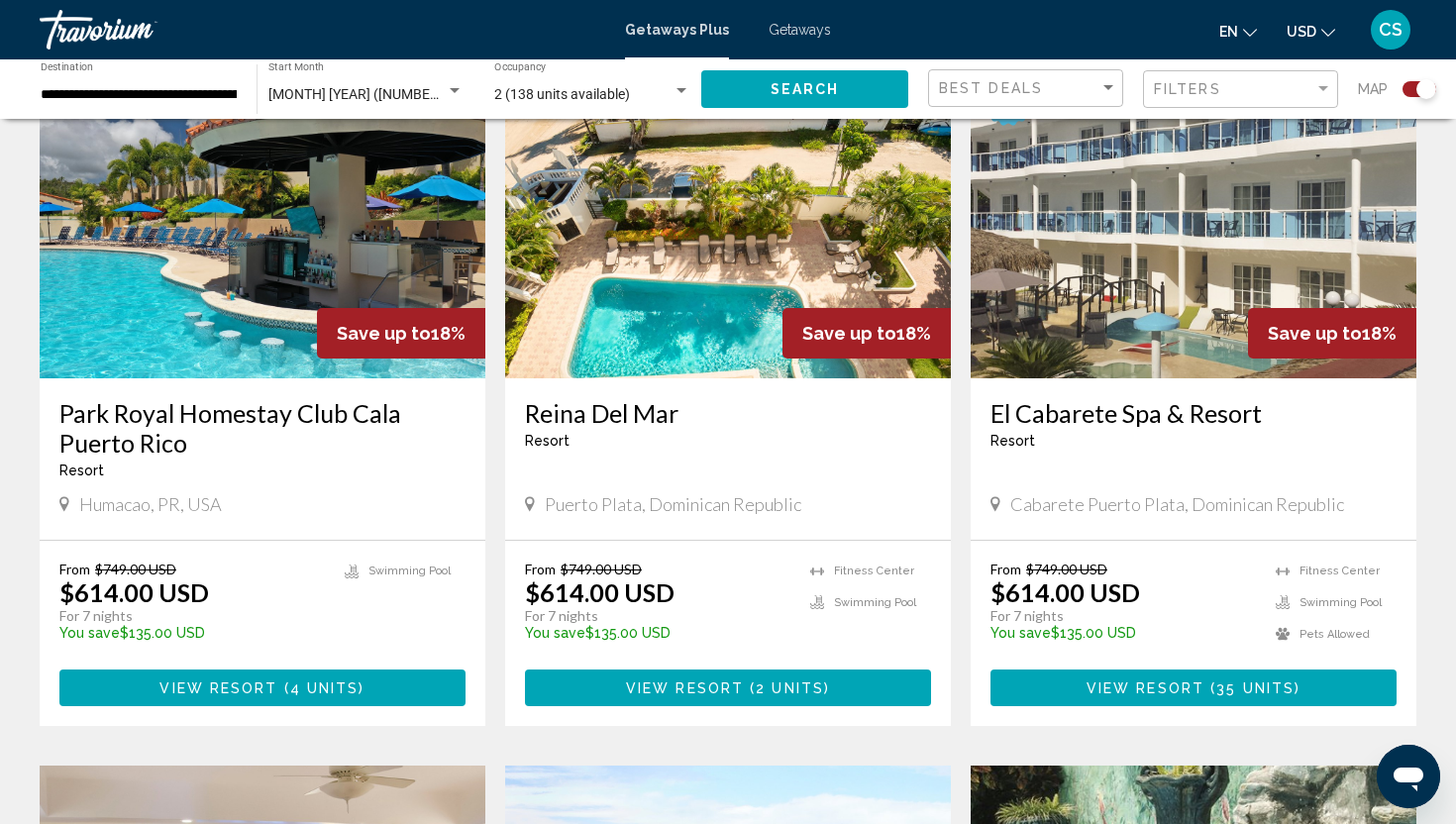 scroll, scrollTop: 765, scrollLeft: 0, axis: vertical 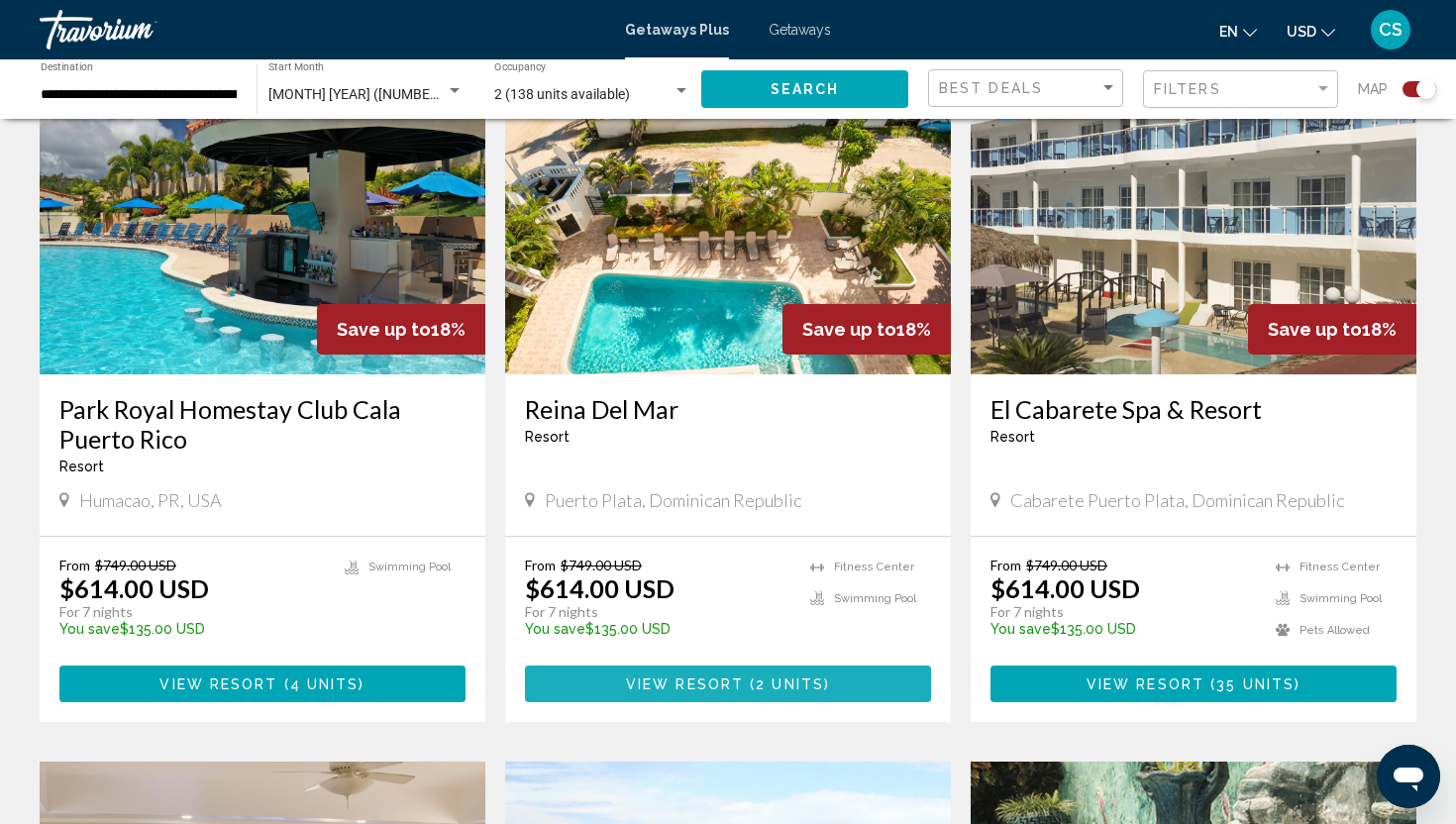 click on "View Resort" at bounding box center (684, 684) 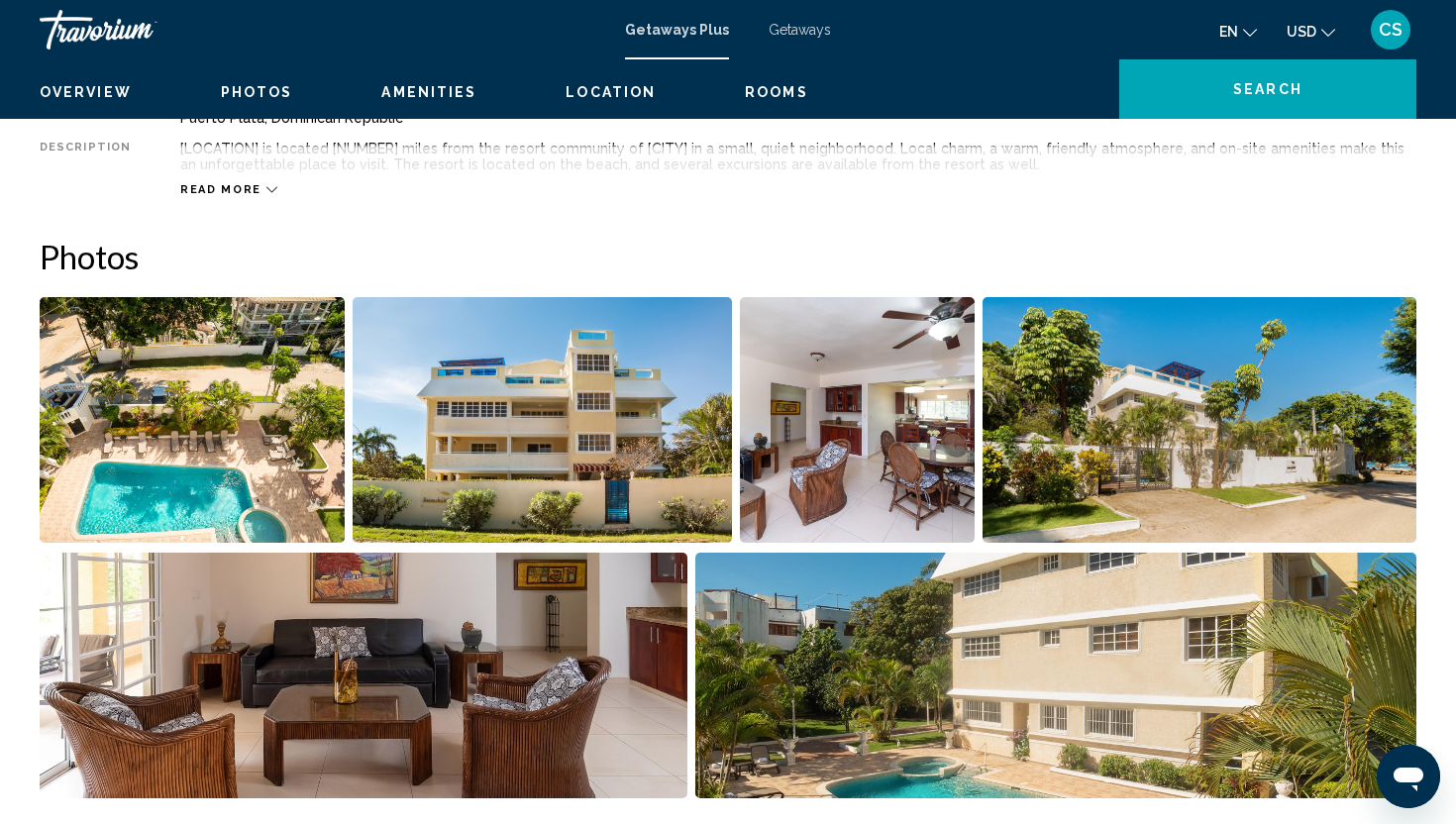 scroll, scrollTop: 0, scrollLeft: 0, axis: both 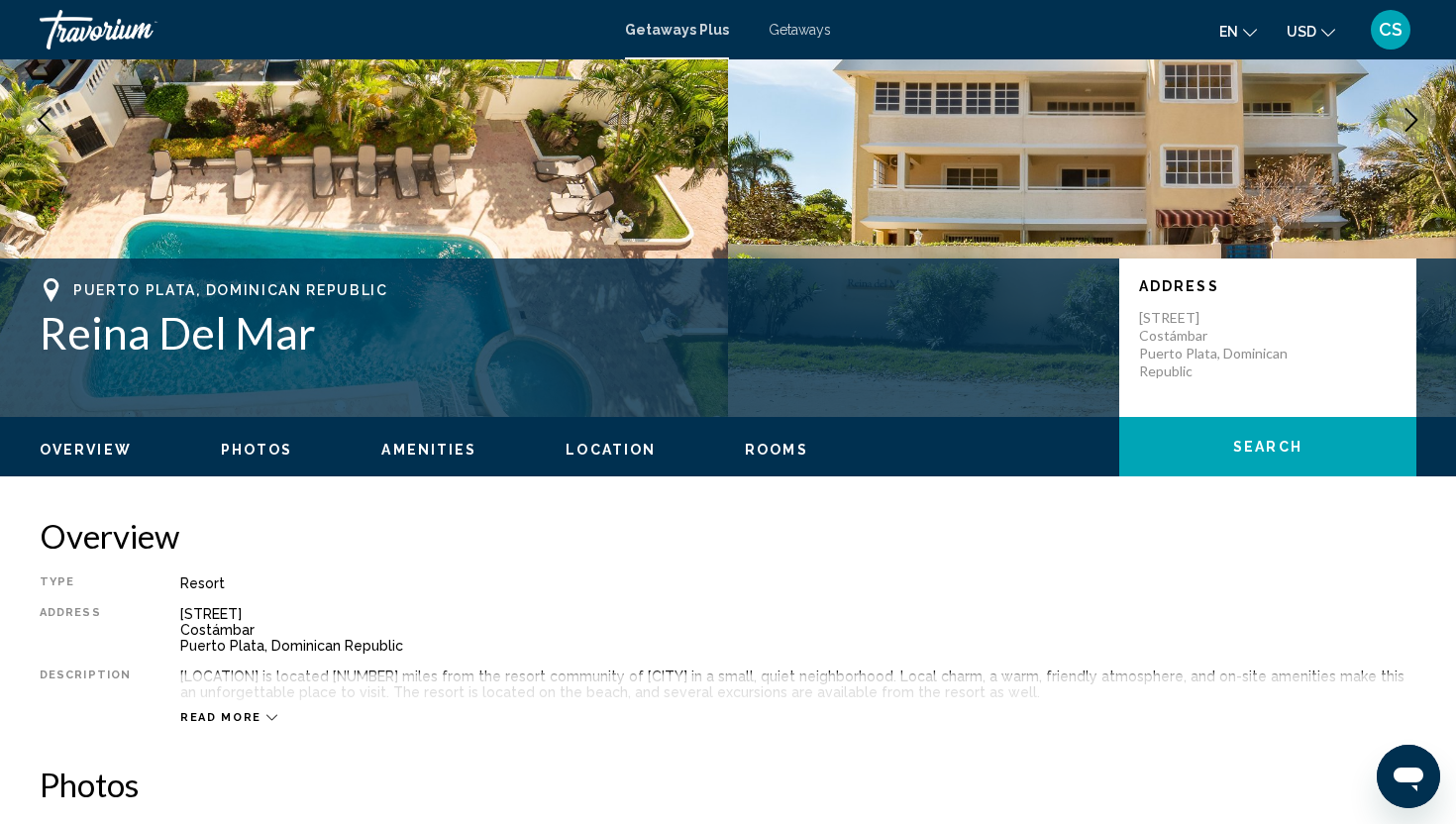 click on "Amenities" at bounding box center [429, 450] 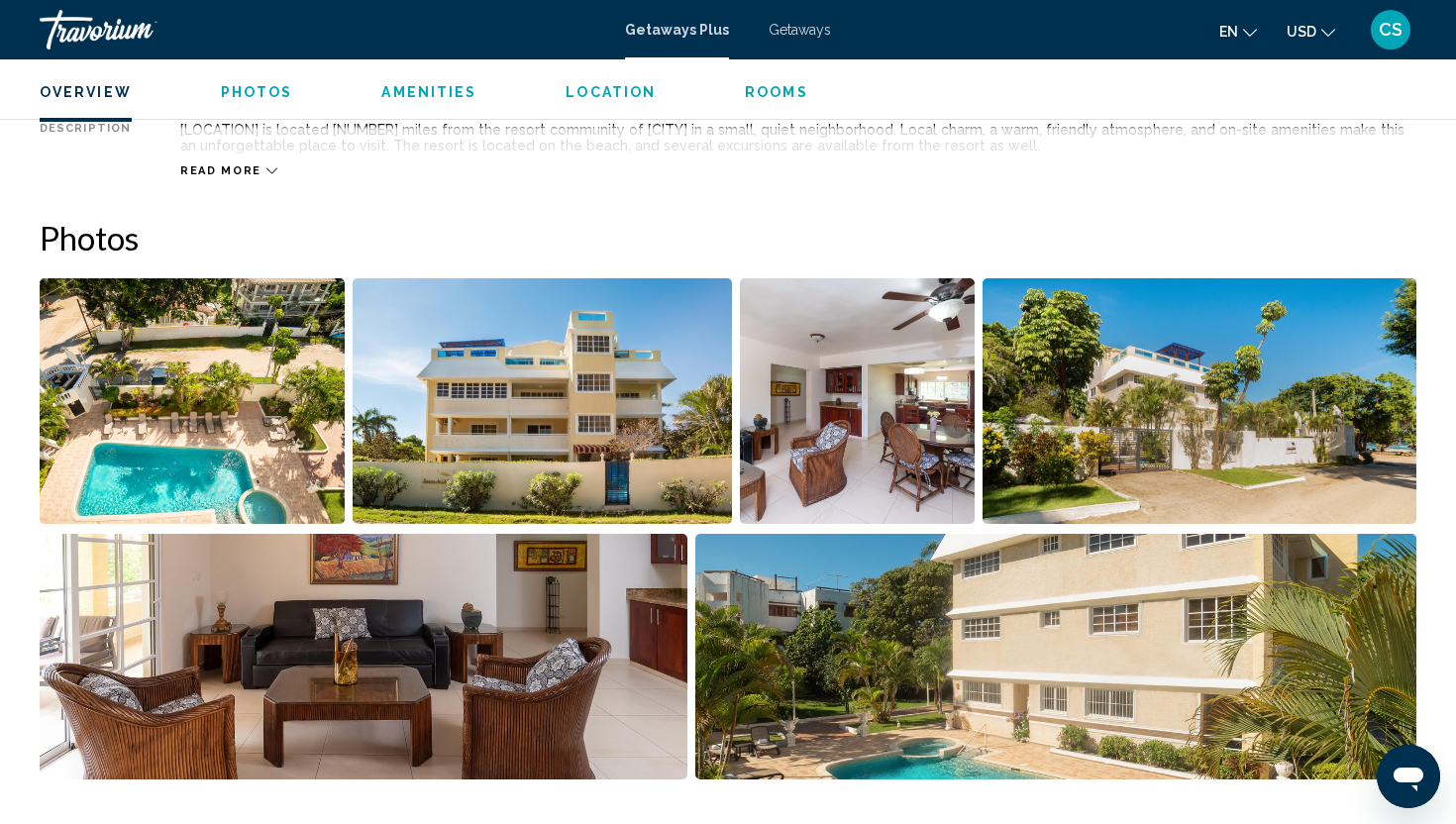 scroll, scrollTop: 669, scrollLeft: 0, axis: vertical 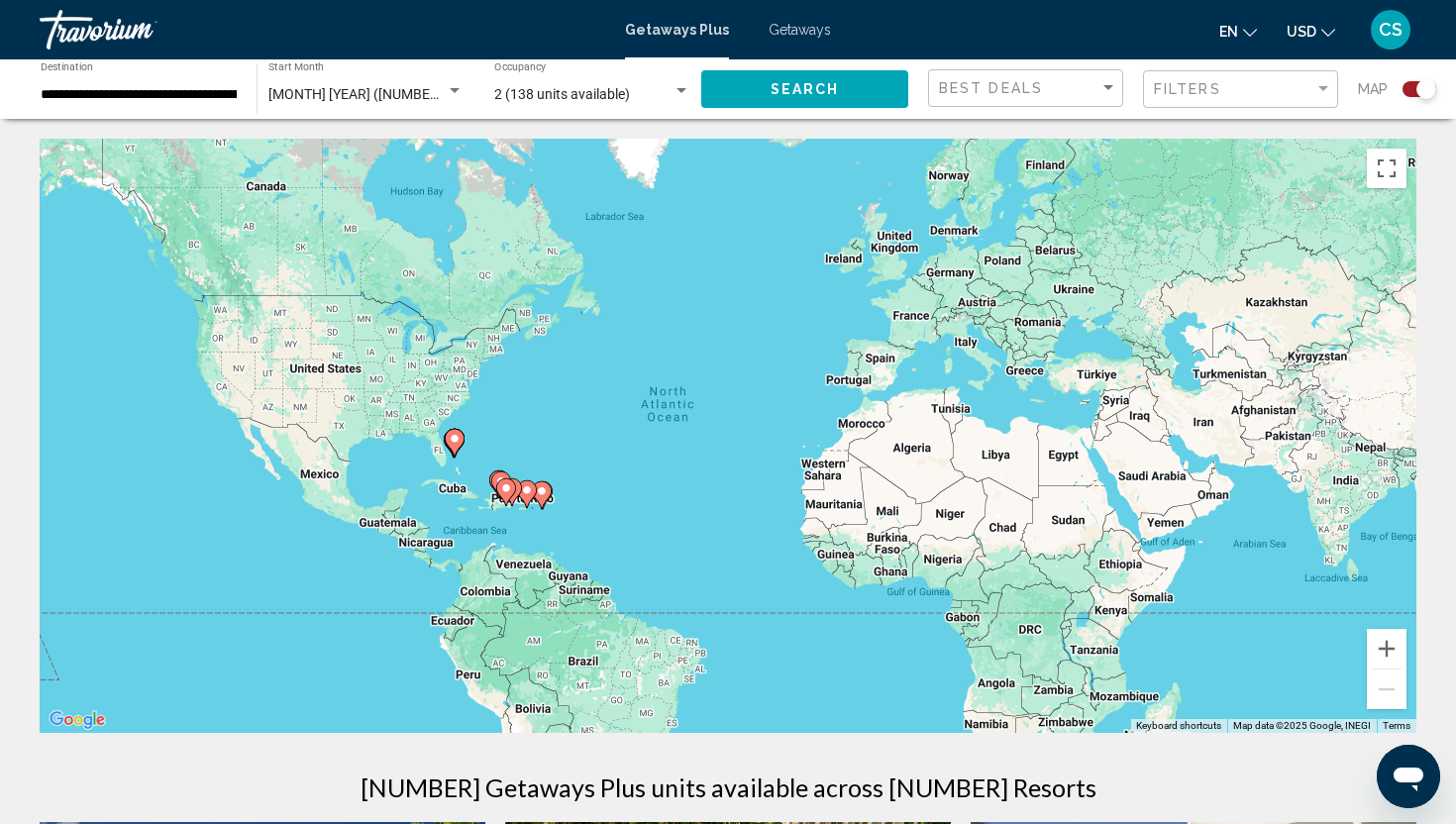click on "Getaways" at bounding box center [799, 30] 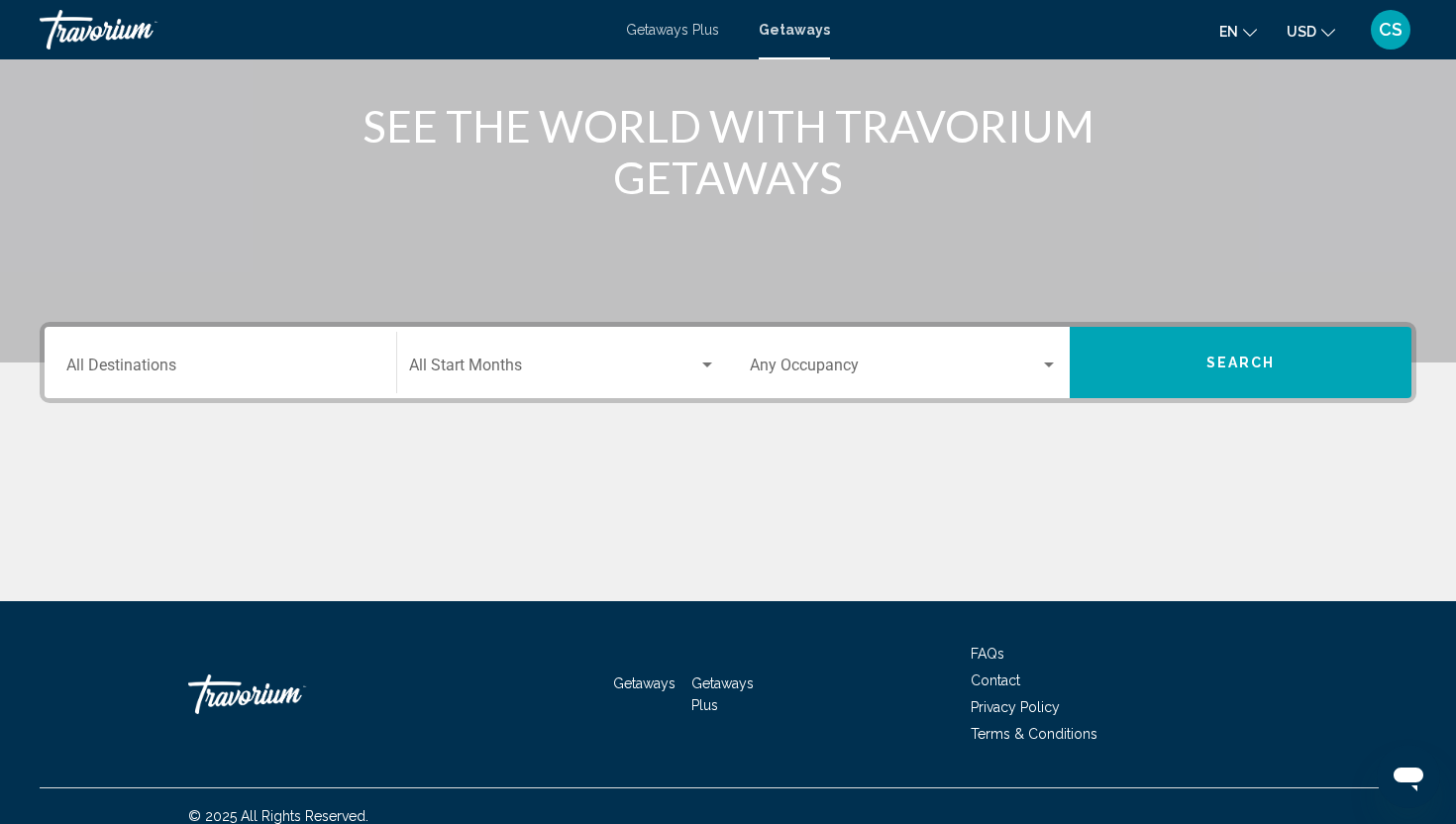 scroll, scrollTop: 252, scrollLeft: 0, axis: vertical 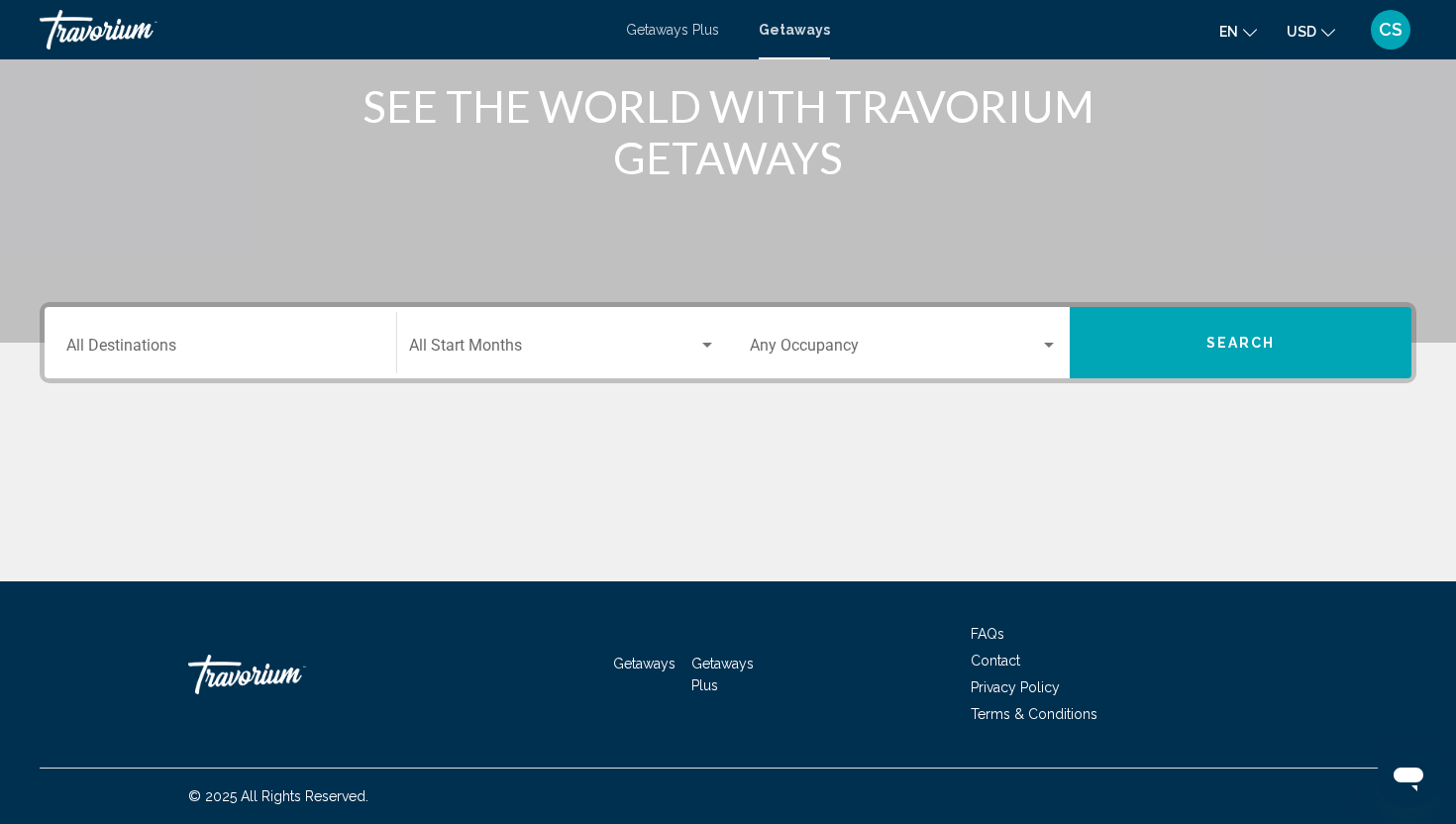 click on "Destination All Destinations" at bounding box center (220, 350) 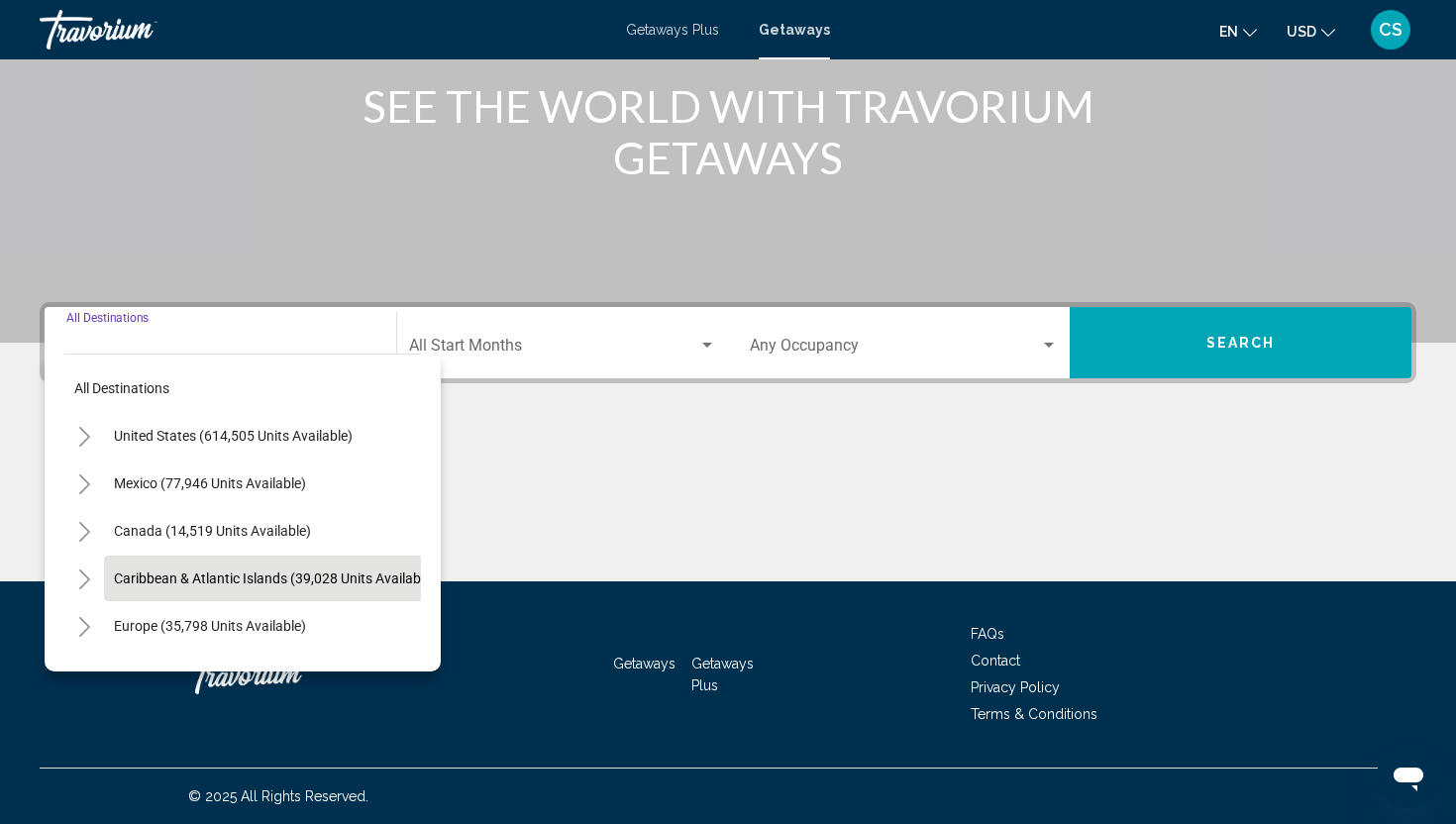 click on "Caribbean & Atlantic Islands (39,028 units available)" at bounding box center (210, 626) 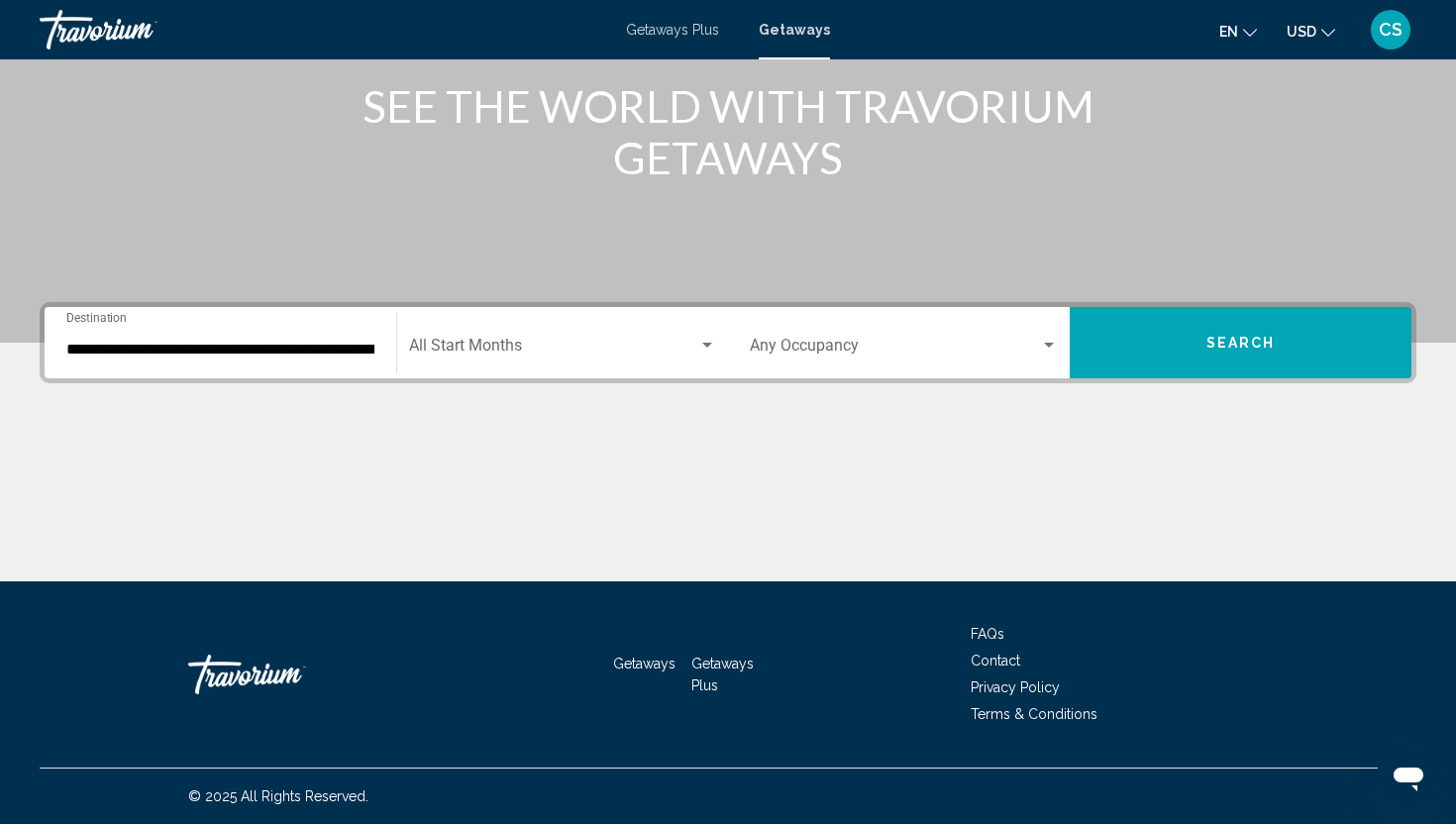 click on "Start Month All Start Months" 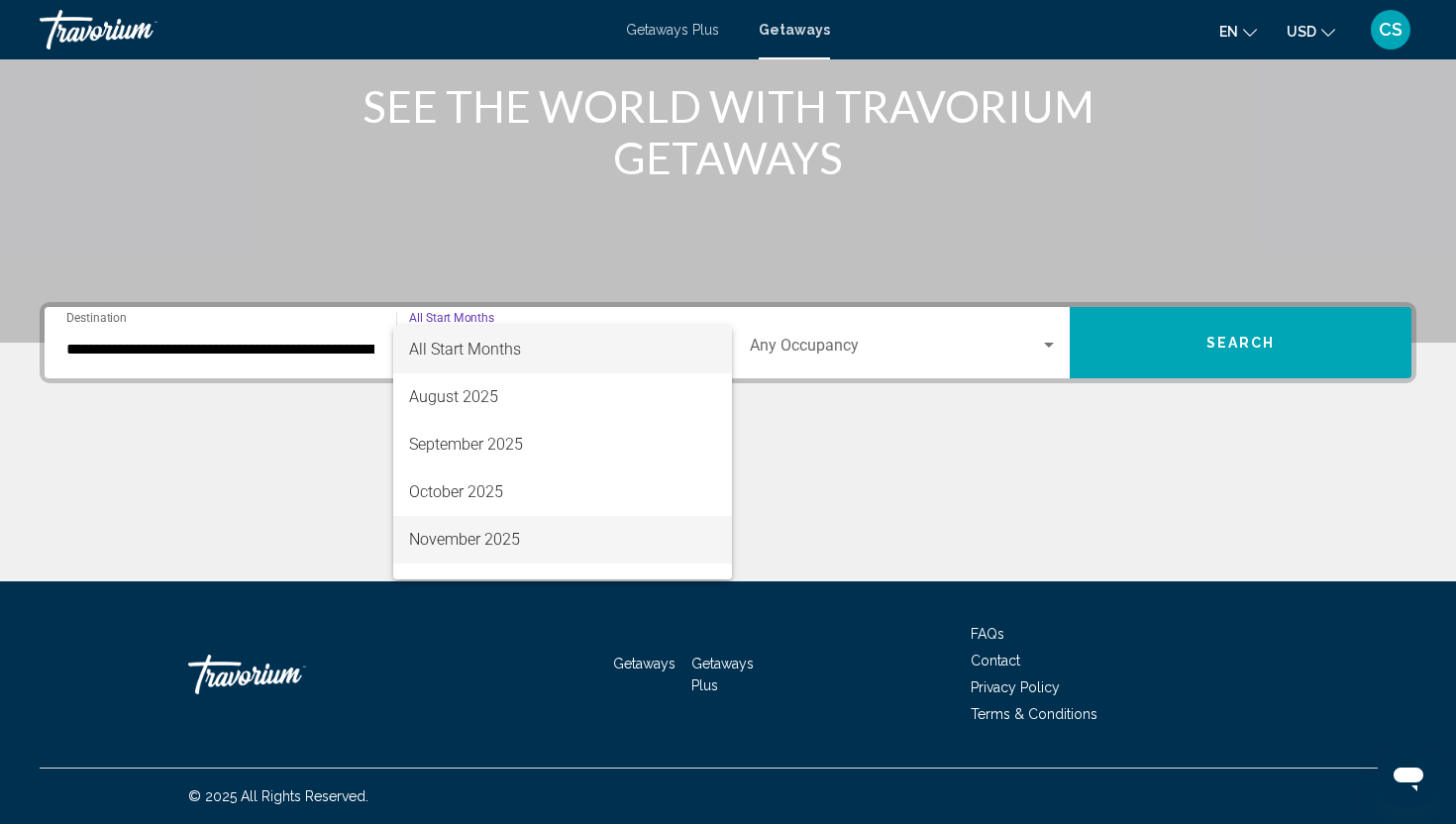 click on "November 2025" at bounding box center (563, 540) 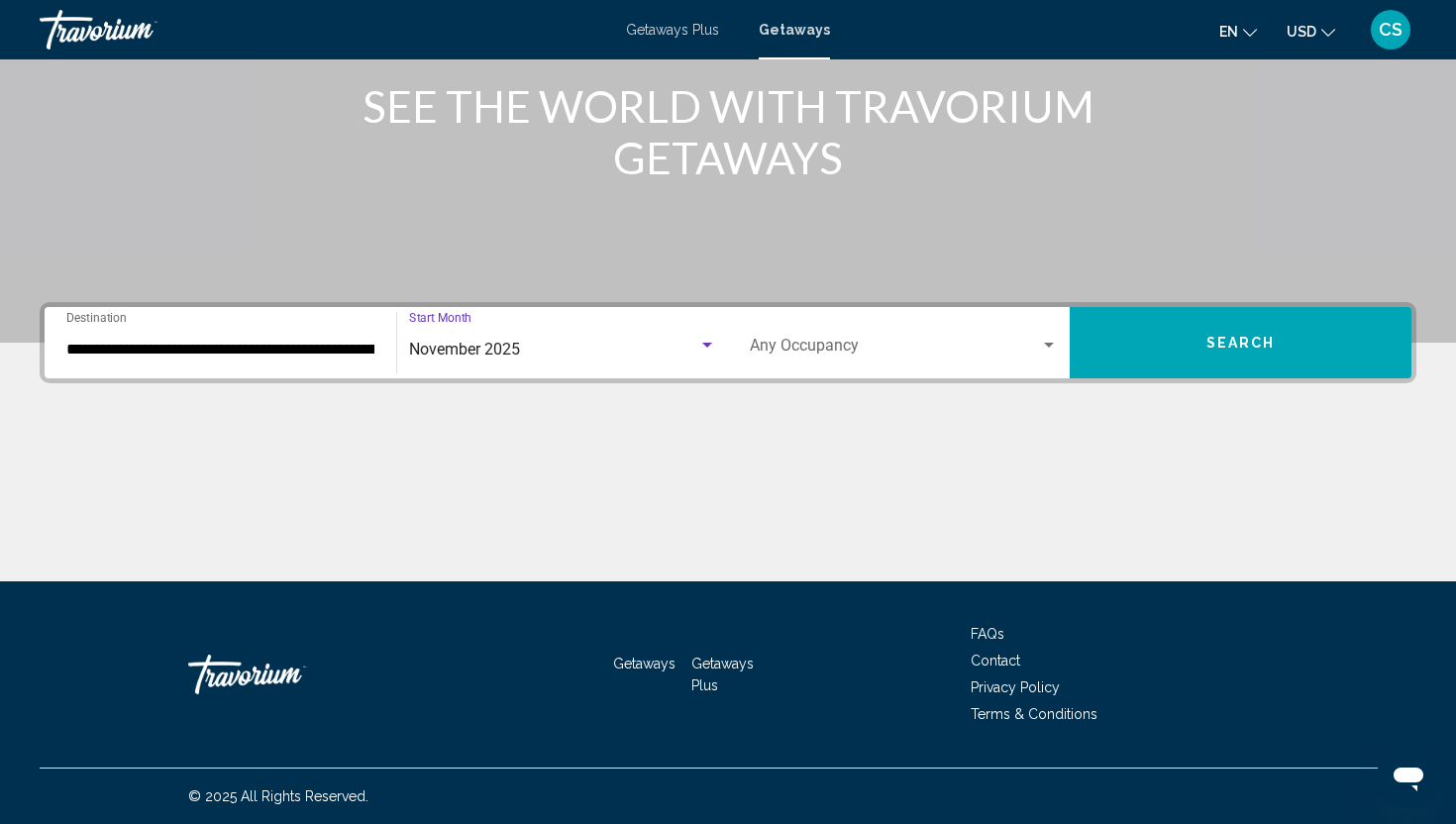 click on "Occupancy Any Occupancy" at bounding box center (903, 343) 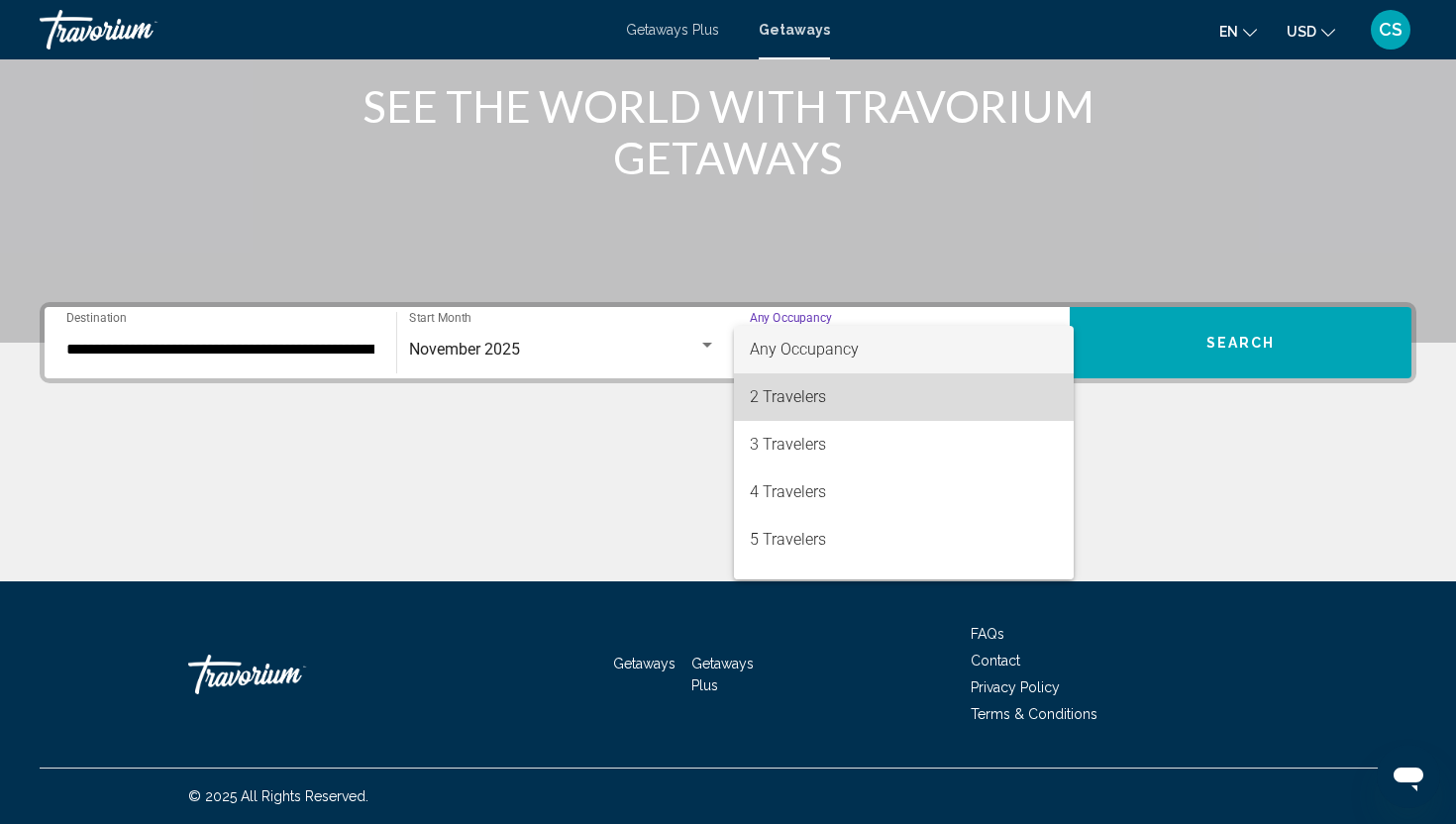 click on "2 Travelers" at bounding box center (903, 397) 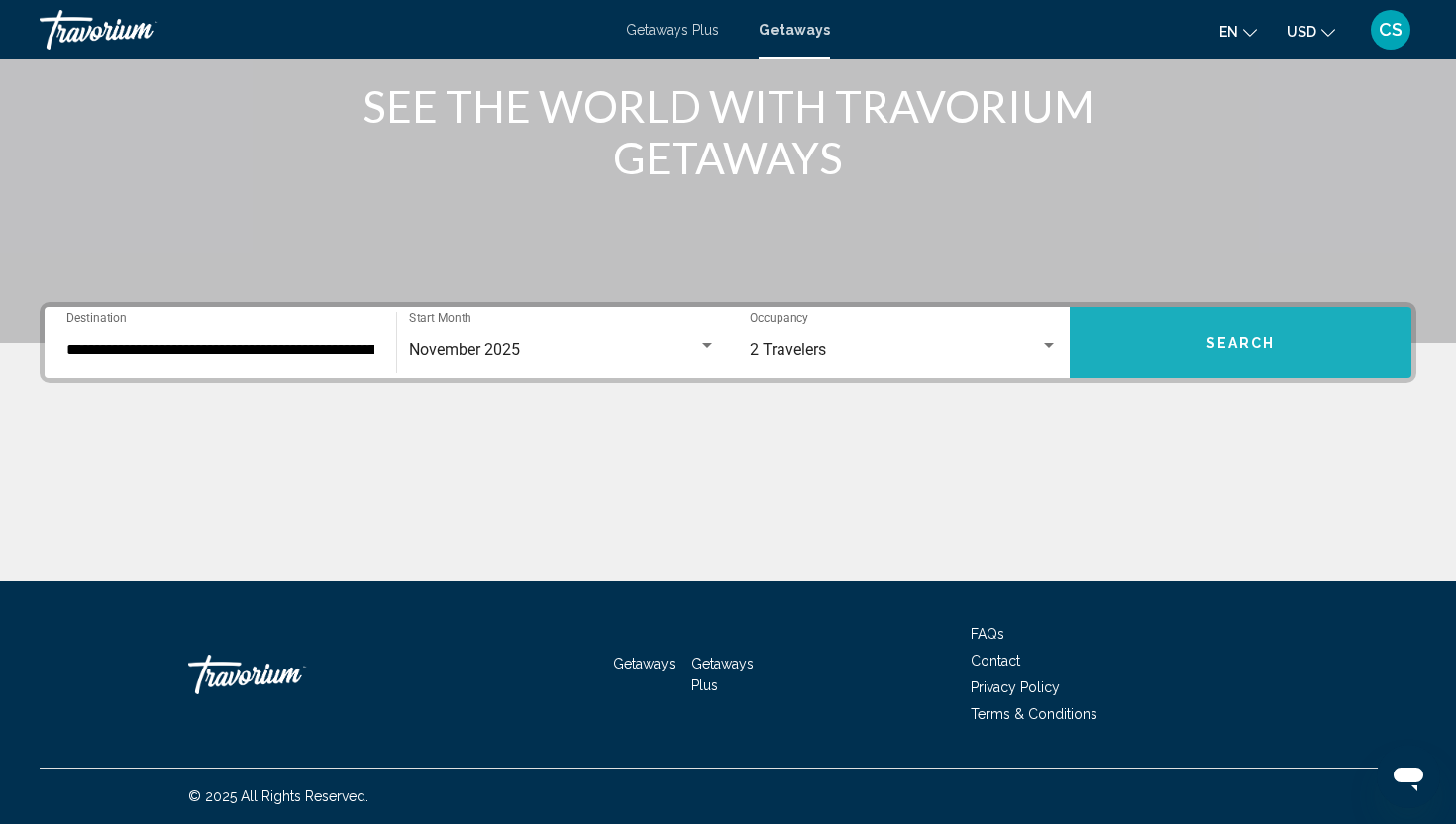 click on "Search" at bounding box center [1240, 343] 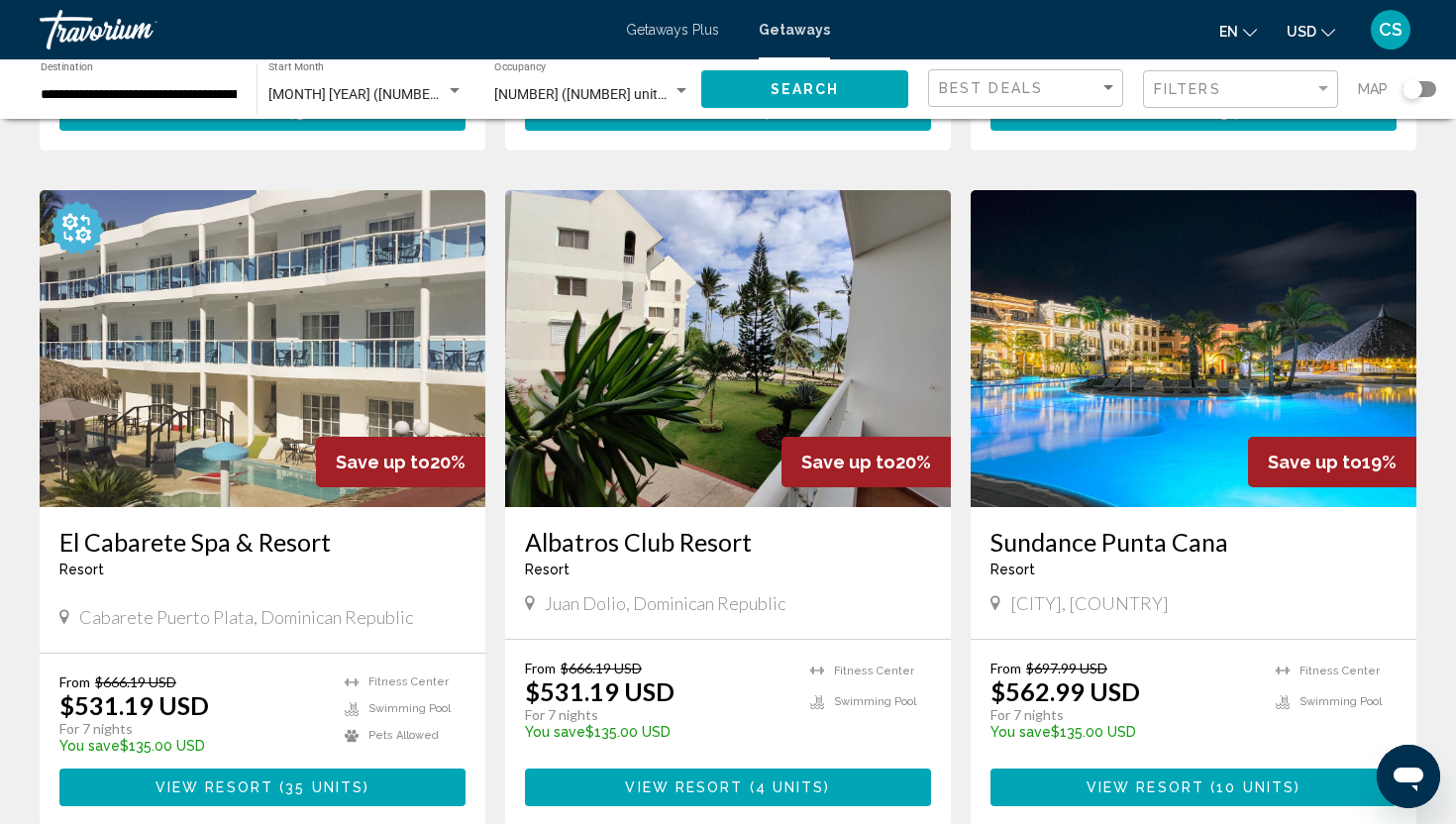 scroll, scrollTop: 695, scrollLeft: 0, axis: vertical 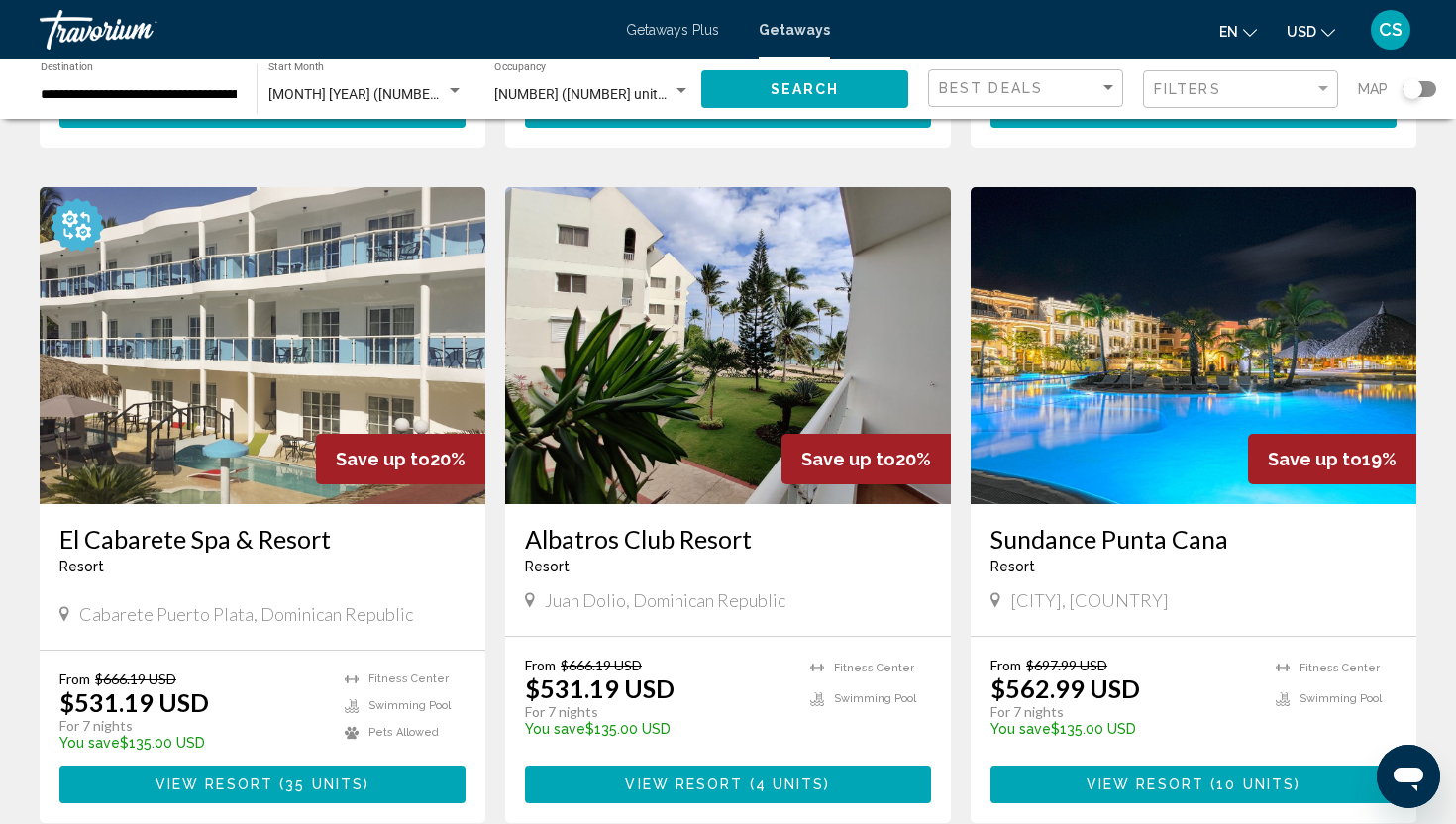 click on "Sundance Punta Cana" at bounding box center [1194, 539] 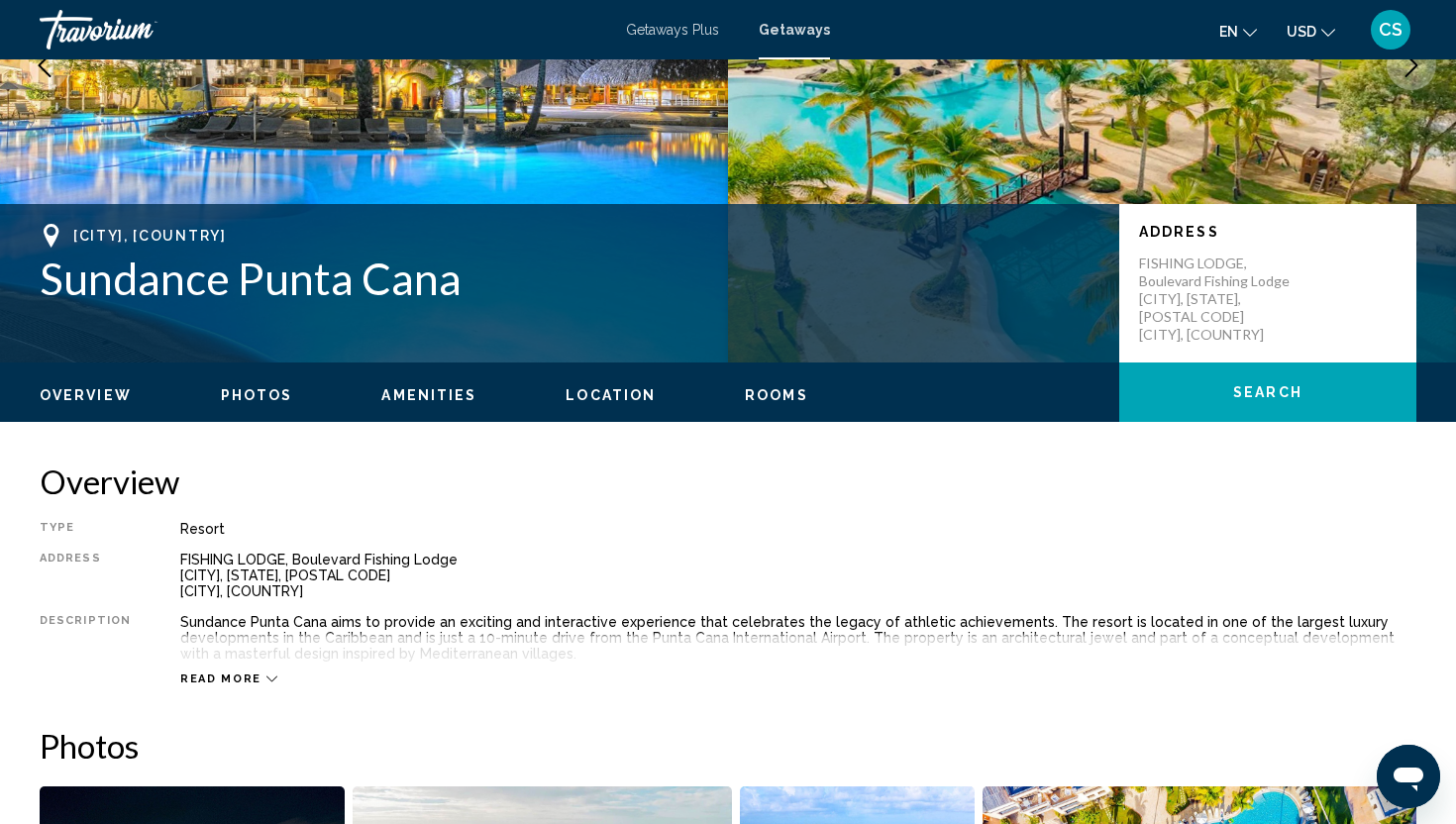 scroll, scrollTop: 293, scrollLeft: 0, axis: vertical 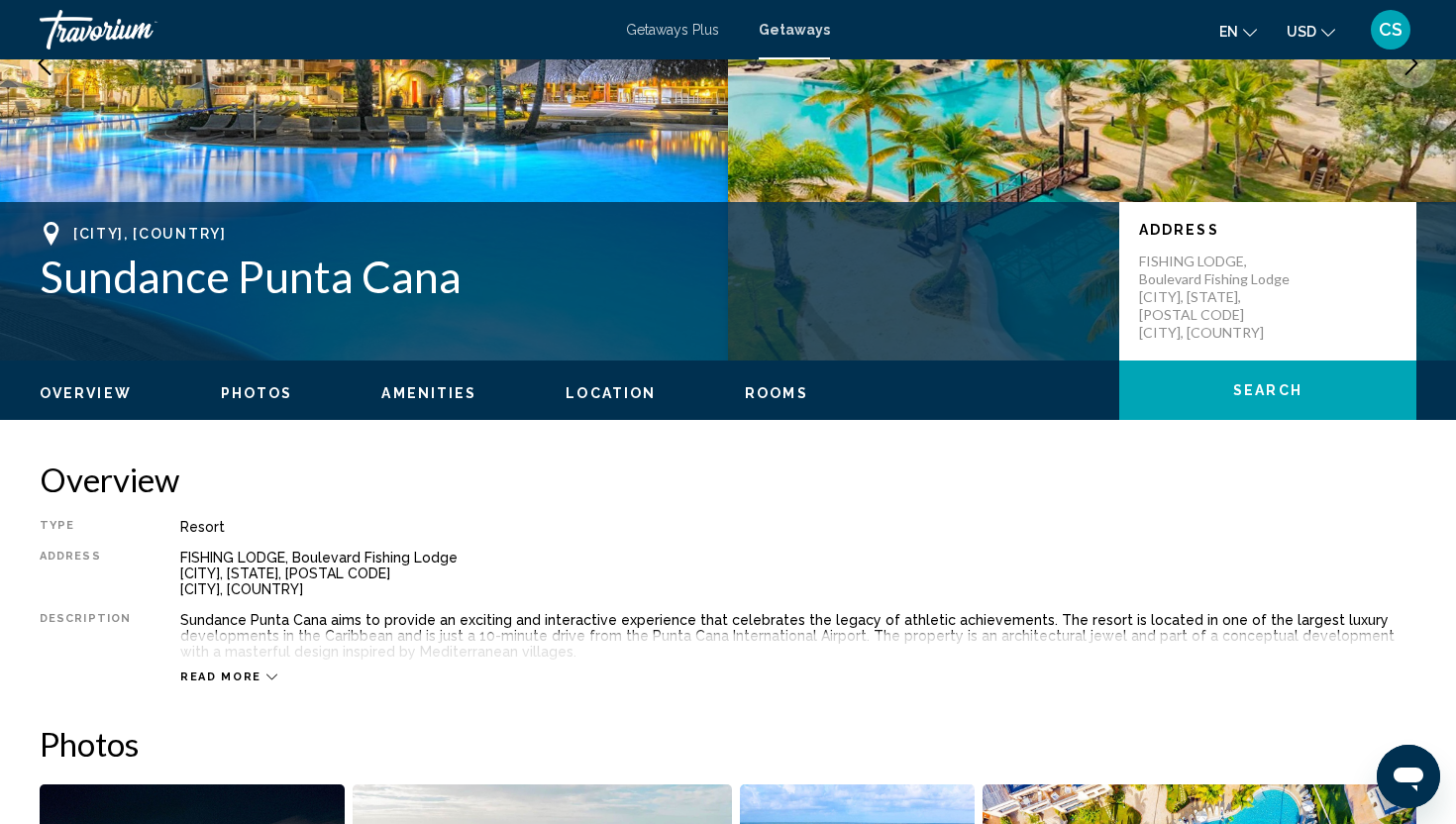 click on "Read more" at bounding box center [221, 676] 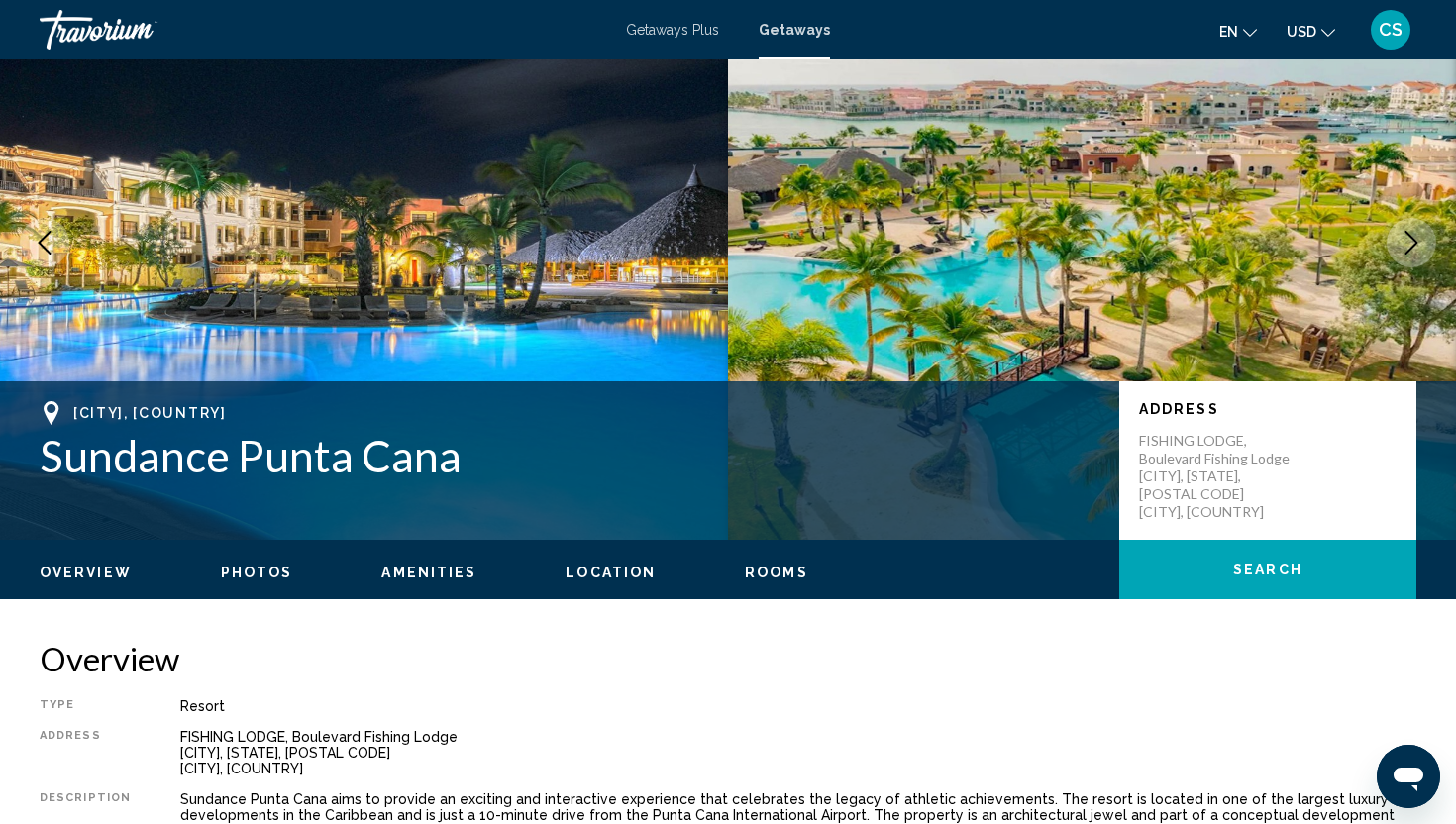 scroll, scrollTop: 0, scrollLeft: 0, axis: both 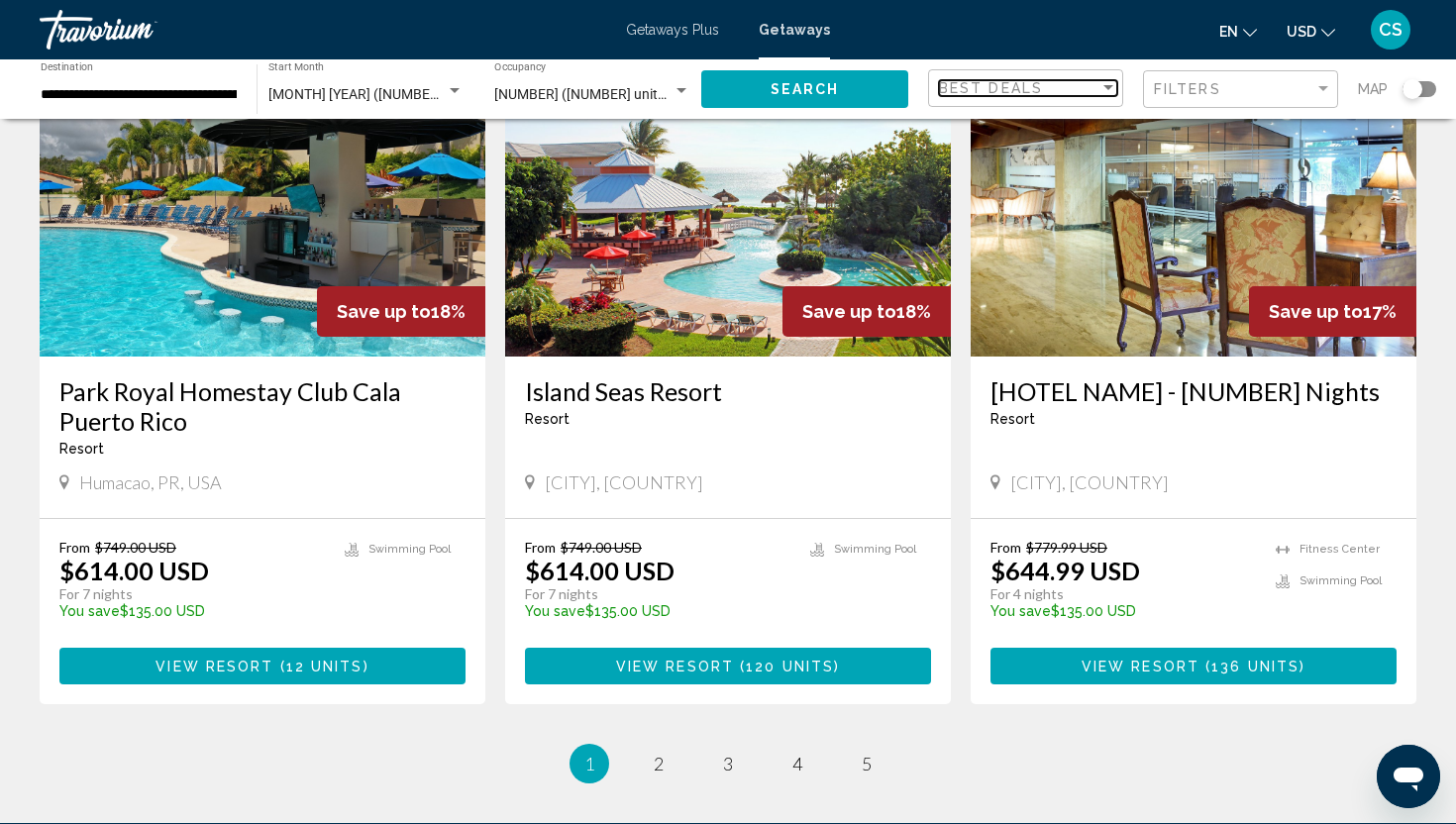 click at bounding box center (1108, 88) 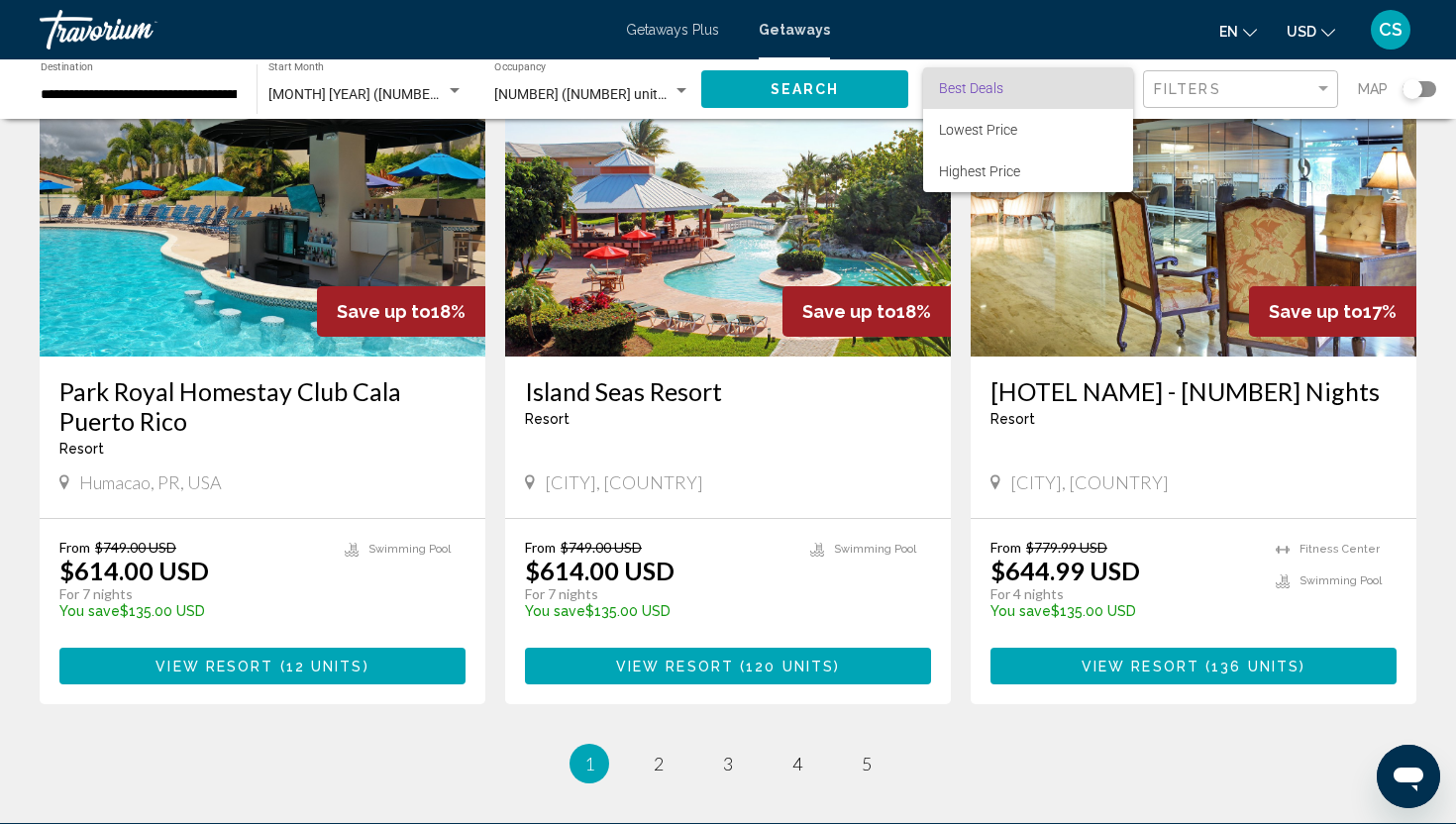 click on "Best Deals" at bounding box center [1028, 88] 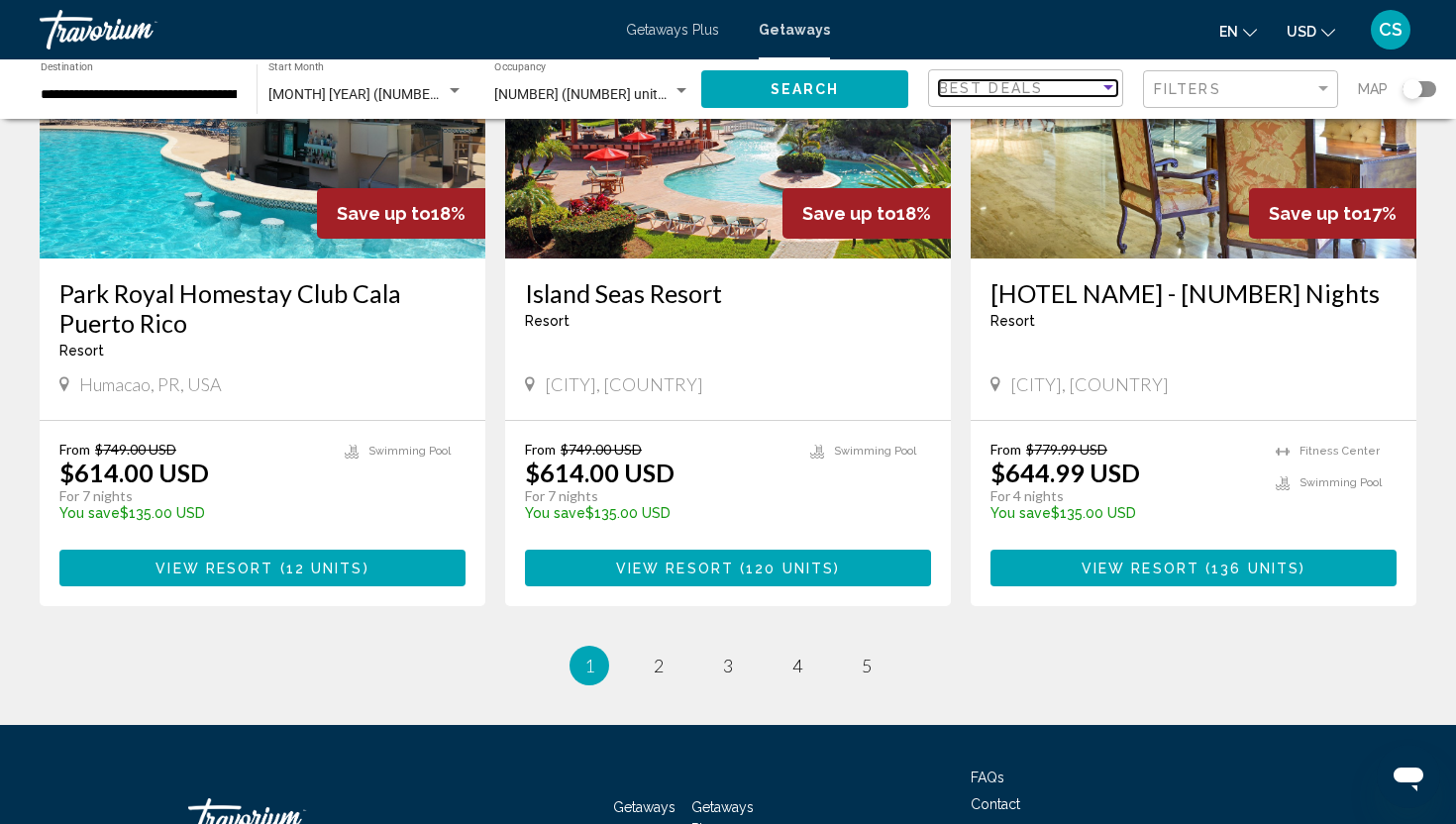 scroll, scrollTop: 2311, scrollLeft: 0, axis: vertical 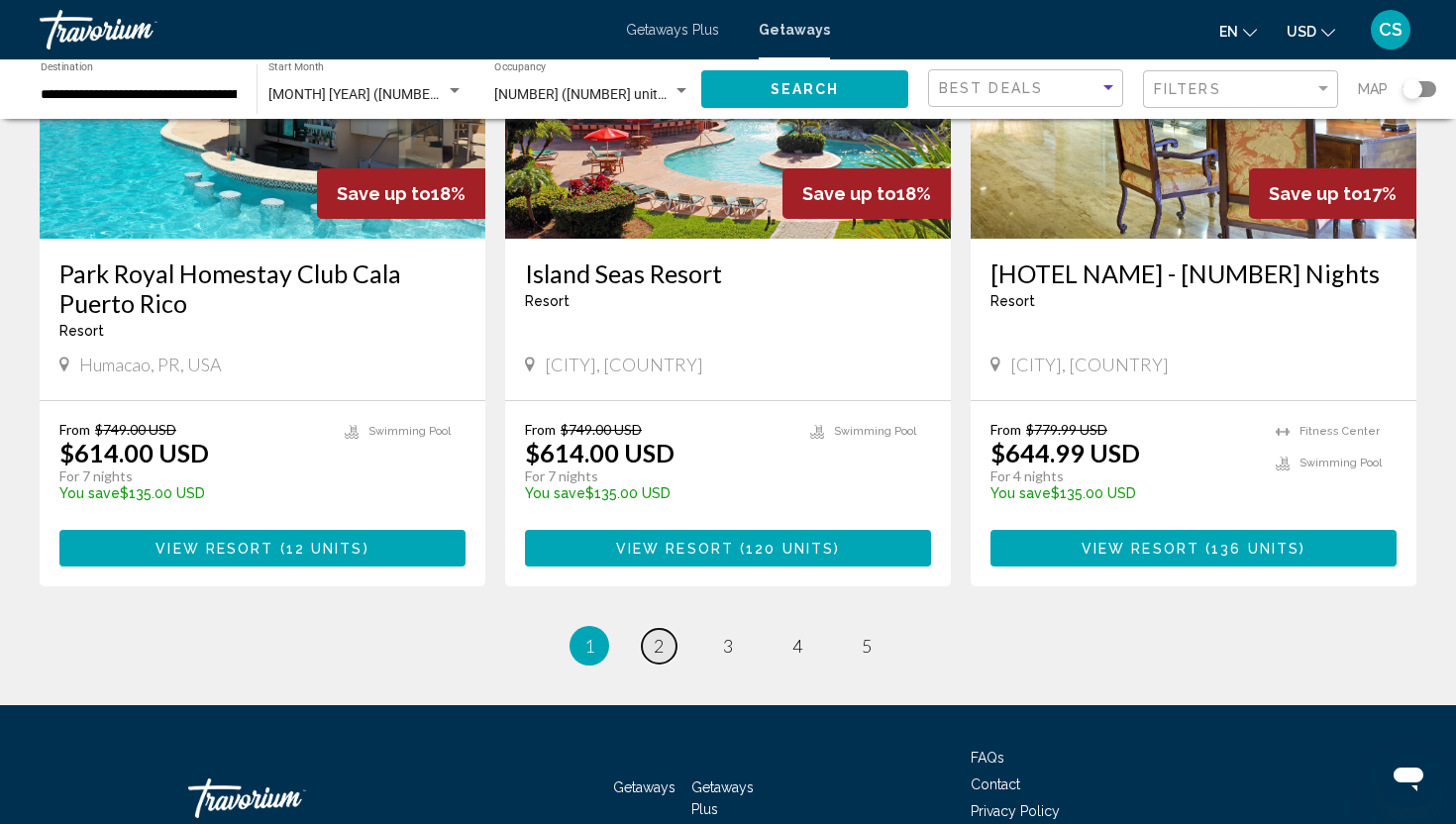 click on "2" at bounding box center [659, 646] 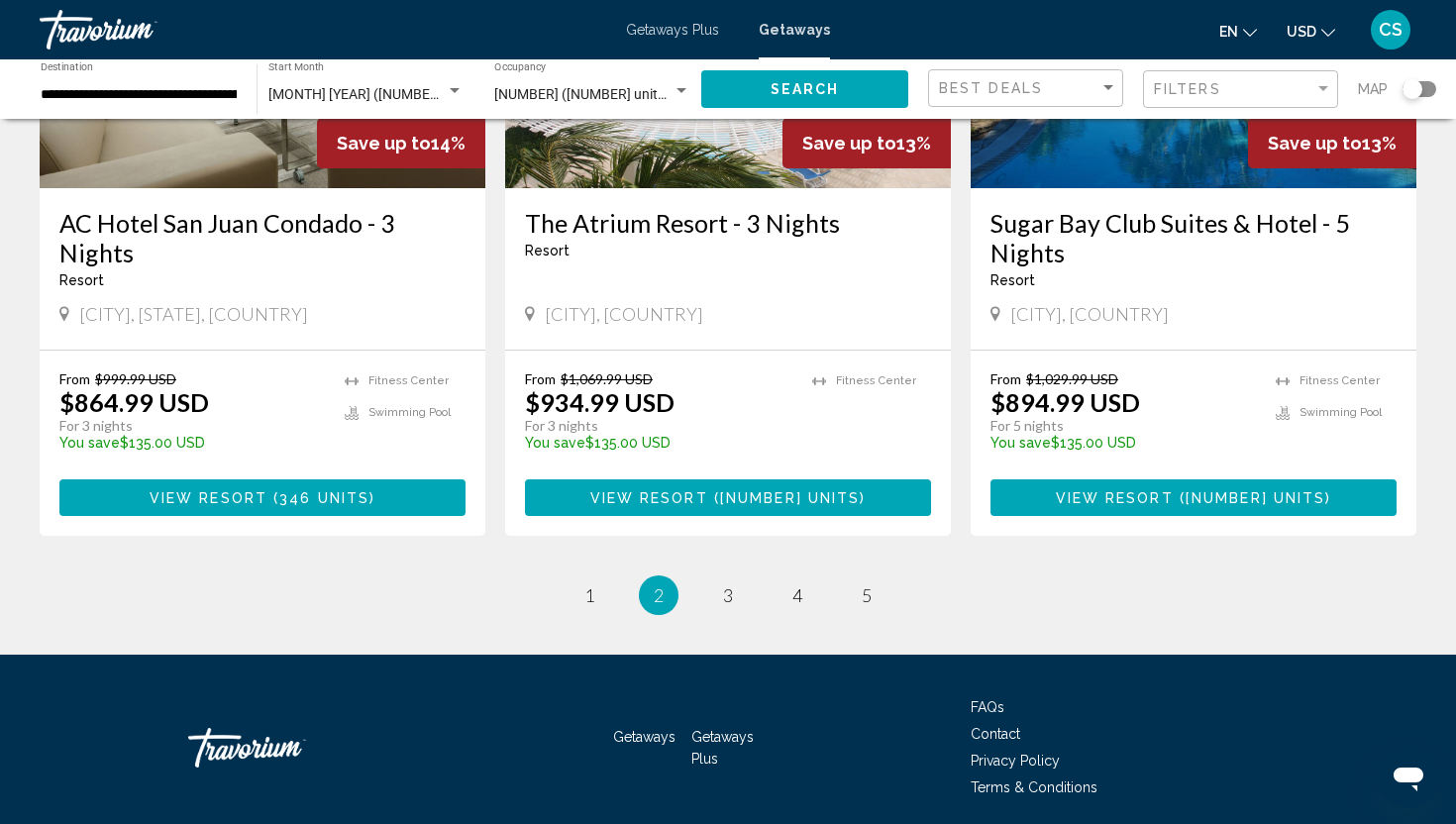 scroll, scrollTop: 2425, scrollLeft: 0, axis: vertical 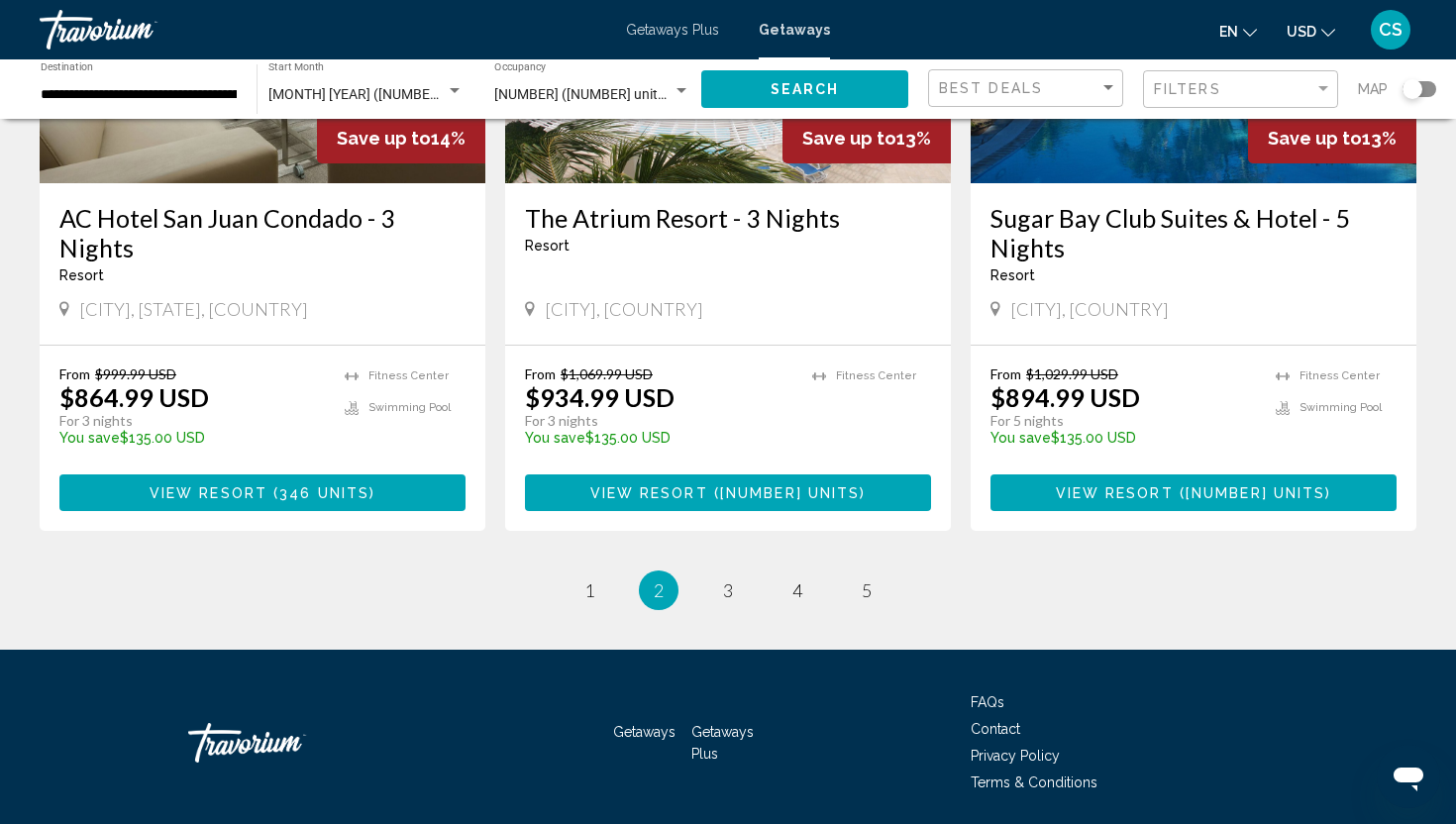 click on "Sugar Bay Club Suites & Hotel - 5 Nights" at bounding box center [1194, 233] 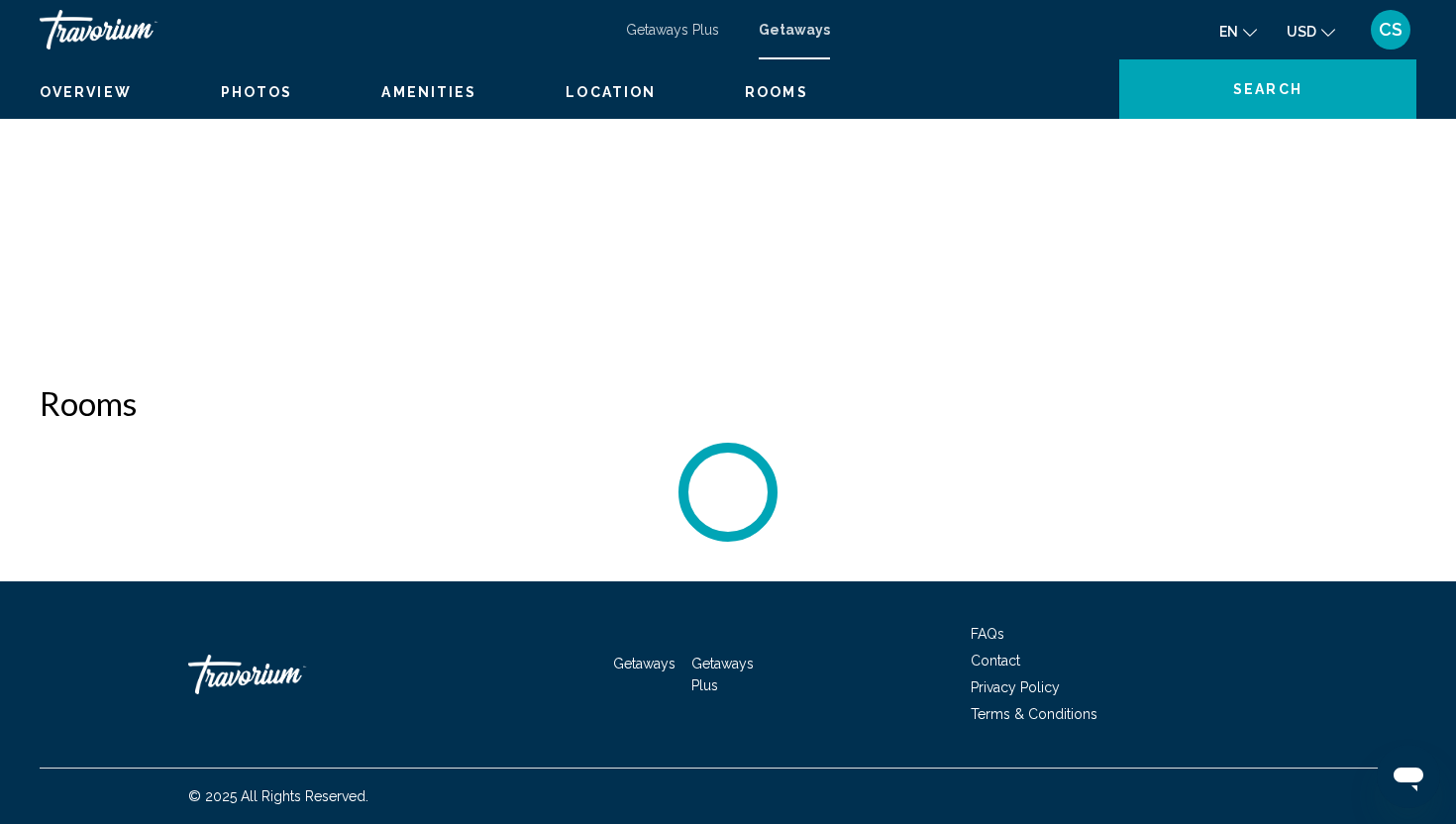 scroll, scrollTop: 0, scrollLeft: 0, axis: both 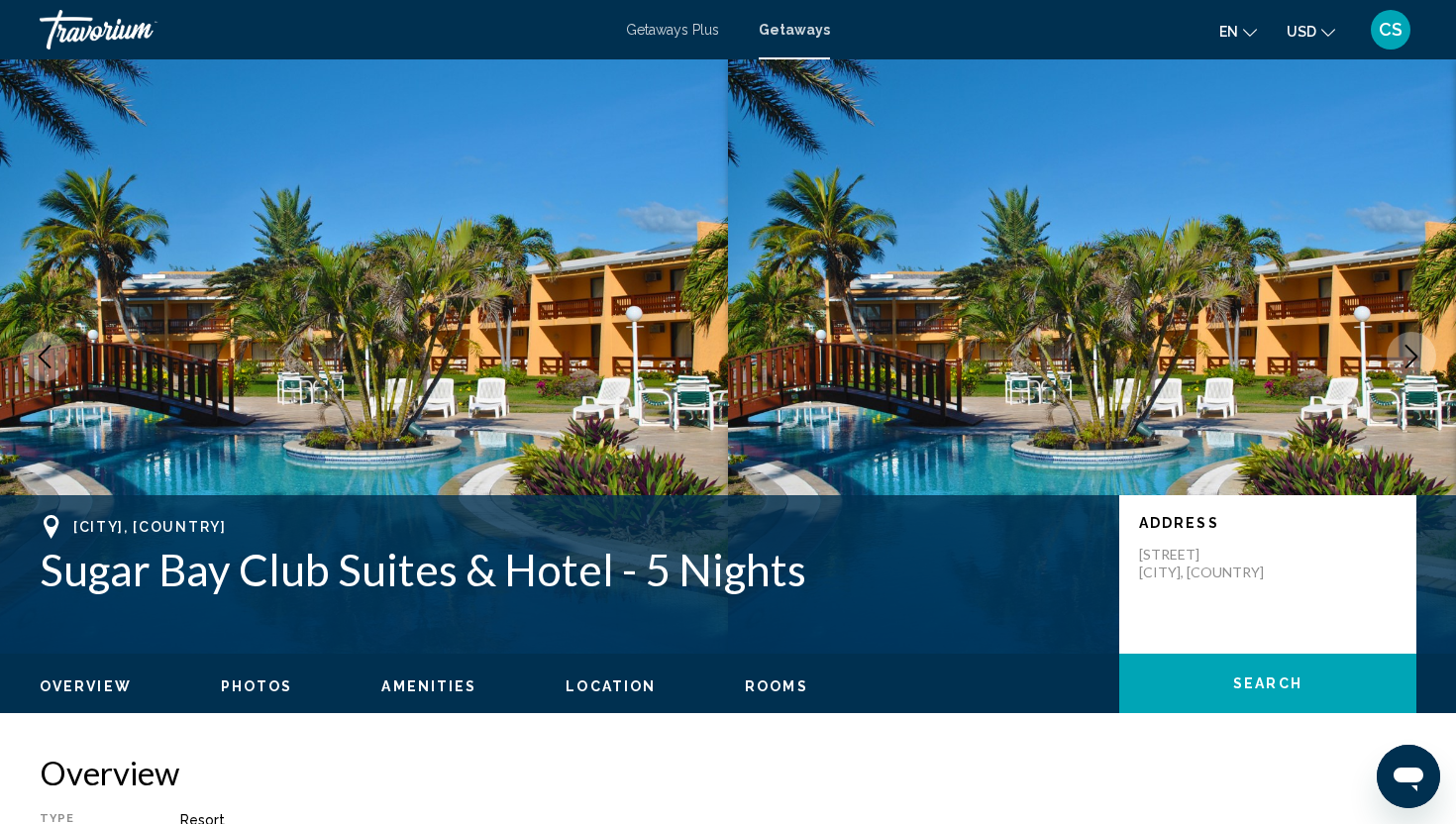 click on "Photos" at bounding box center (257, 686) 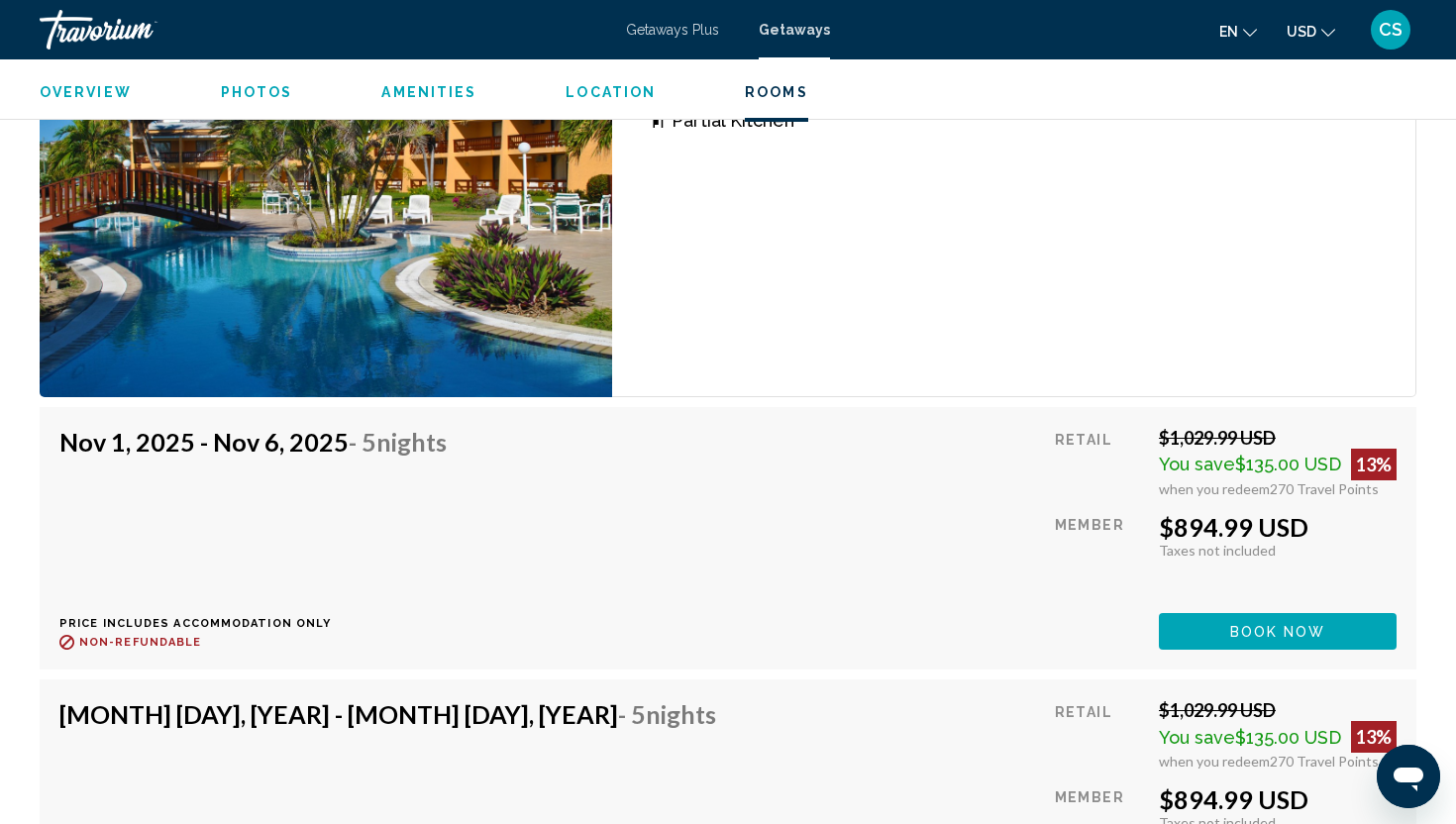 scroll, scrollTop: 3054, scrollLeft: 0, axis: vertical 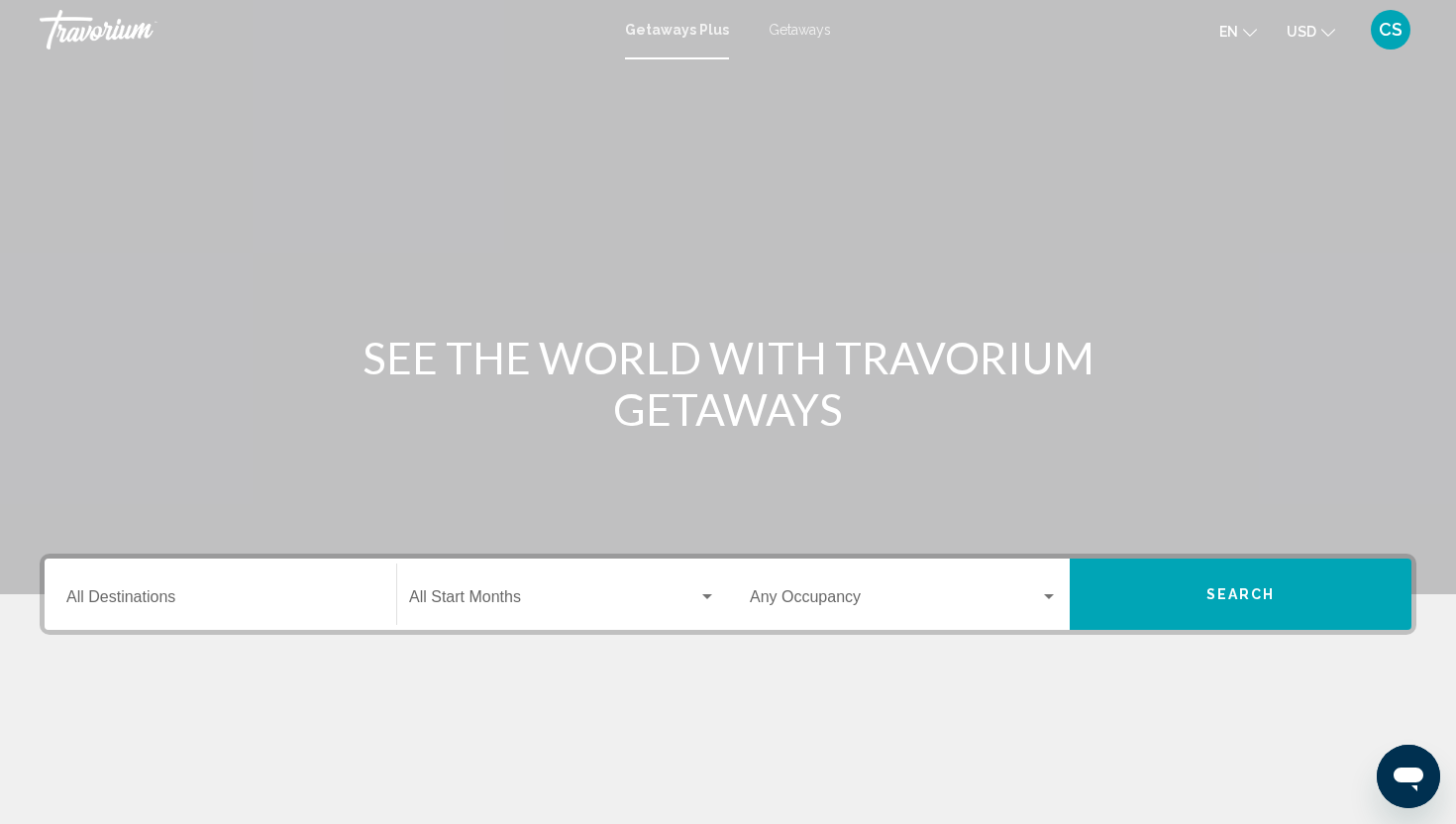click 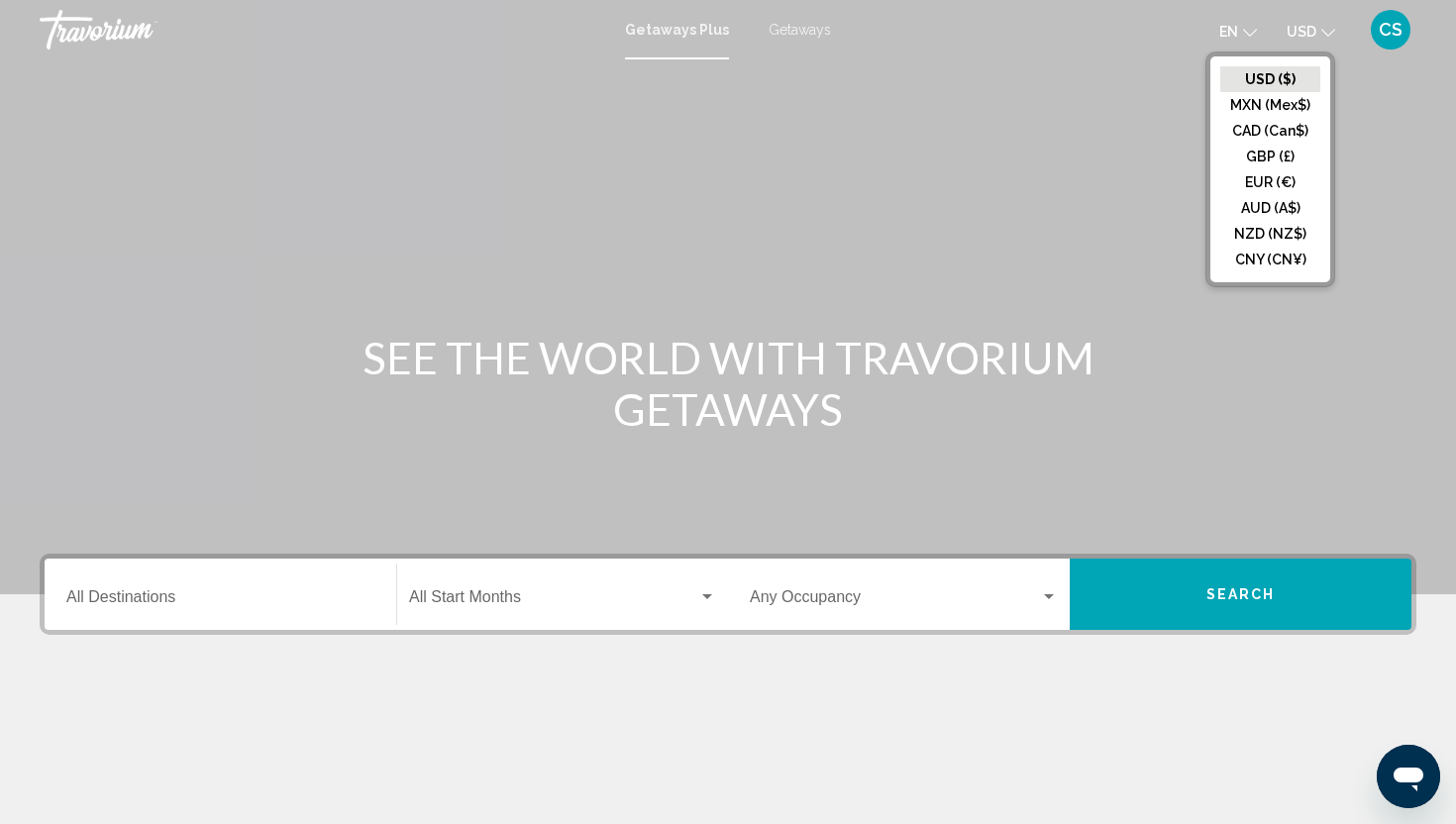 click 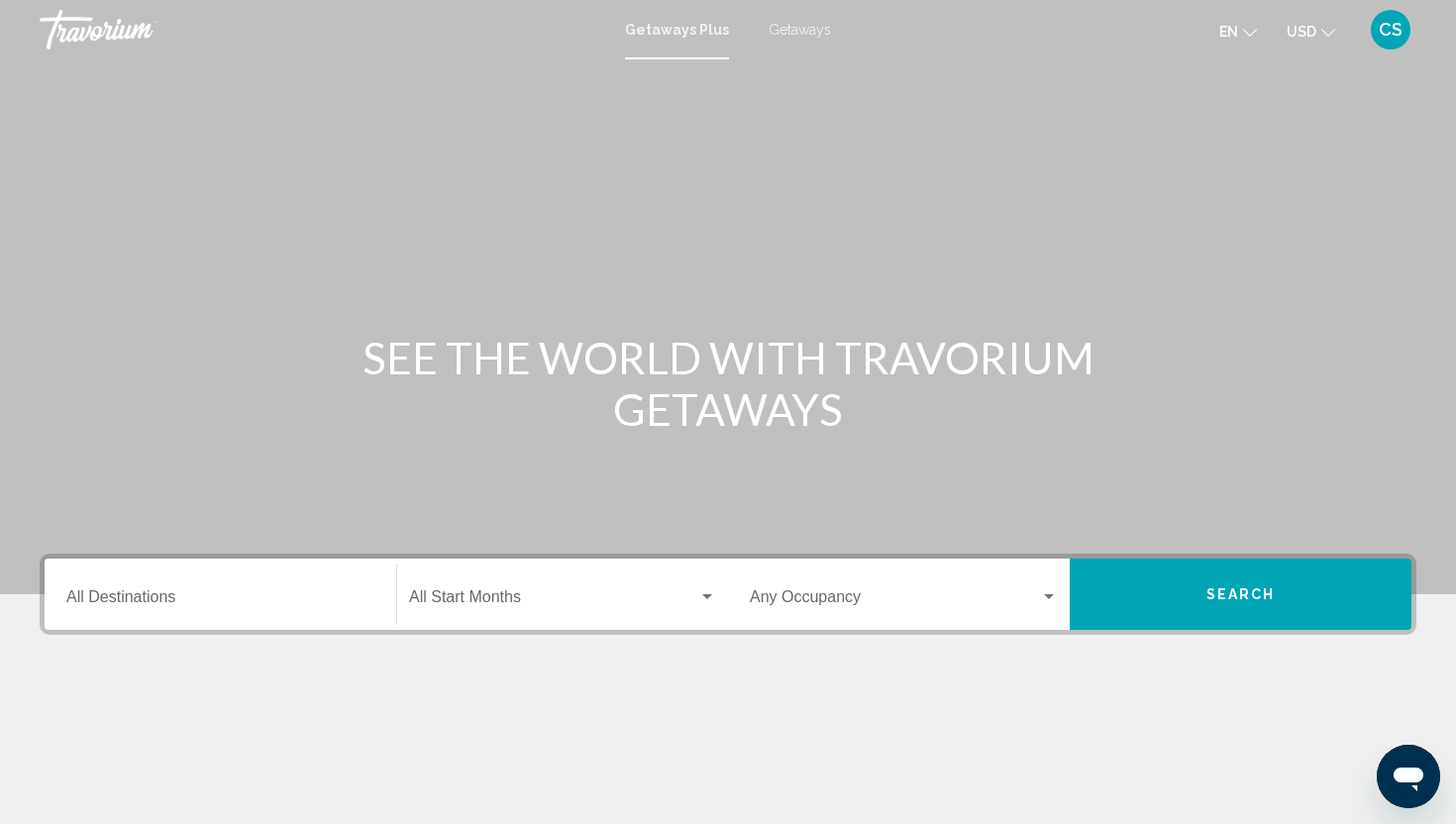 click on "CS" at bounding box center [1391, 30] 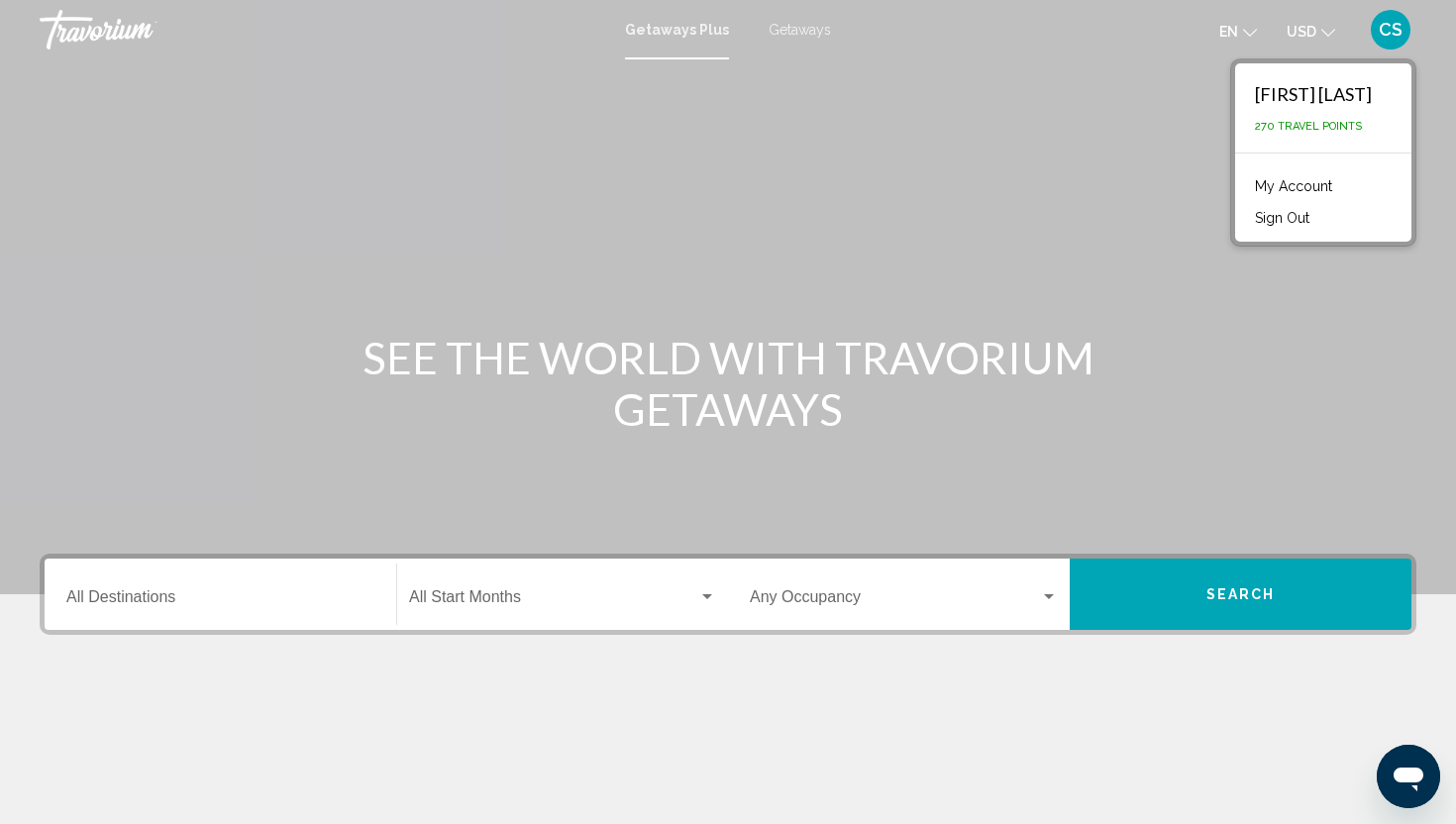click at bounding box center (728, 297) 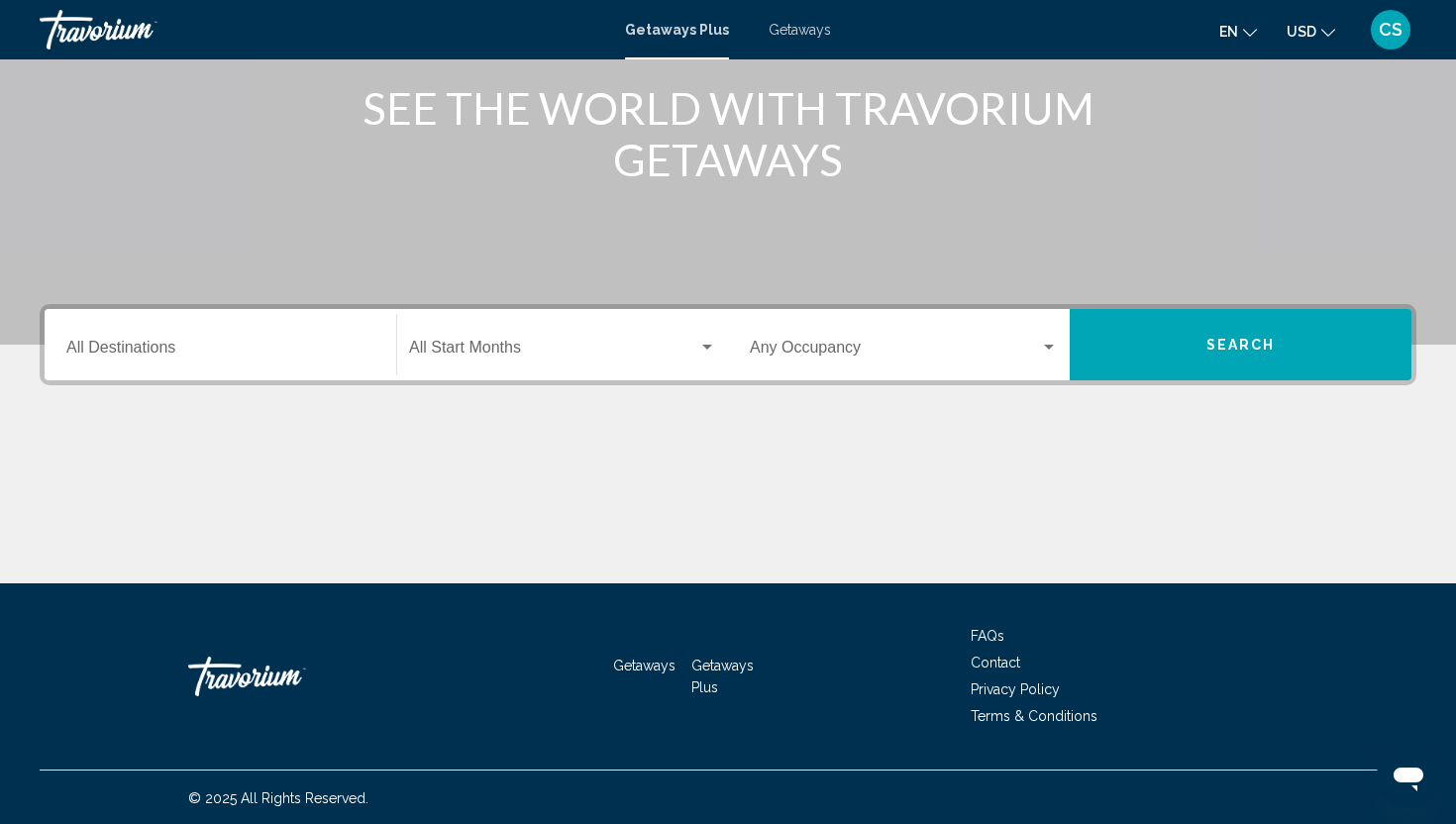 scroll, scrollTop: 252, scrollLeft: 0, axis: vertical 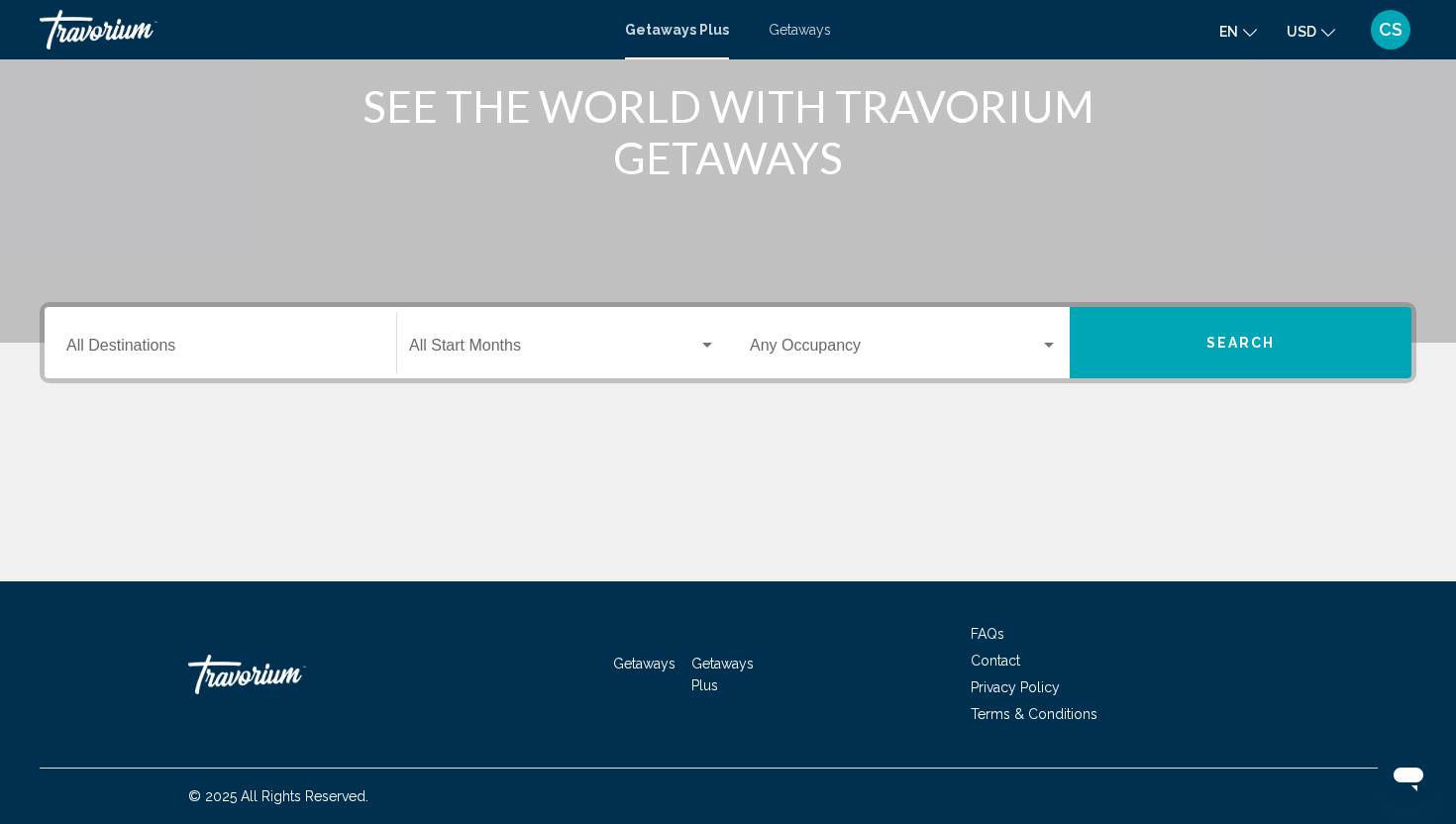 click on "FAQs" at bounding box center (988, 634) 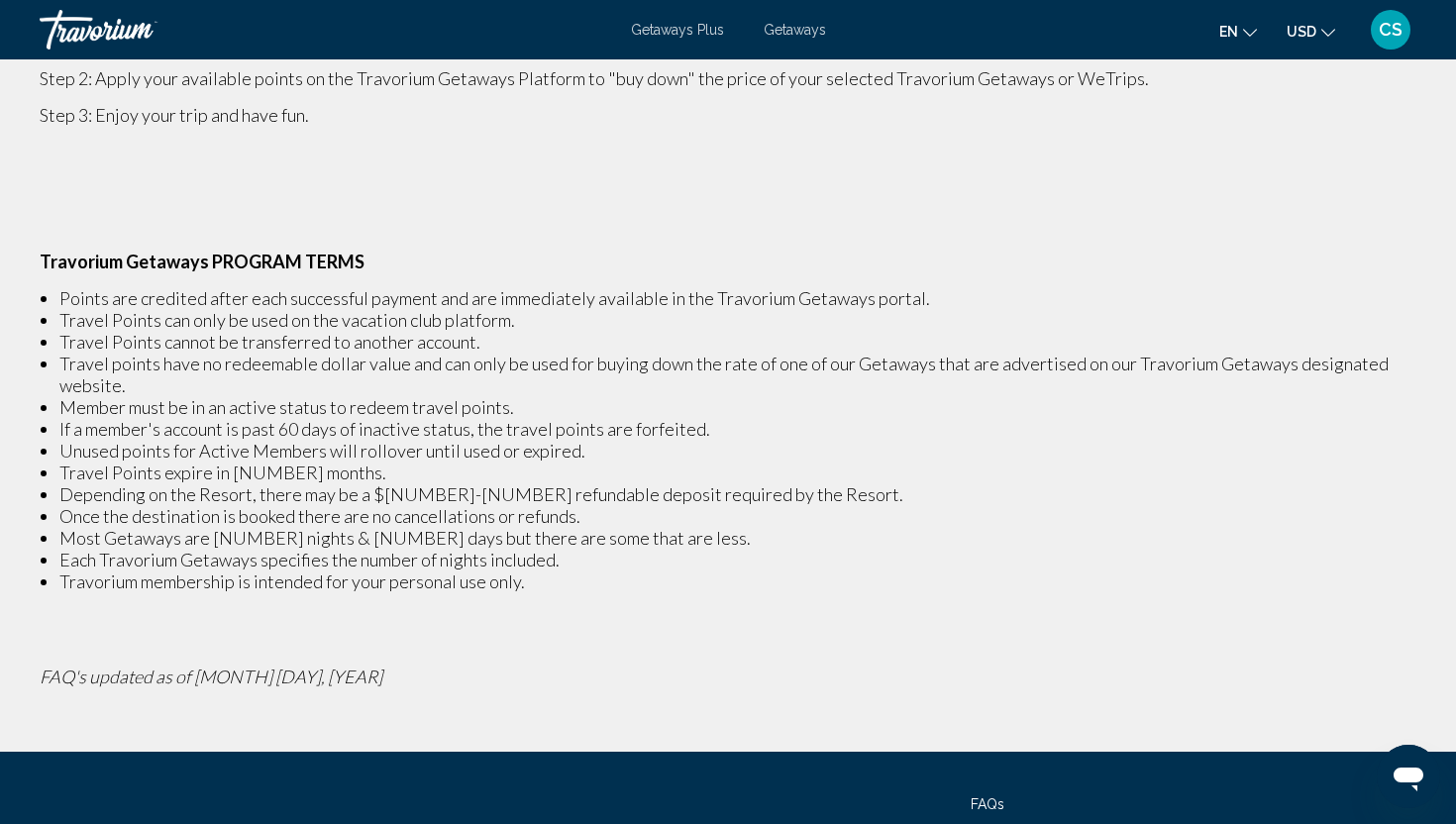 scroll, scrollTop: 306, scrollLeft: 0, axis: vertical 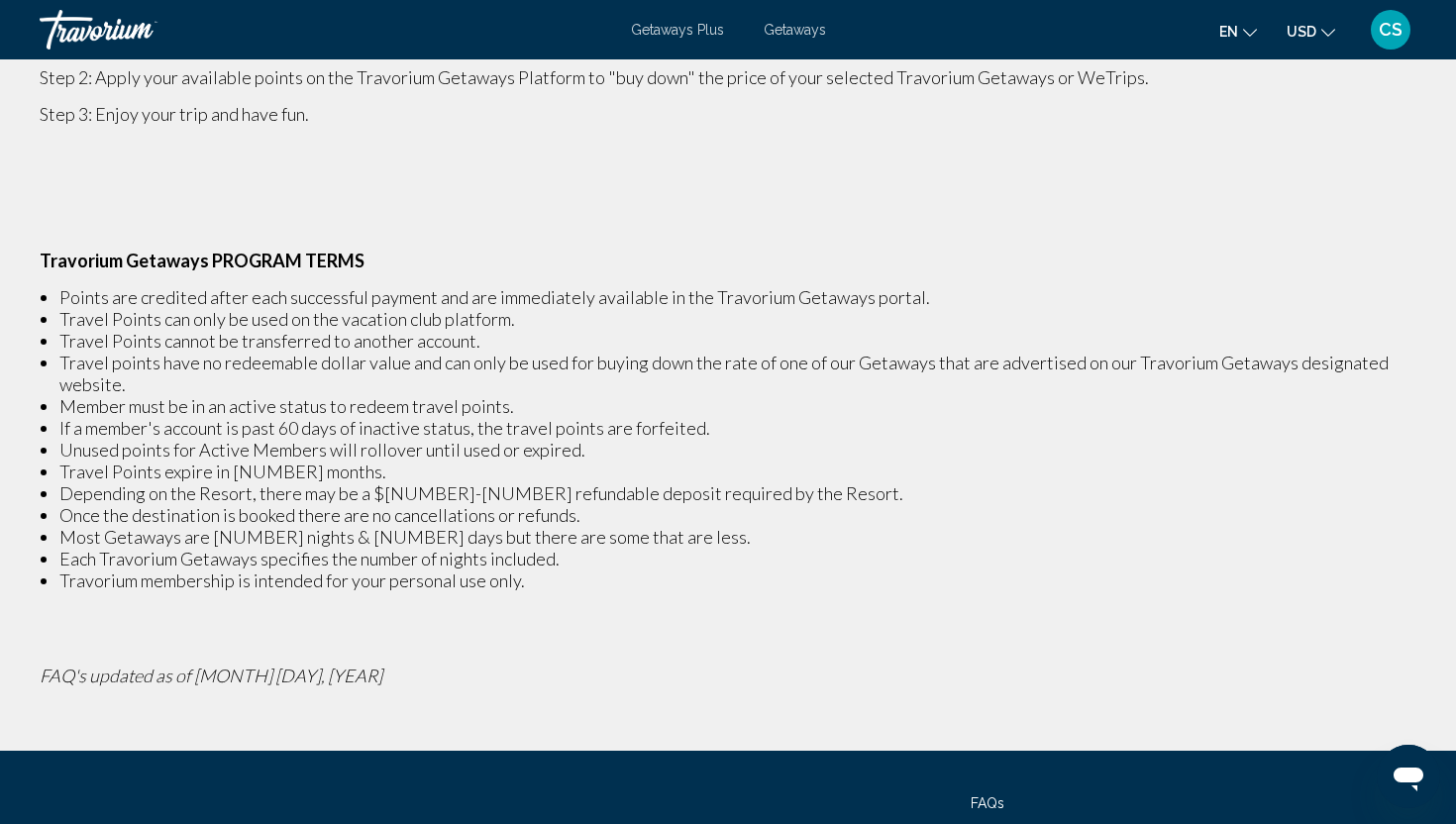 click on "Getaways Plus" at bounding box center [677, 30] 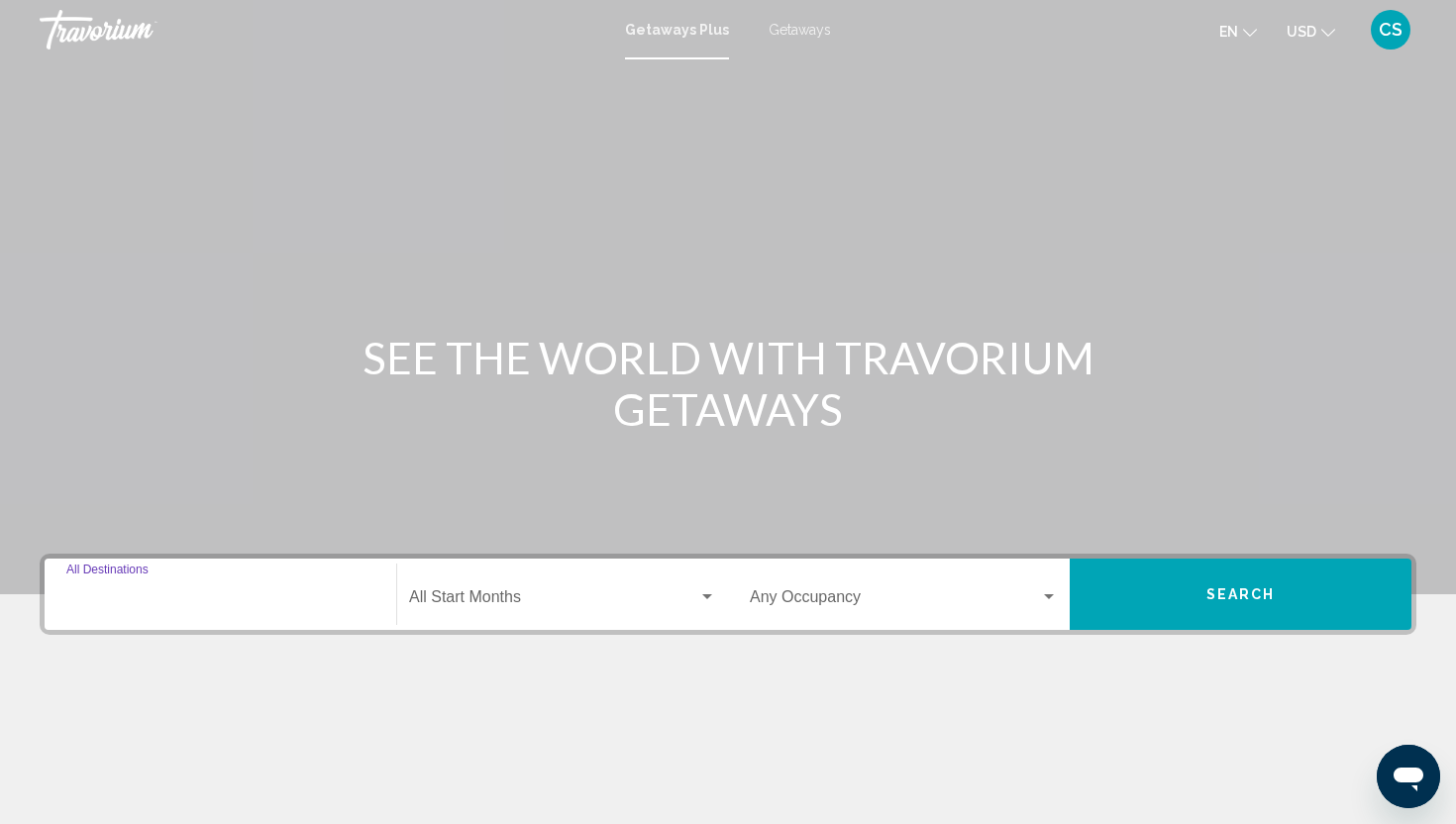 click on "Destination All Destinations" at bounding box center [220, 601] 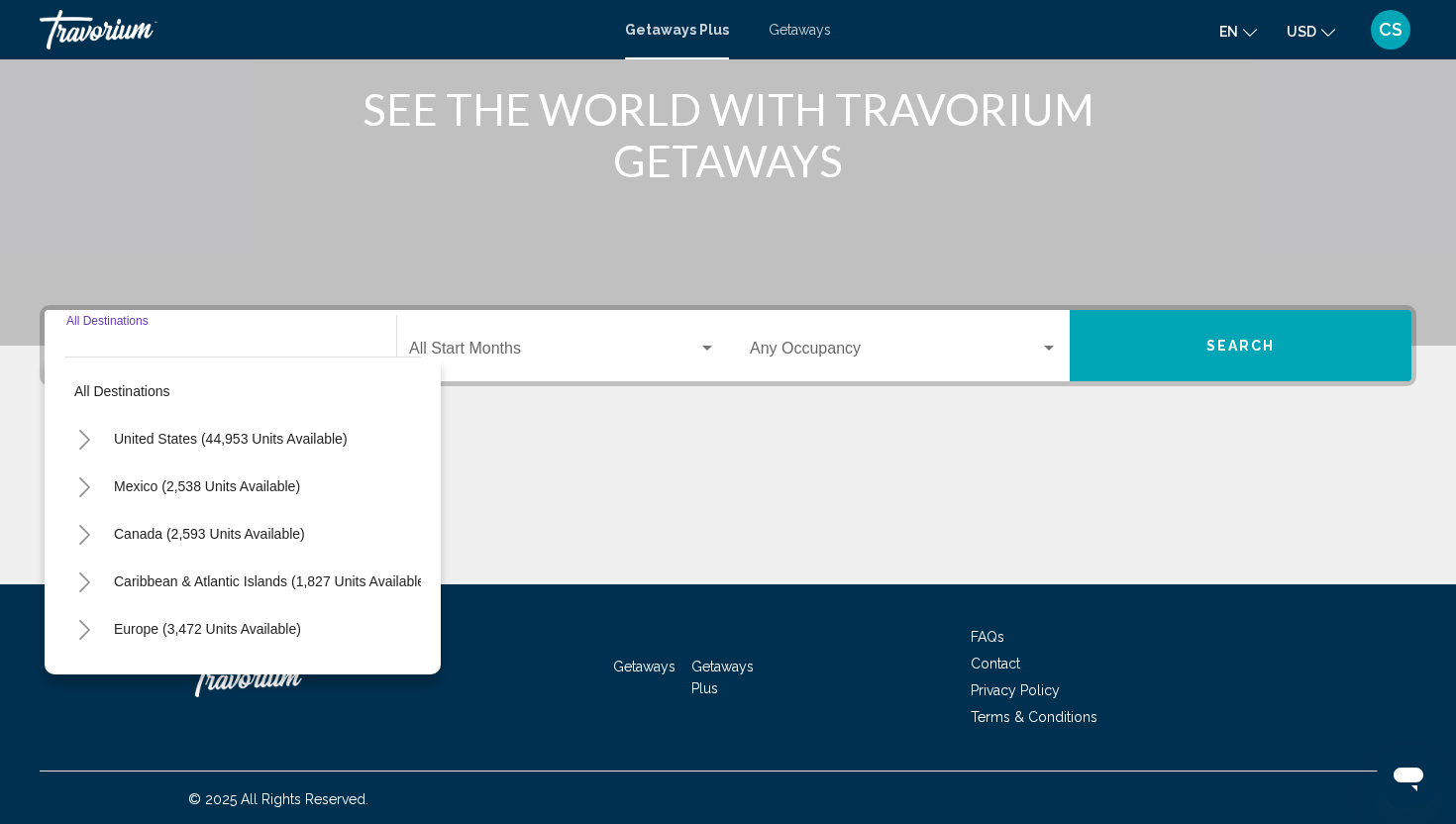 scroll, scrollTop: 252, scrollLeft: 0, axis: vertical 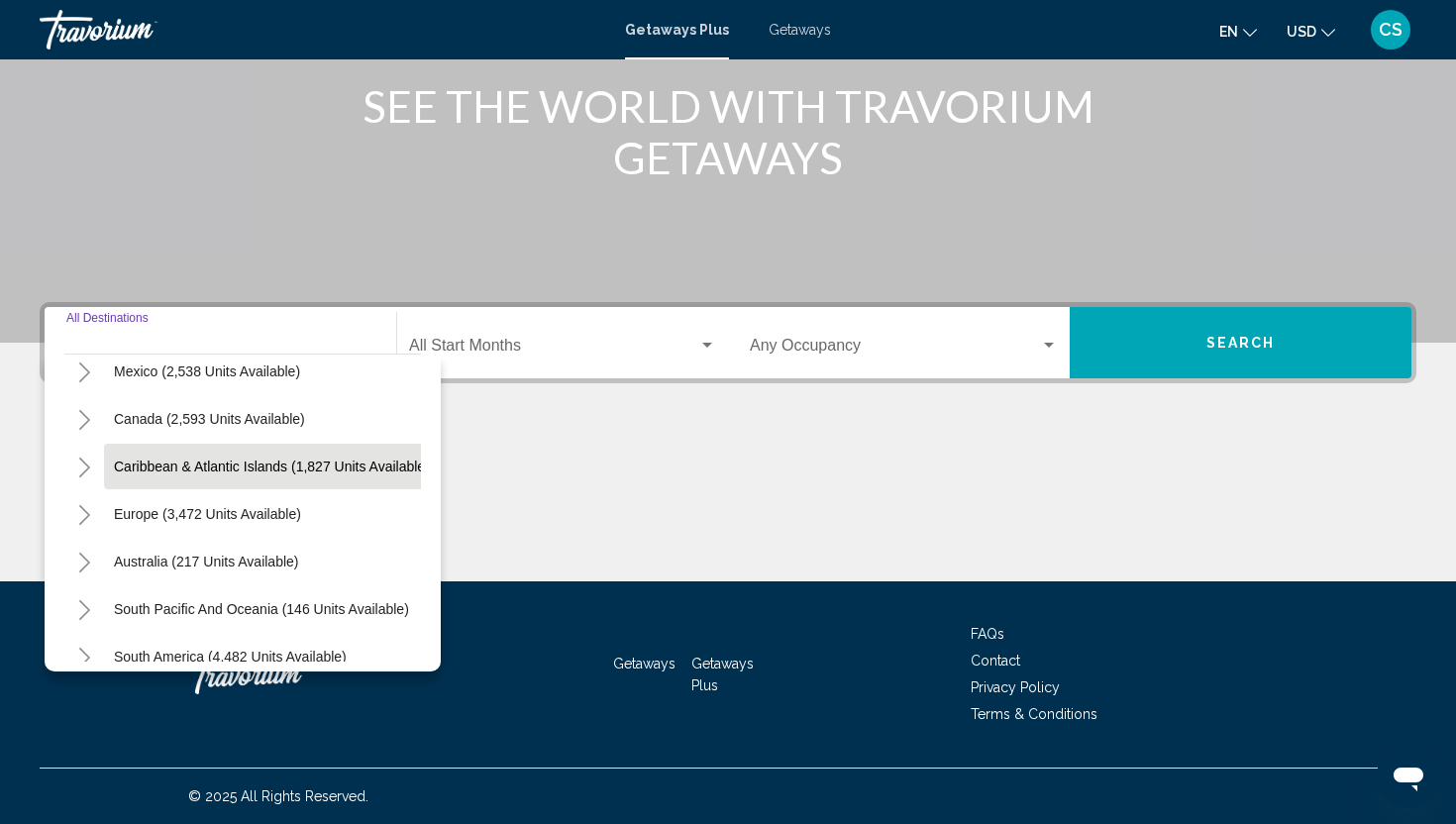 click on "Caribbean & Atlantic Islands (1,827 units available)" at bounding box center (207, 514) 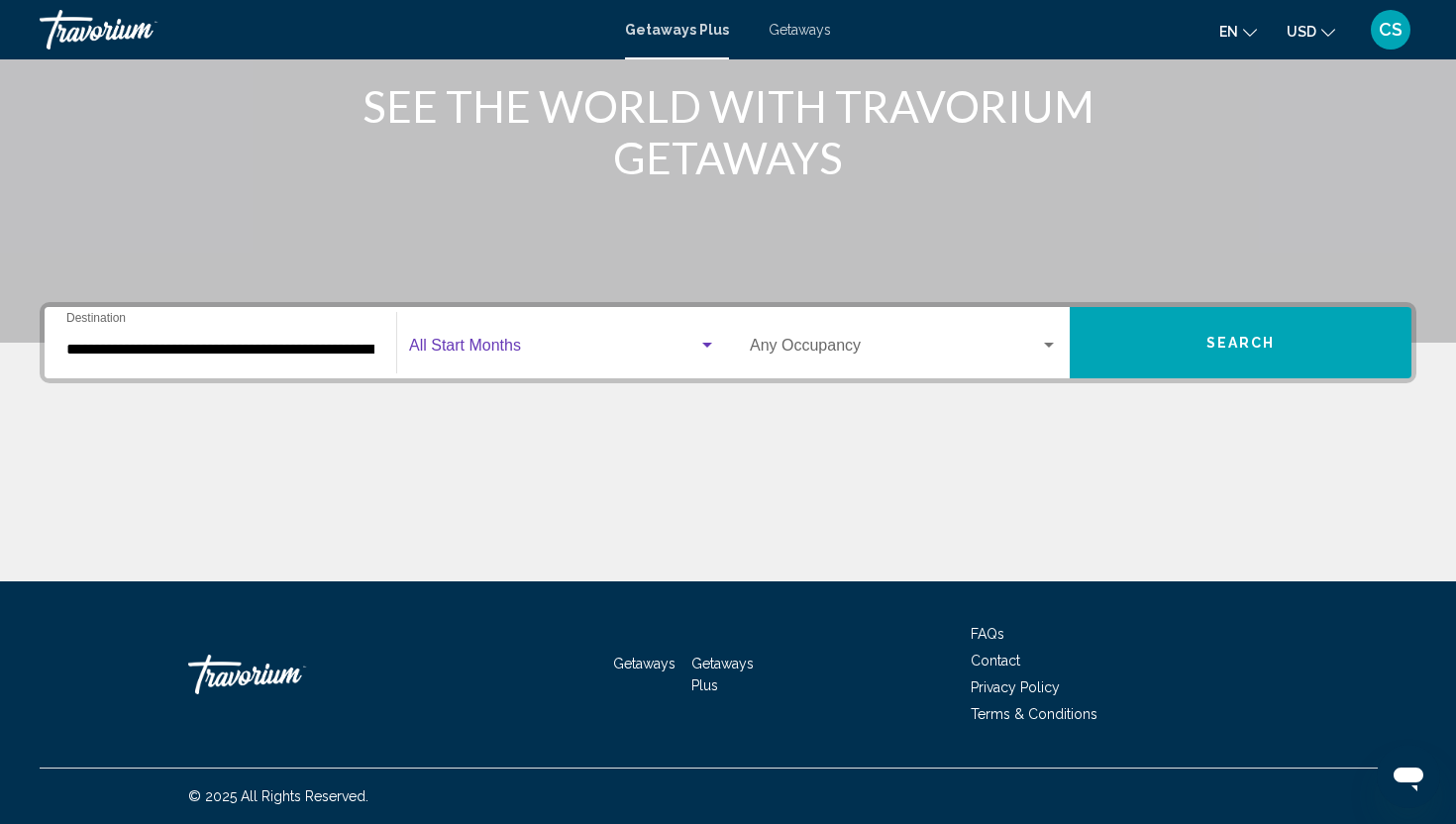 click at bounding box center [554, 350] 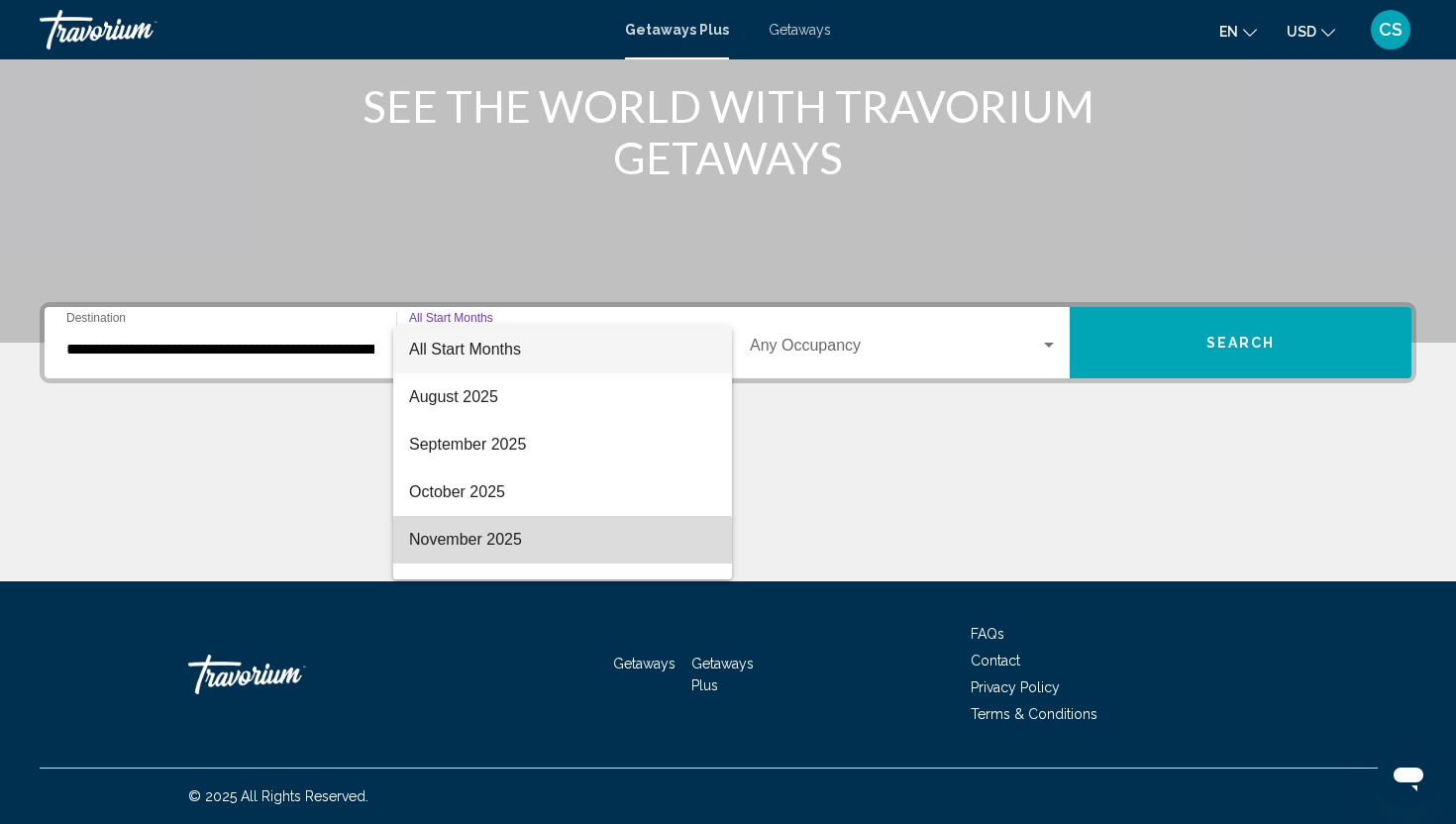 click on "November 2025" at bounding box center [563, 540] 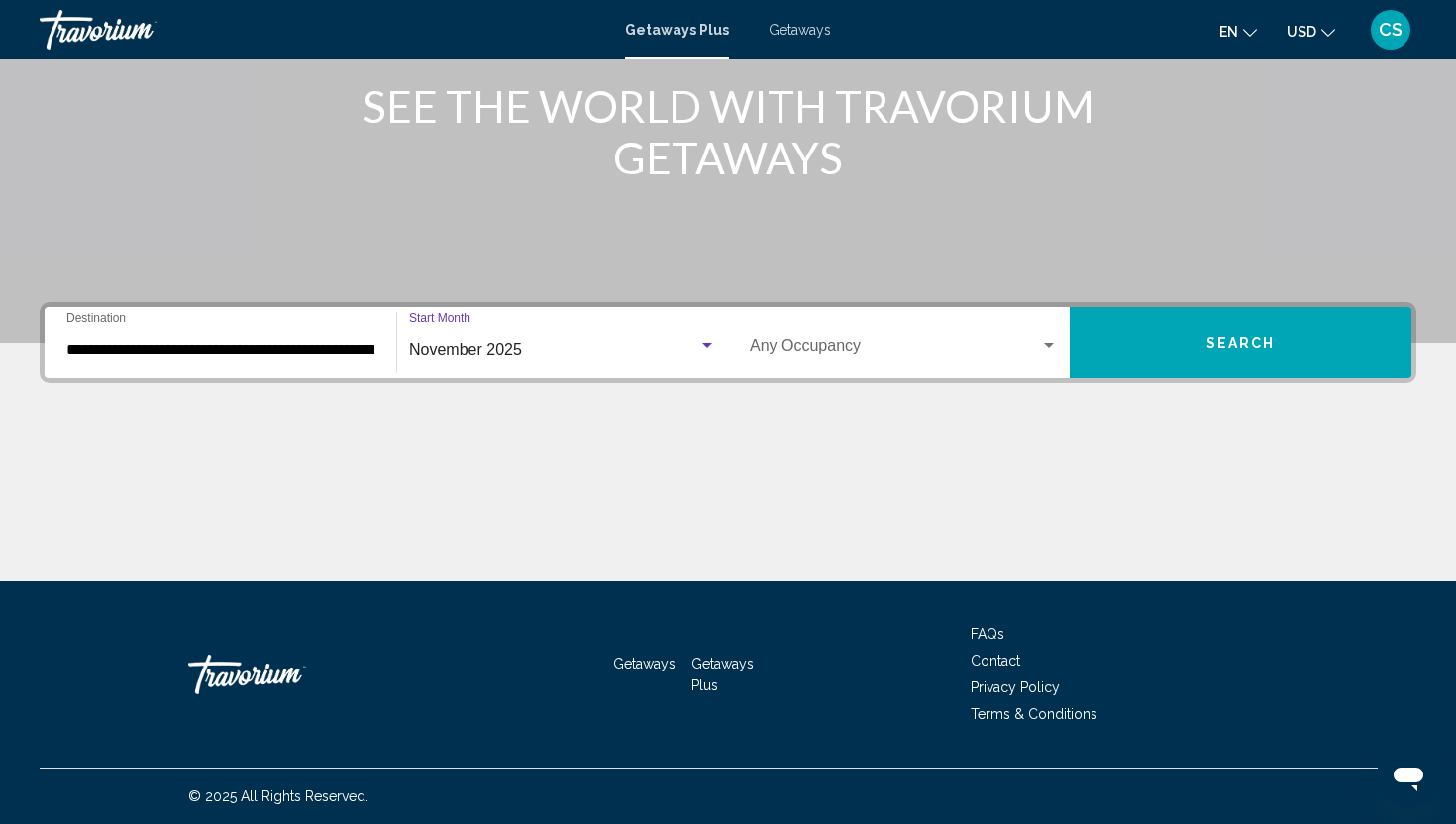 click on "Occupancy Any Occupancy" at bounding box center (903, 343) 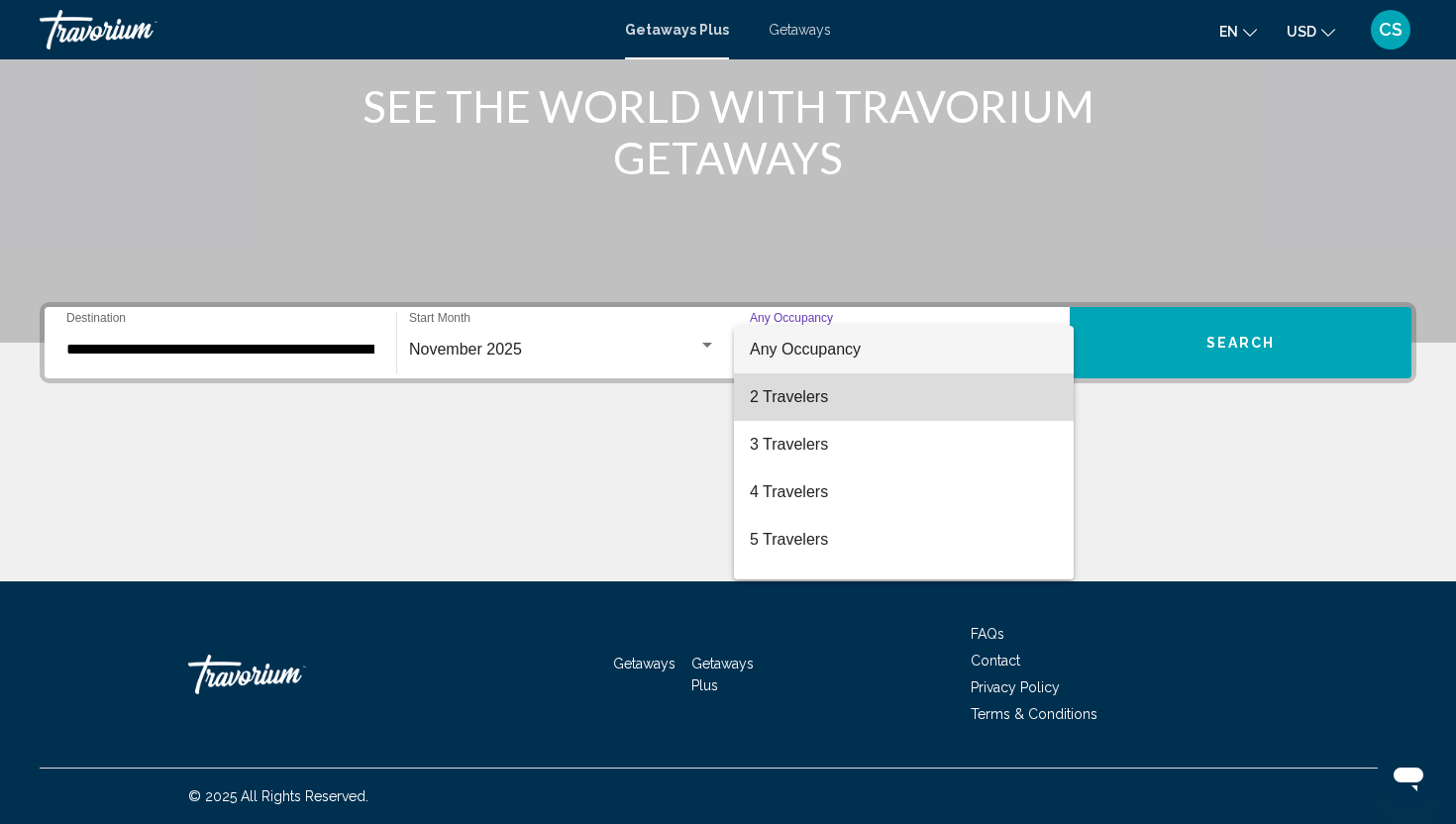 click on "2 Travelers" at bounding box center (903, 397) 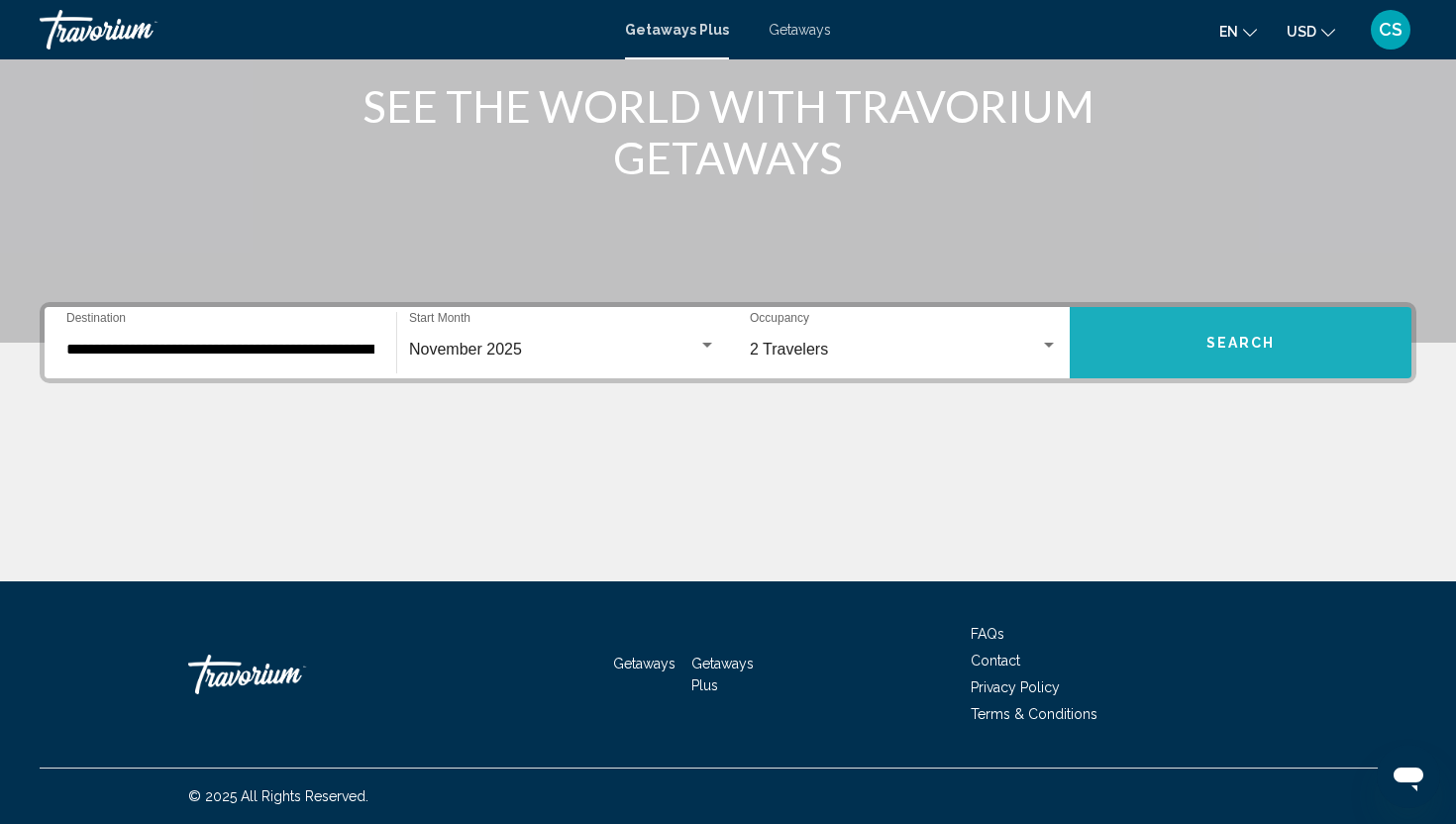 click on "Search" at bounding box center [1240, 343] 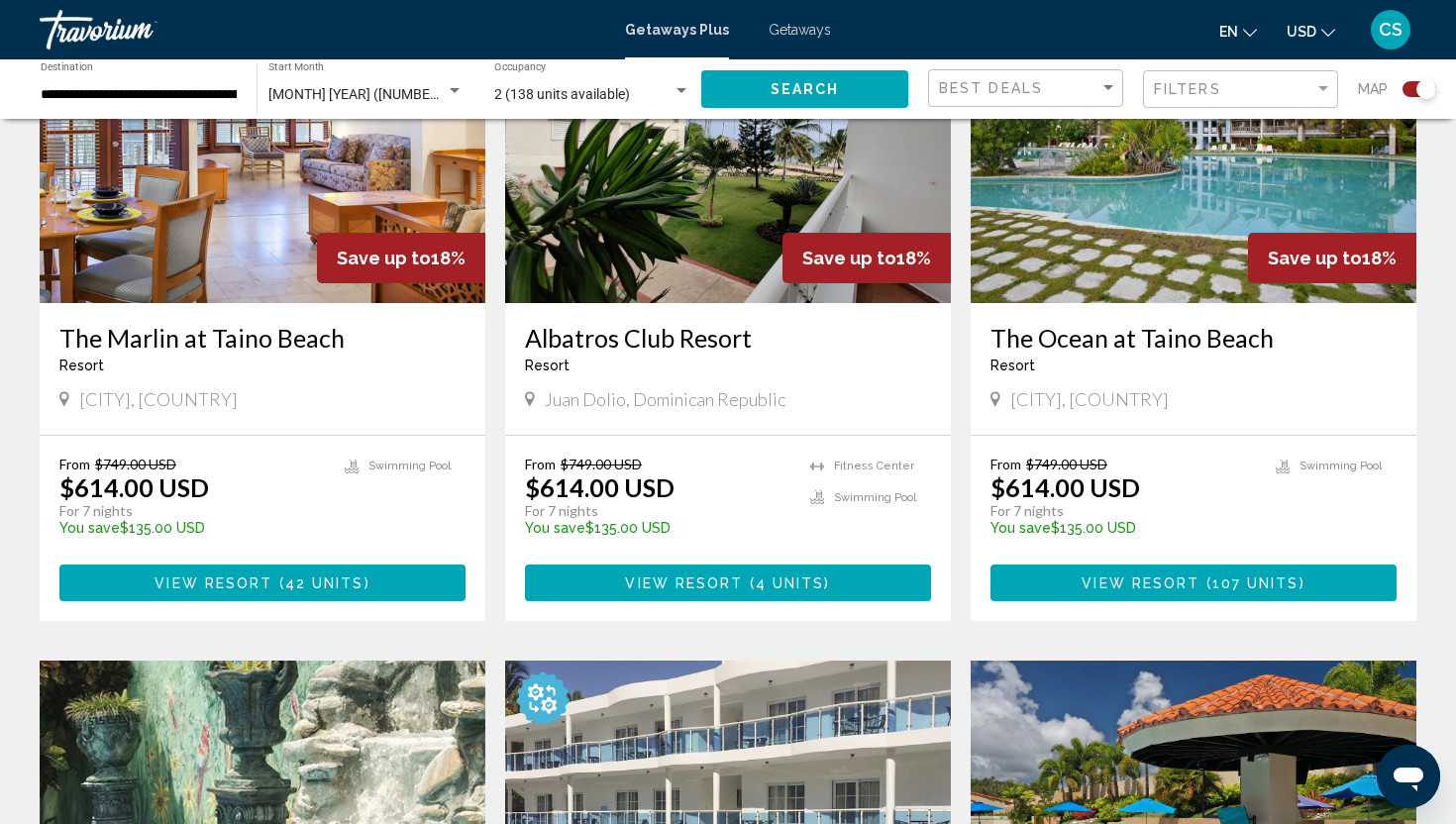 scroll, scrollTop: 838, scrollLeft: 0, axis: vertical 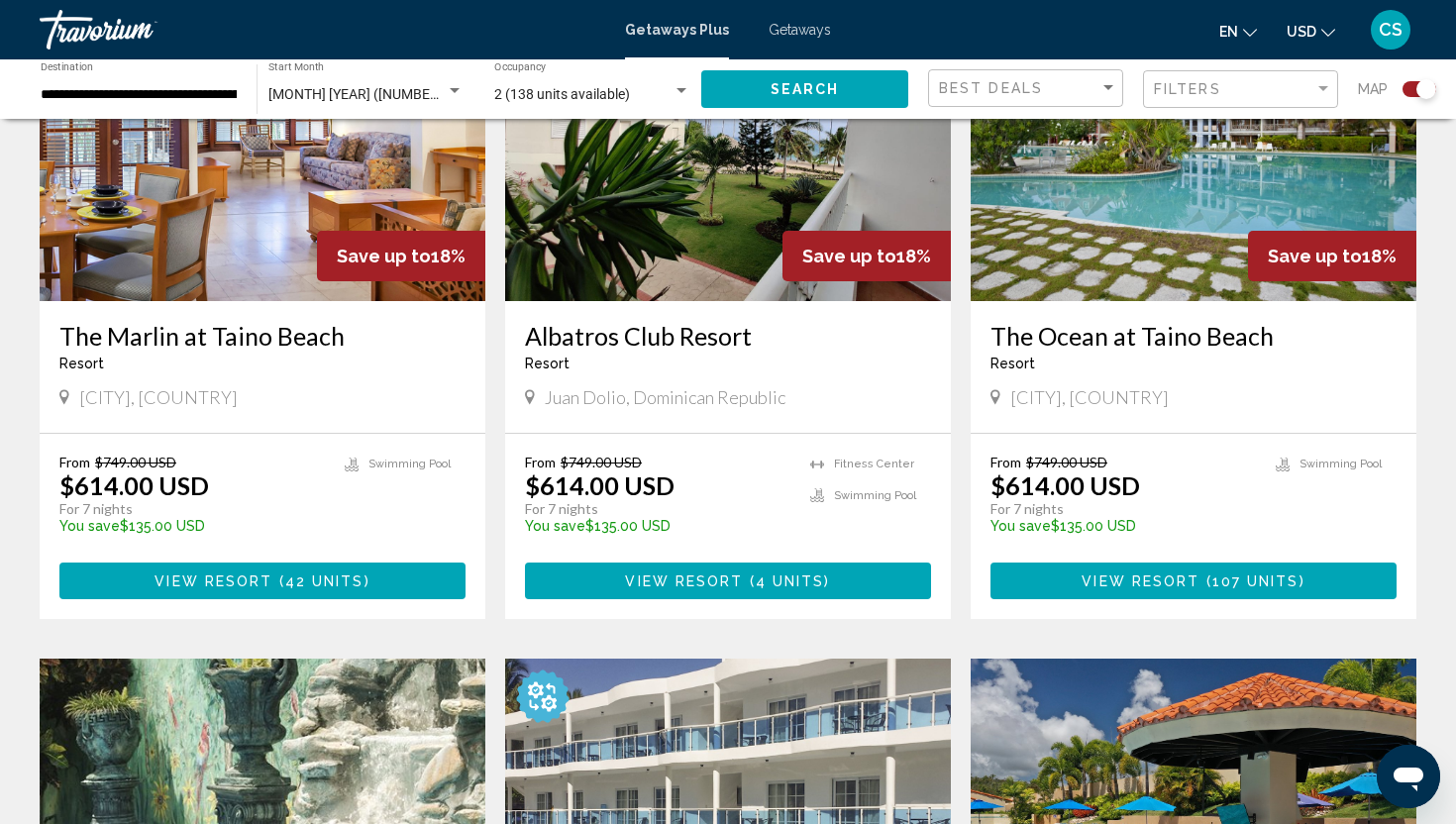 click on "The Marlin at Taino Beach" at bounding box center (262, 336) 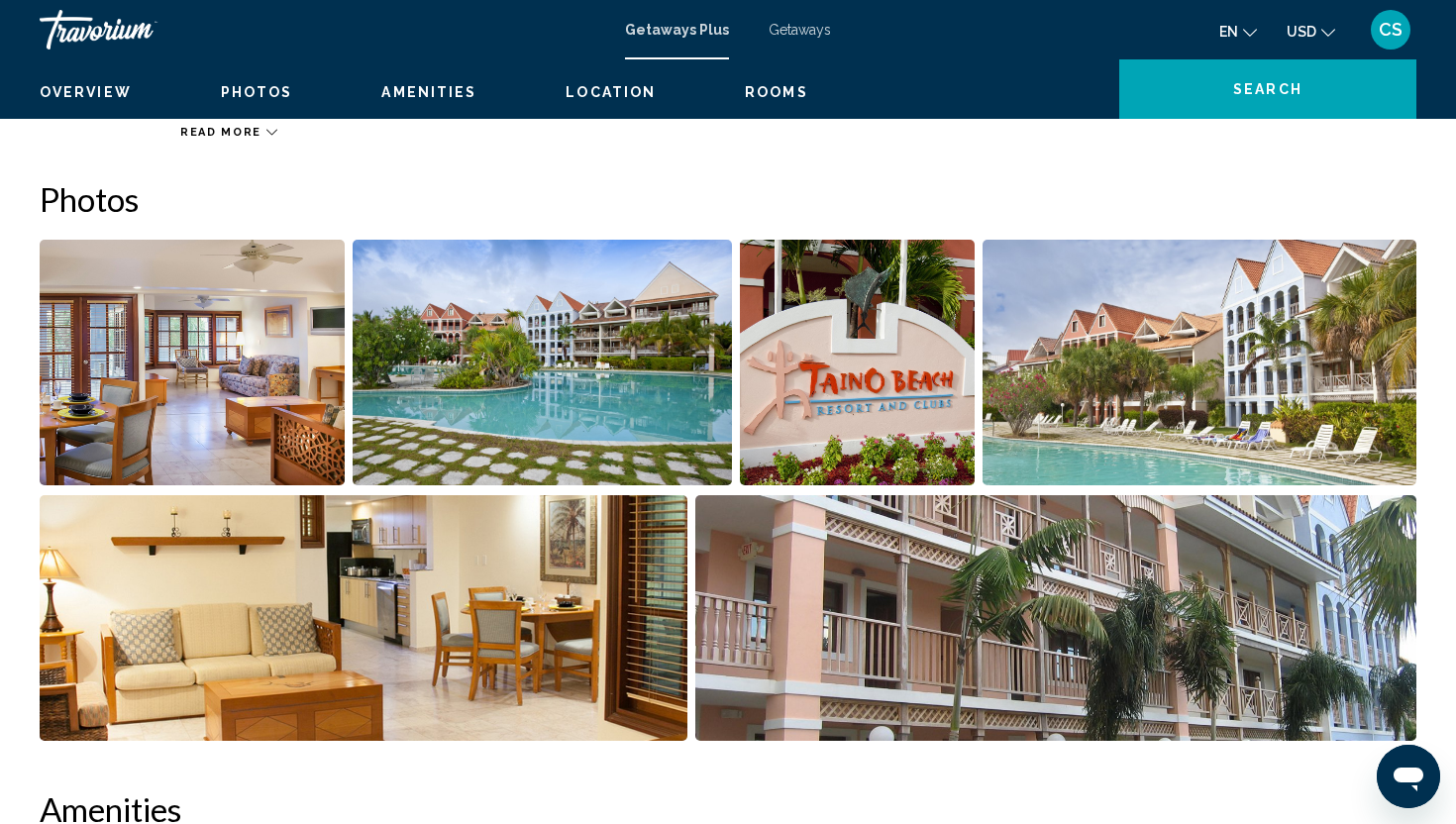 scroll, scrollTop: 0, scrollLeft: 0, axis: both 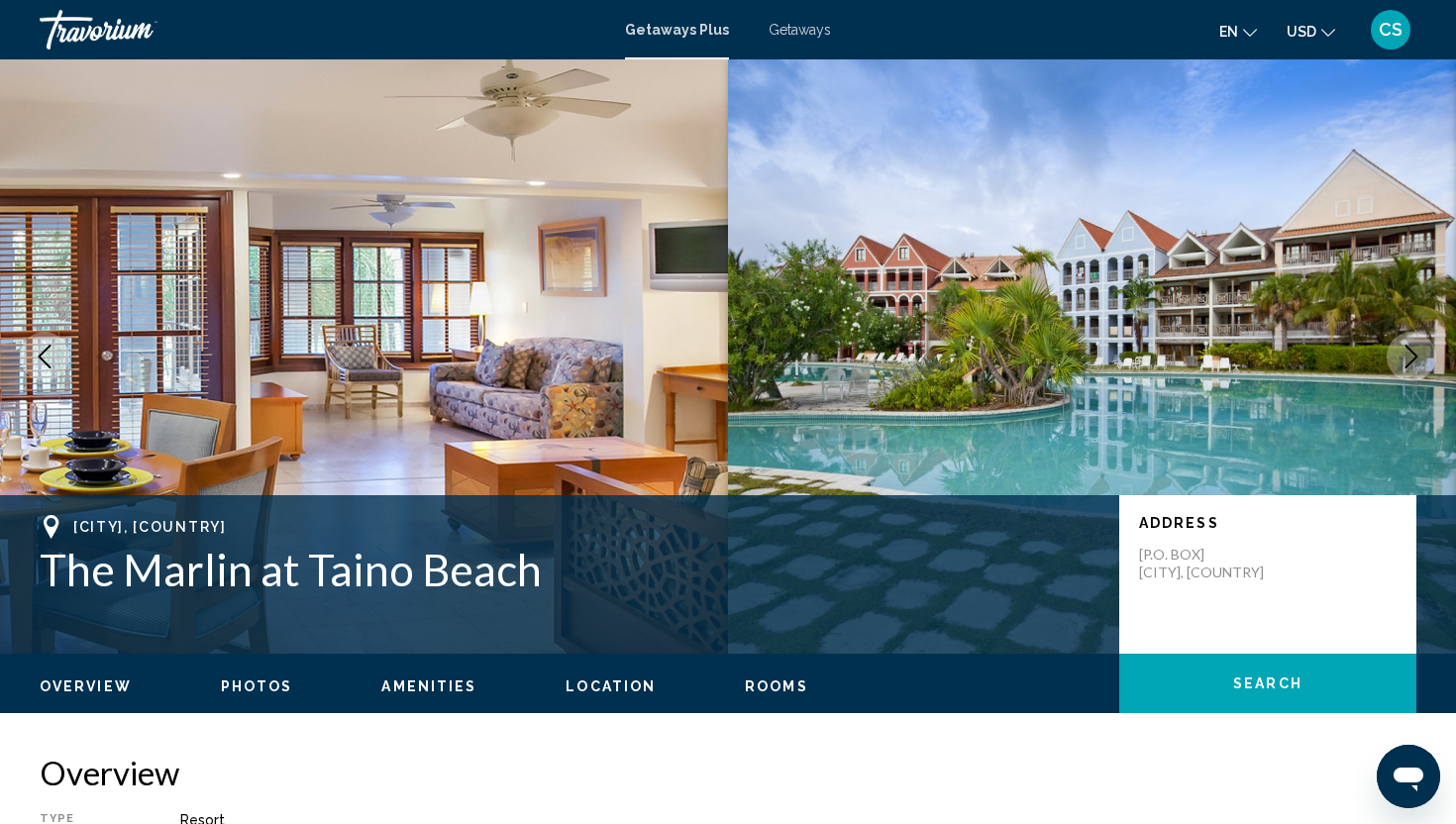 click on "Amenities" at bounding box center [429, 686] 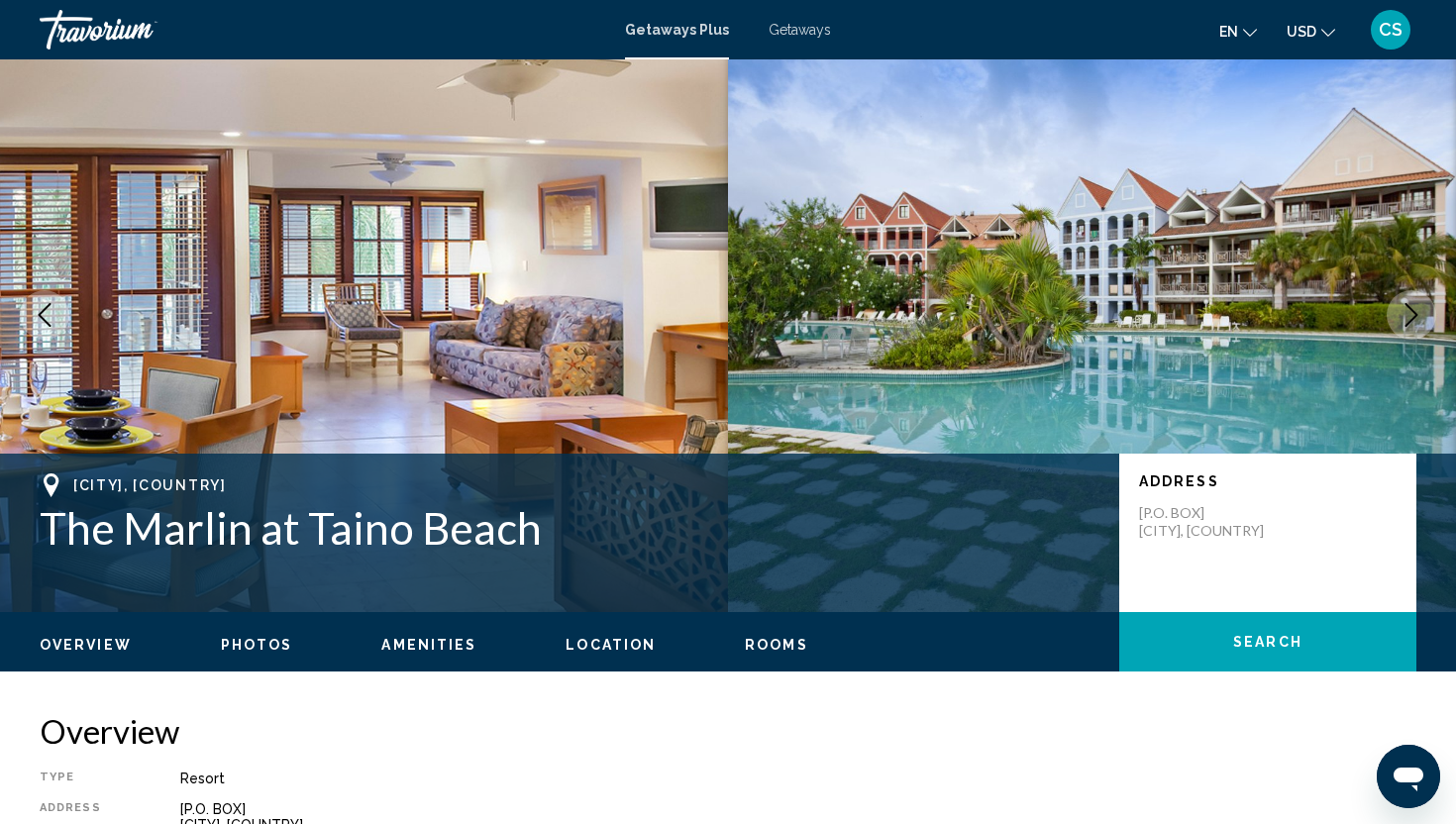 scroll, scrollTop: 0, scrollLeft: 0, axis: both 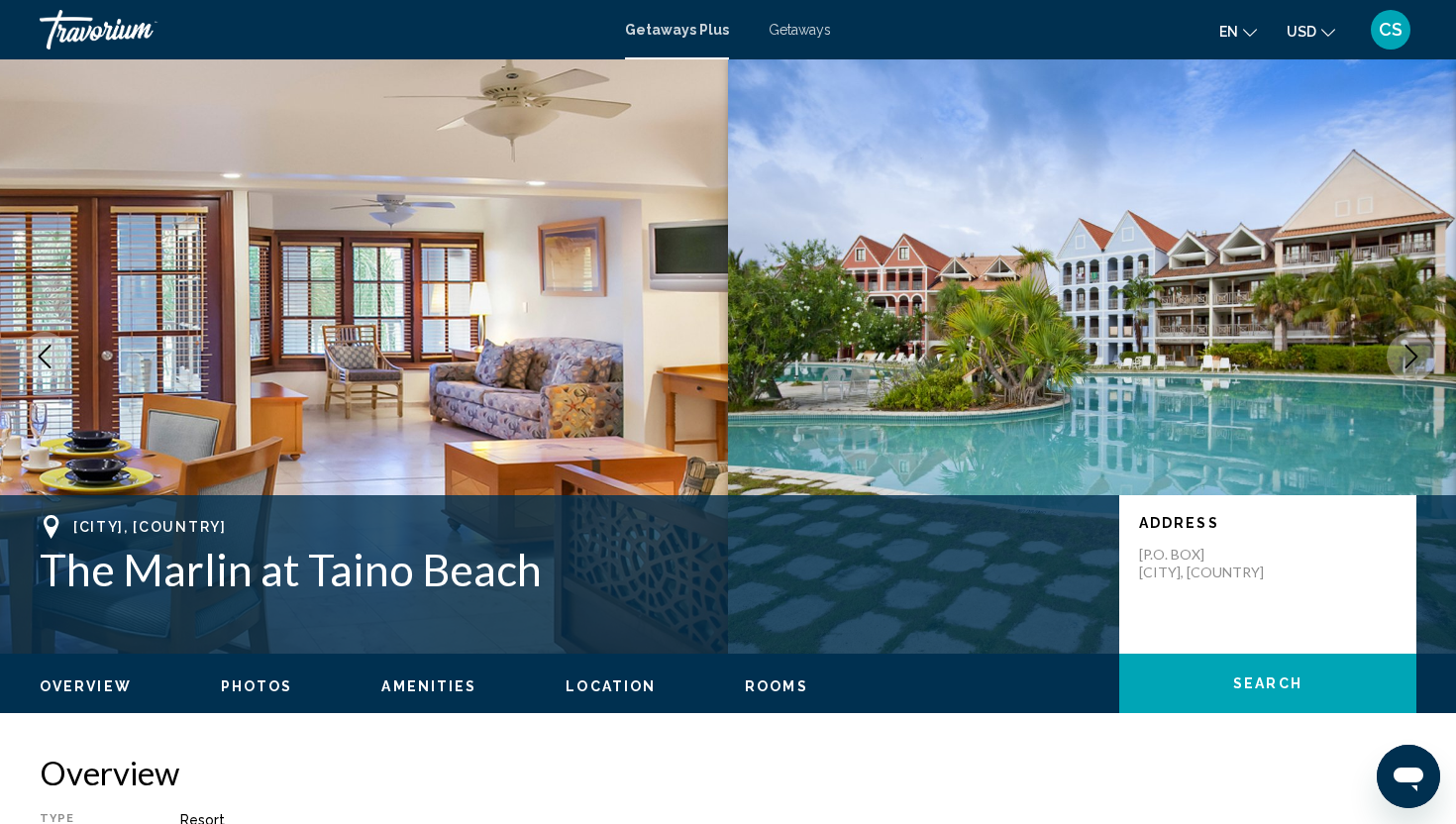 click on "Rooms" at bounding box center (777, 686) 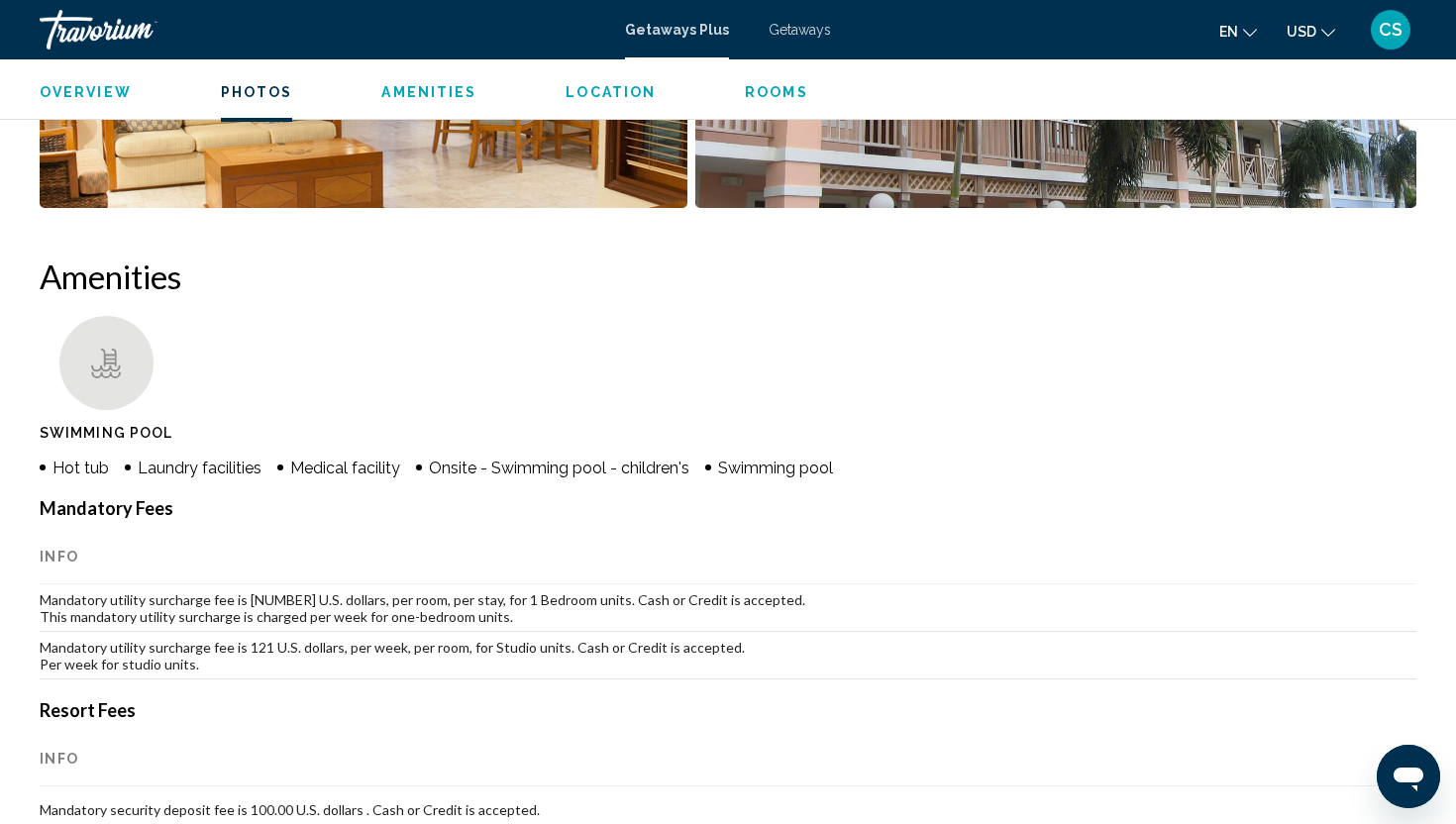 scroll, scrollTop: 1019, scrollLeft: 0, axis: vertical 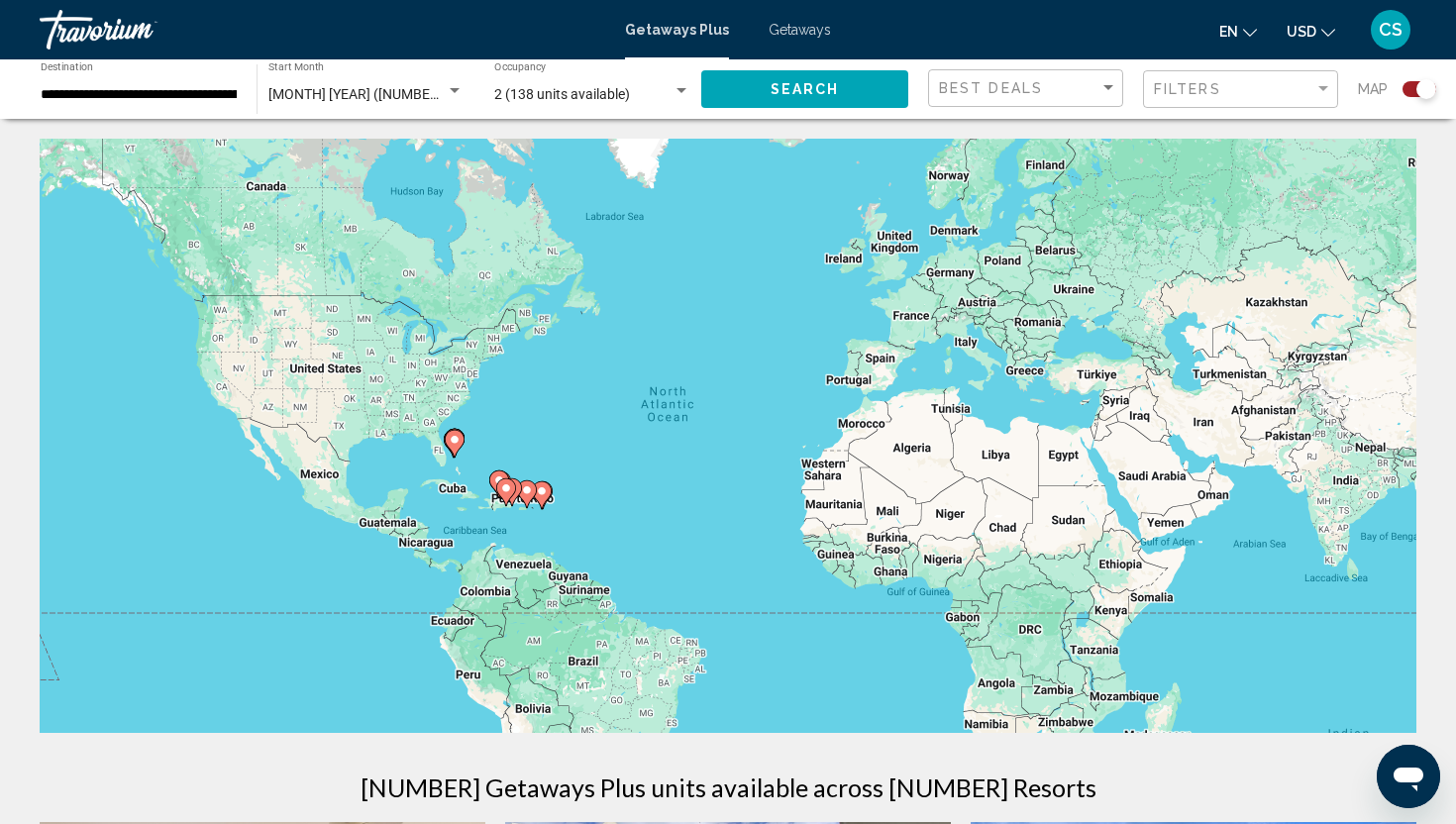 click at bounding box center [681, 91] 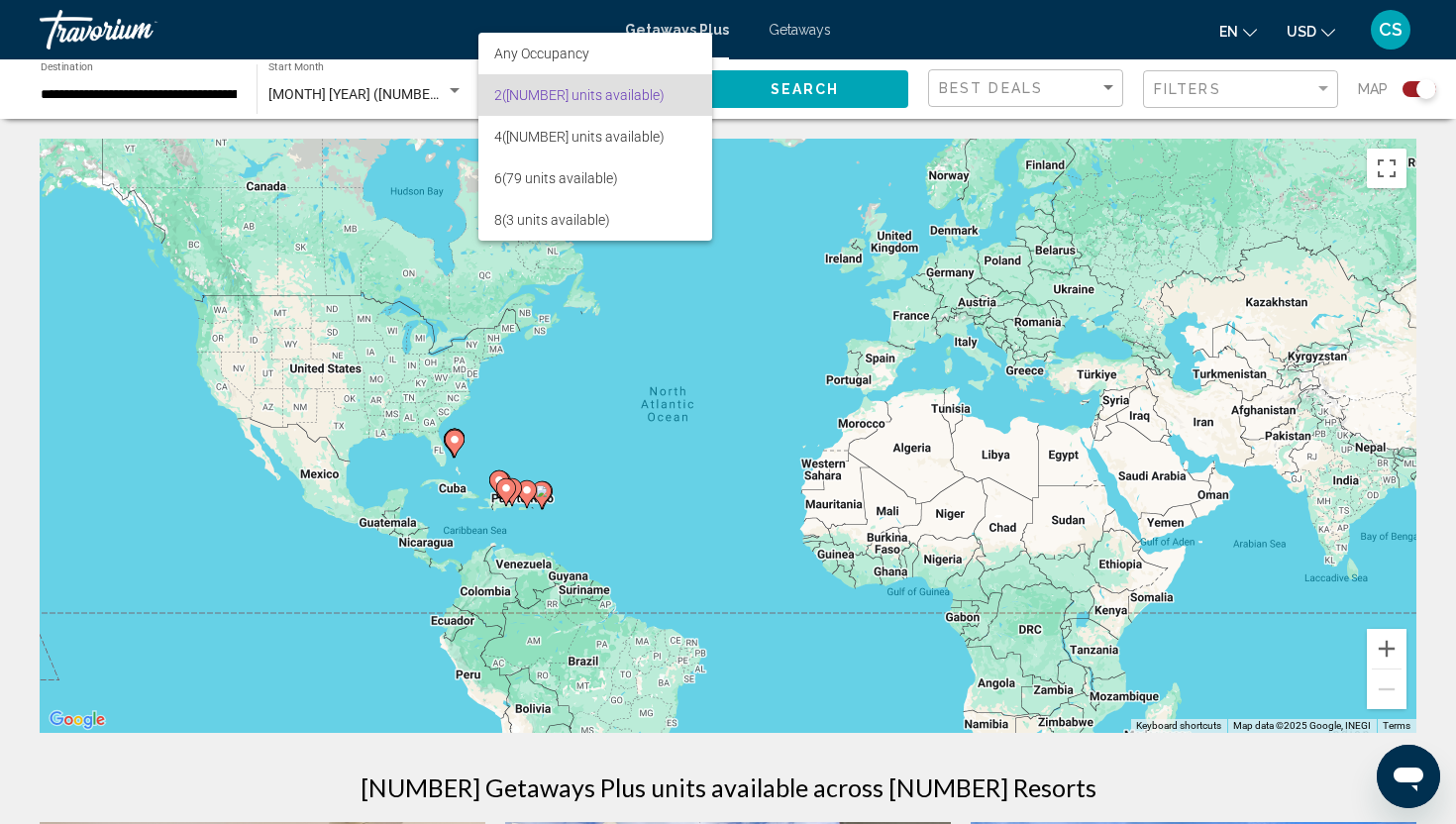 click on "[NUMBER] ([NUMBER] units available)" at bounding box center [595, 95] 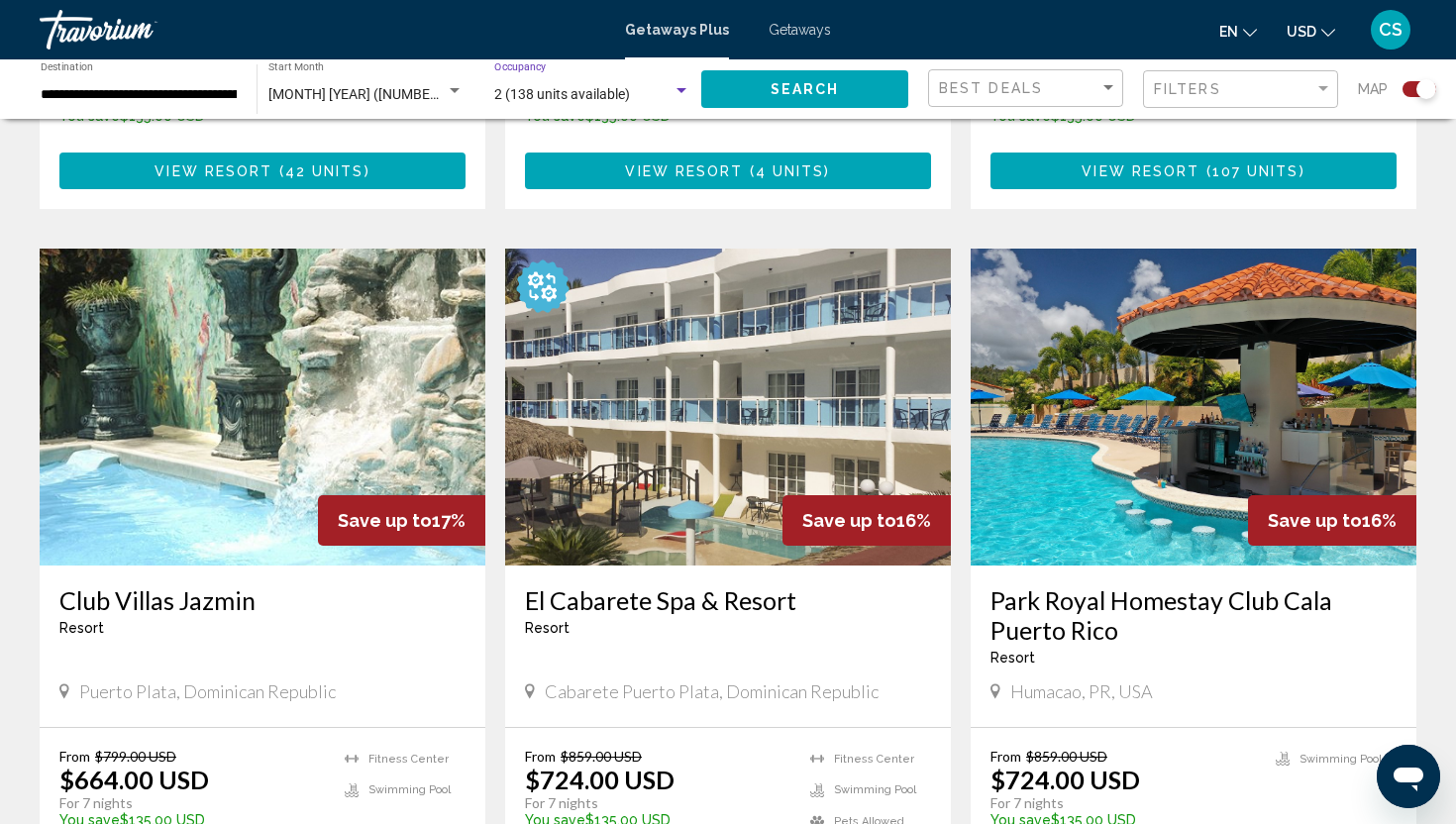 scroll, scrollTop: 1250, scrollLeft: 0, axis: vertical 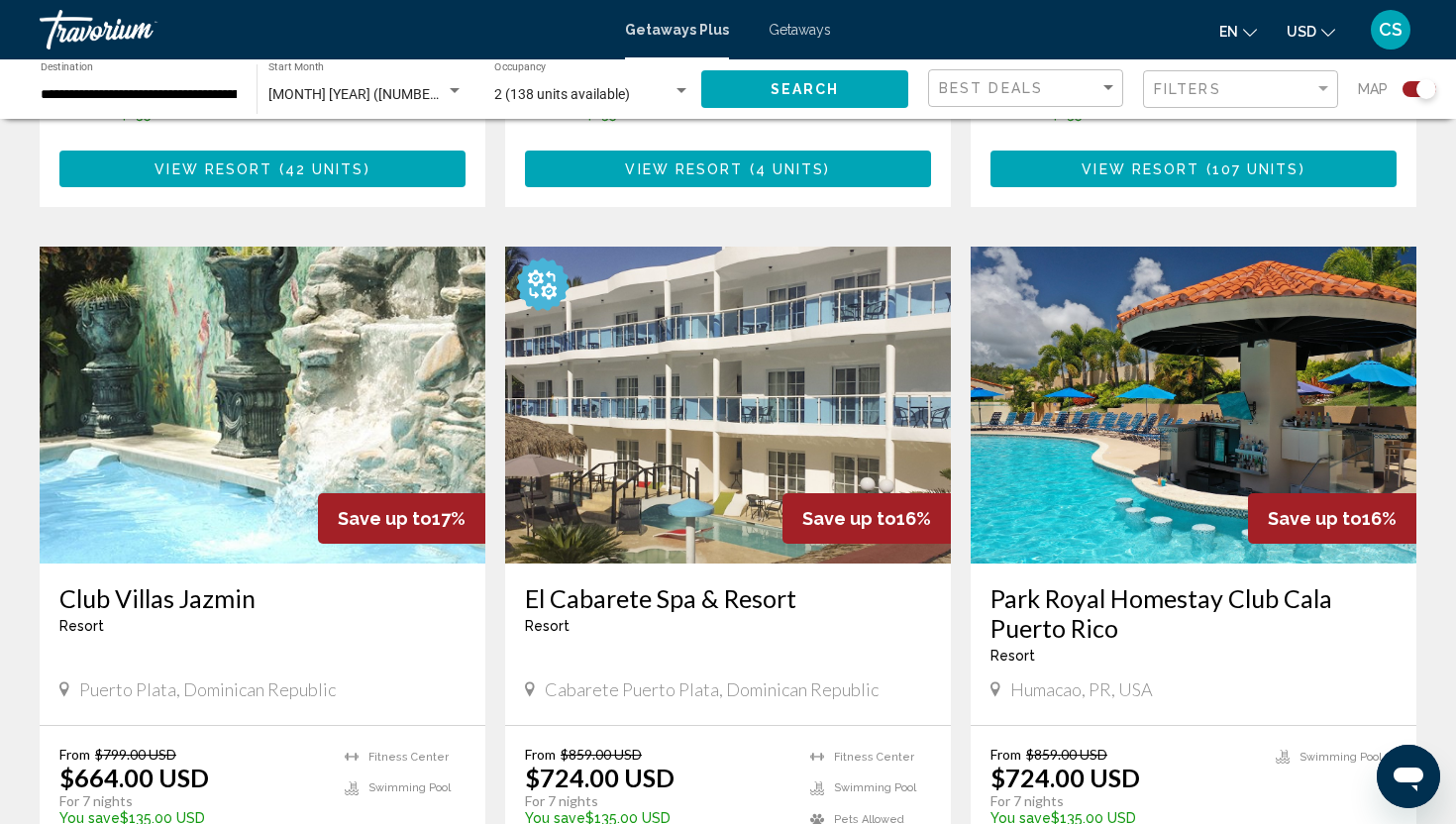 click on "Club Villas Jazmin" at bounding box center (262, 598) 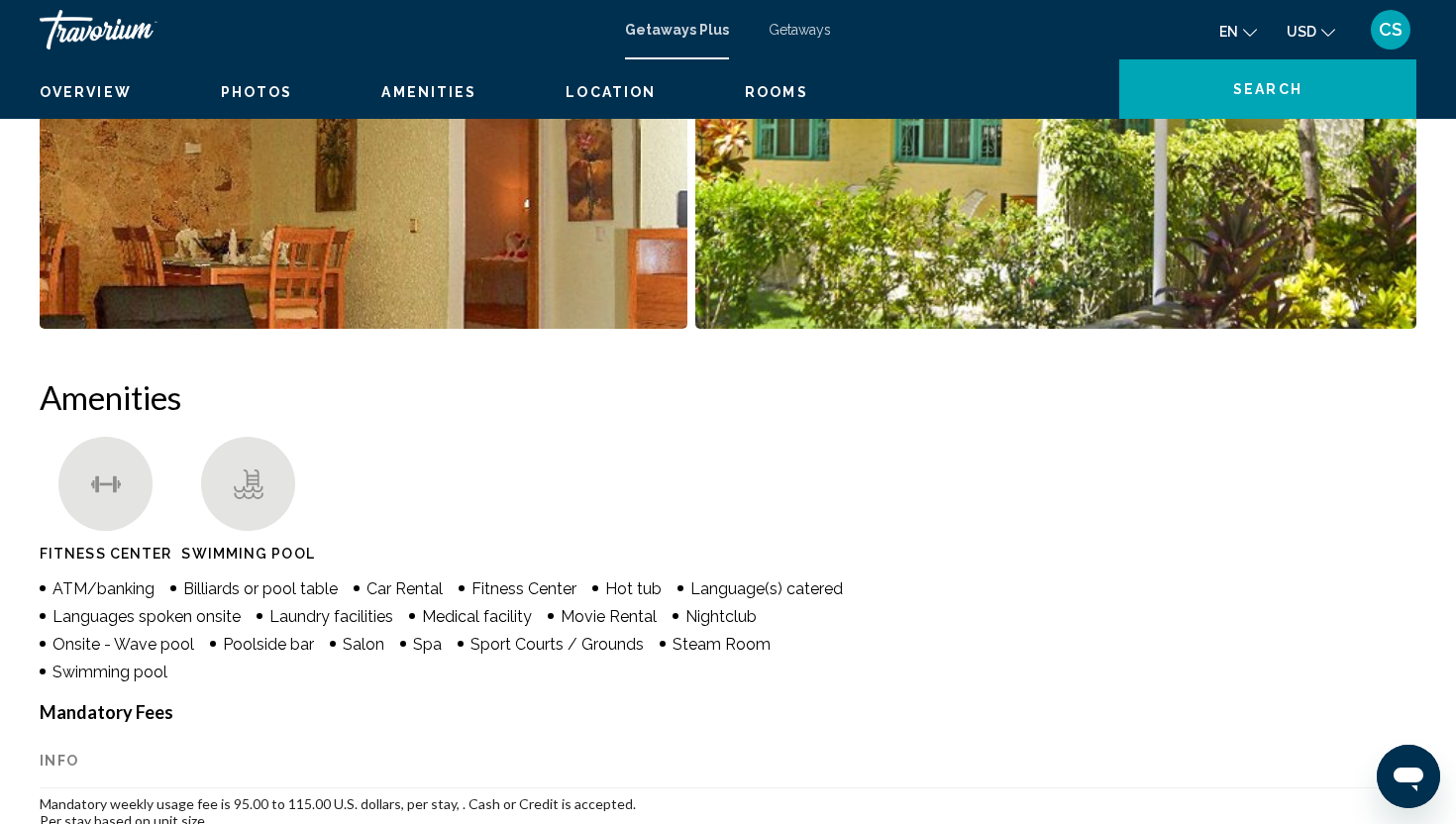 scroll, scrollTop: 0, scrollLeft: 0, axis: both 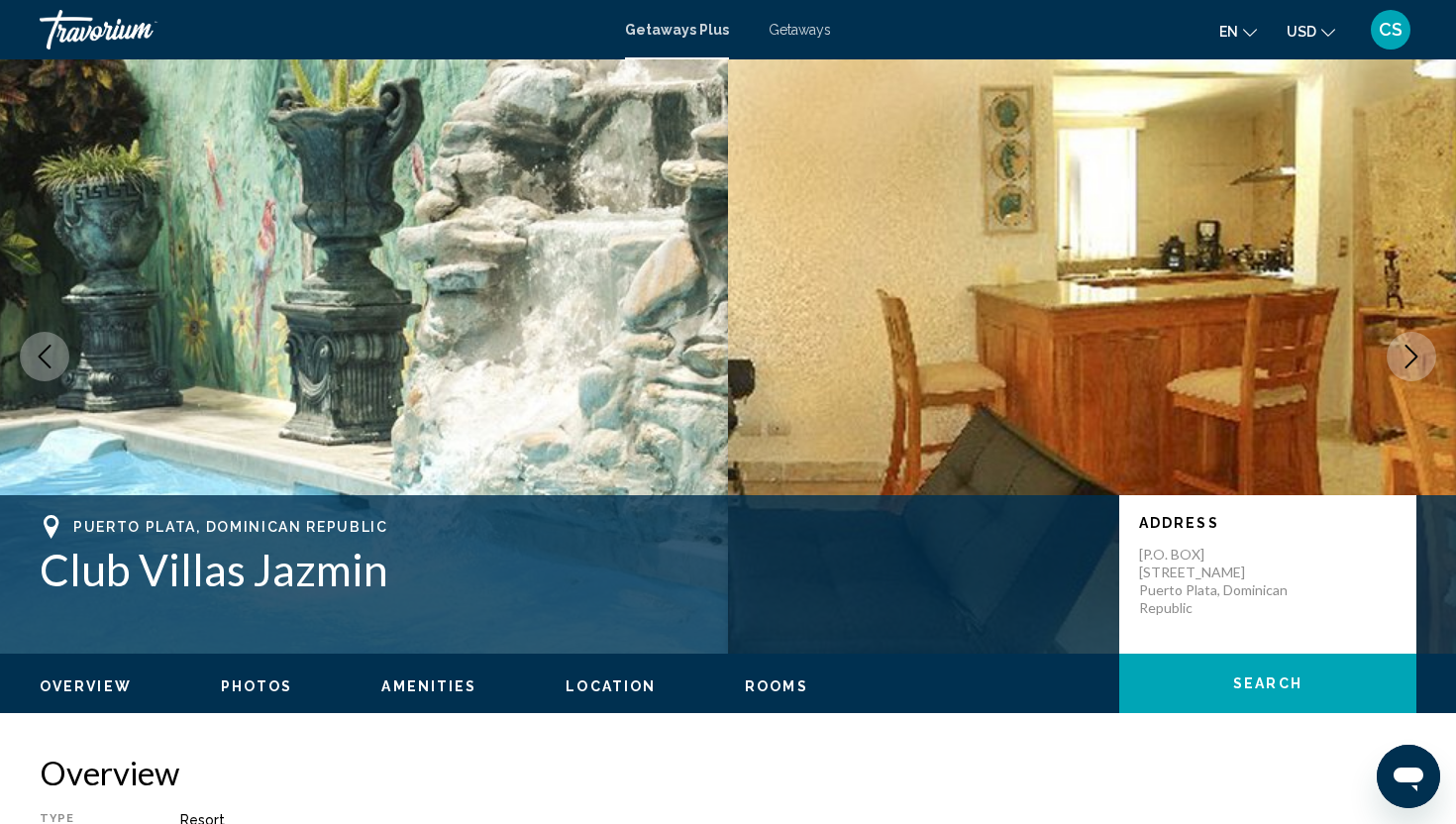 click on "Photos" at bounding box center [257, 686] 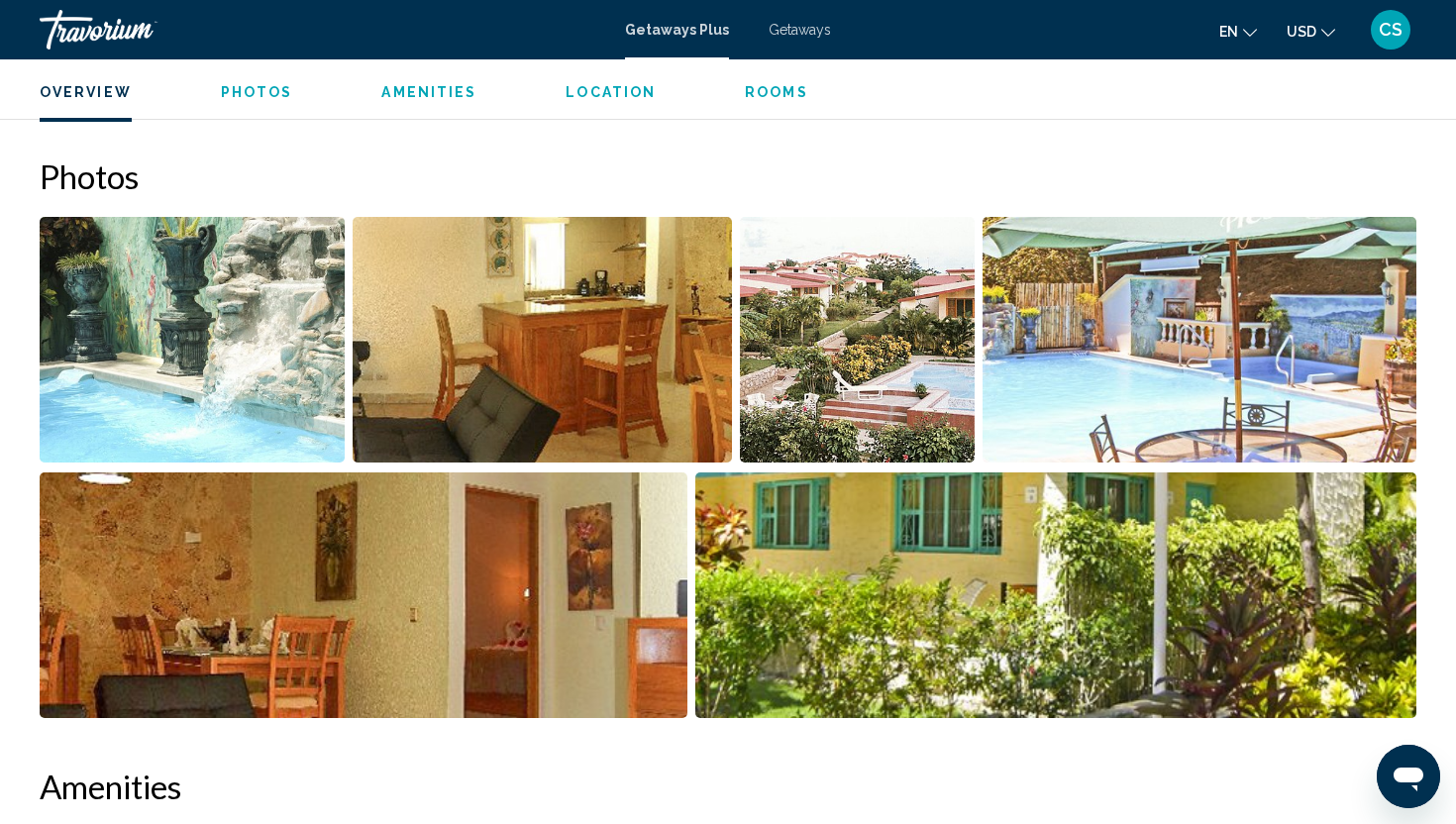 scroll, scrollTop: 898, scrollLeft: 0, axis: vertical 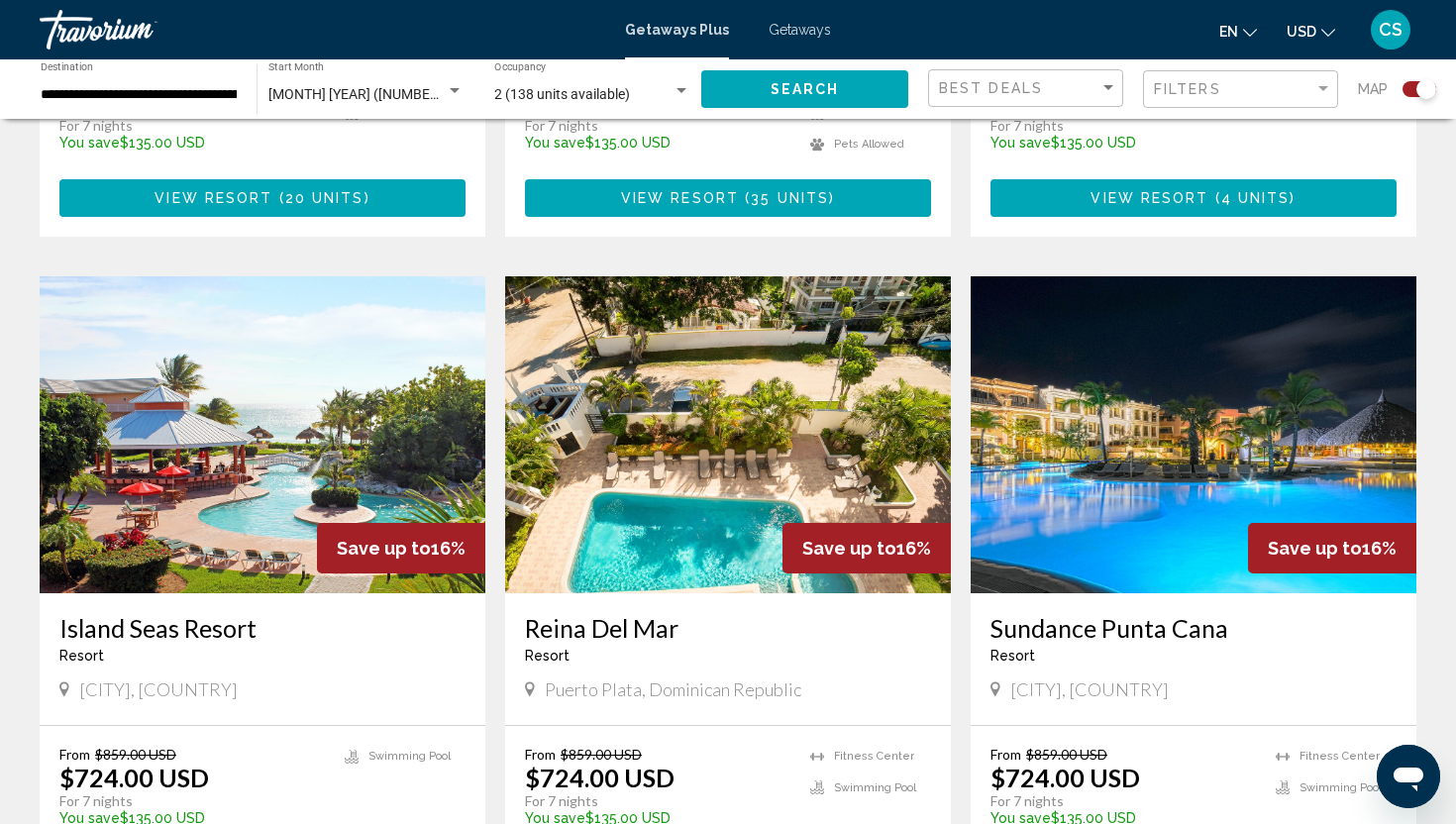 click on "Island Seas Resort" at bounding box center [262, 628] 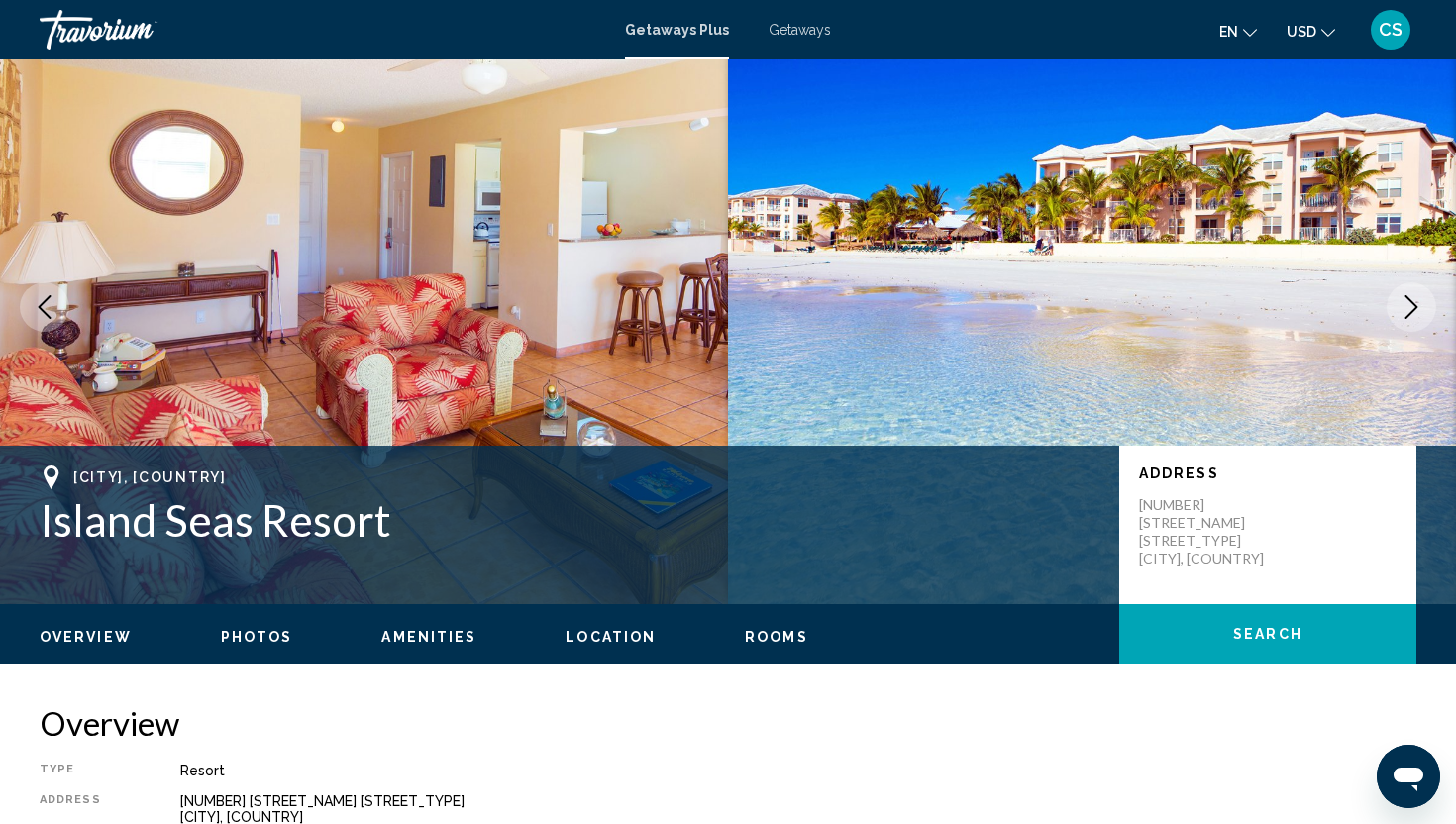 scroll, scrollTop: 37, scrollLeft: 0, axis: vertical 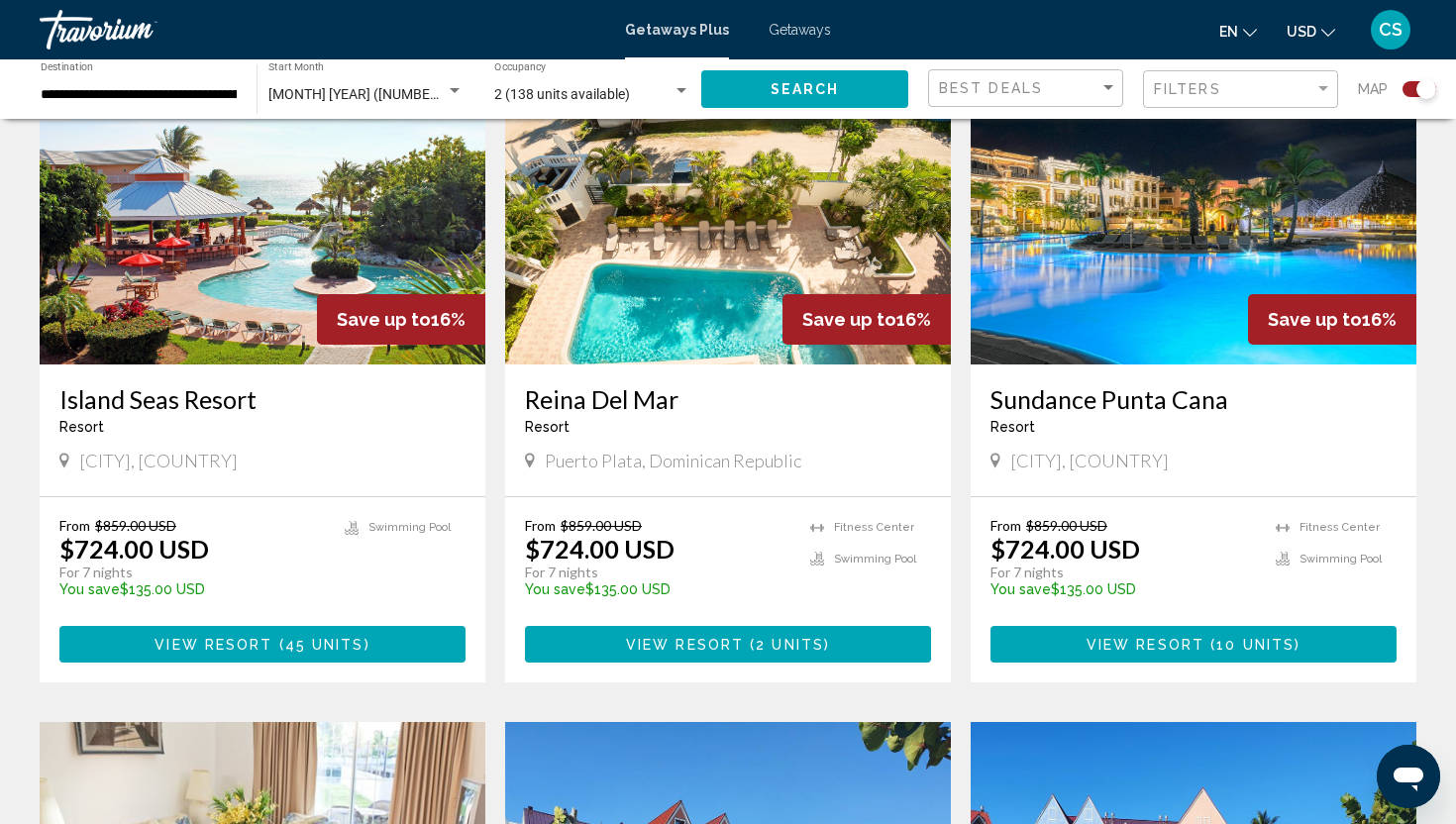 click on "Sundance Punta Cana" at bounding box center (1194, 399) 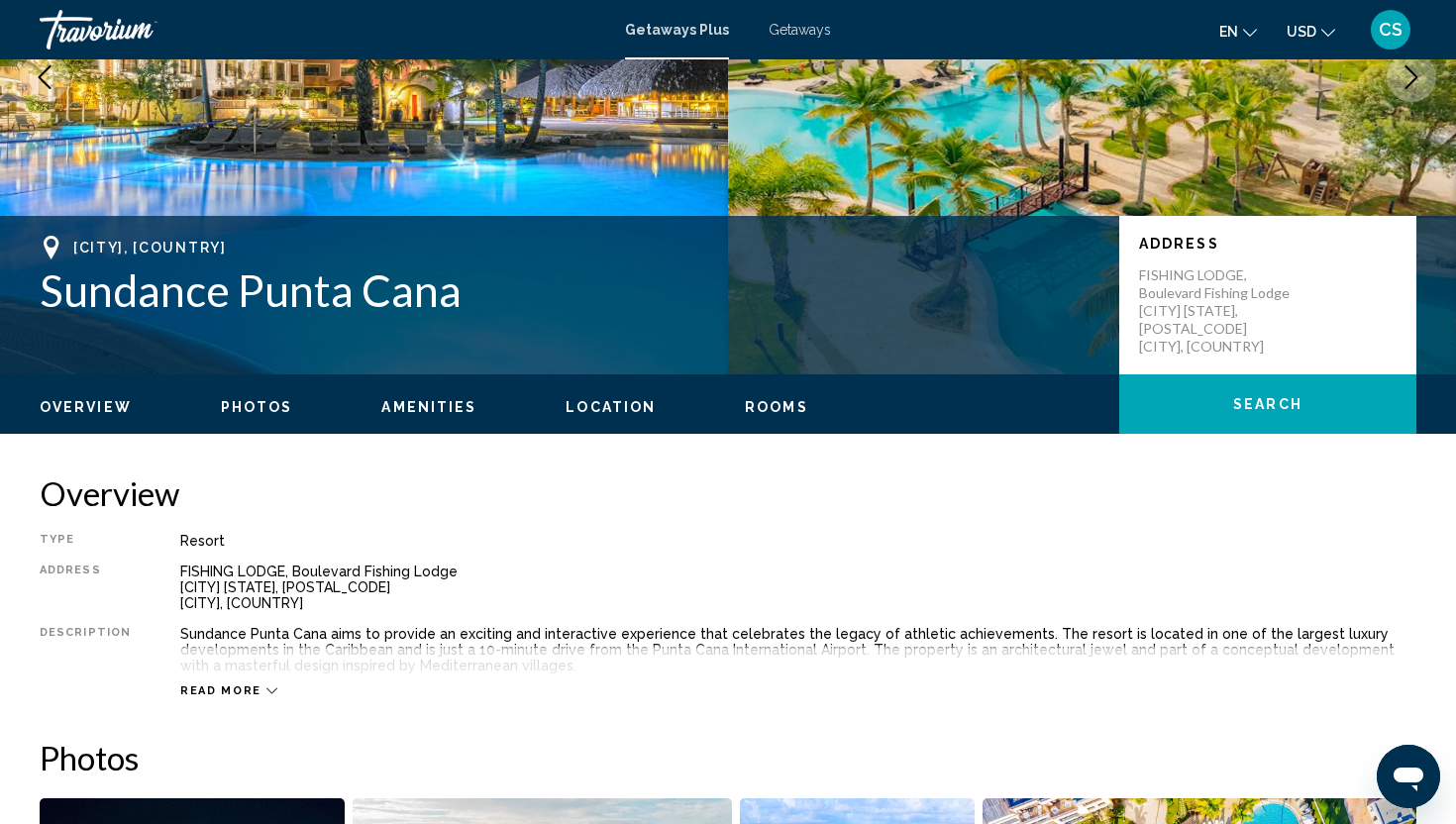 scroll, scrollTop: 294, scrollLeft: 0, axis: vertical 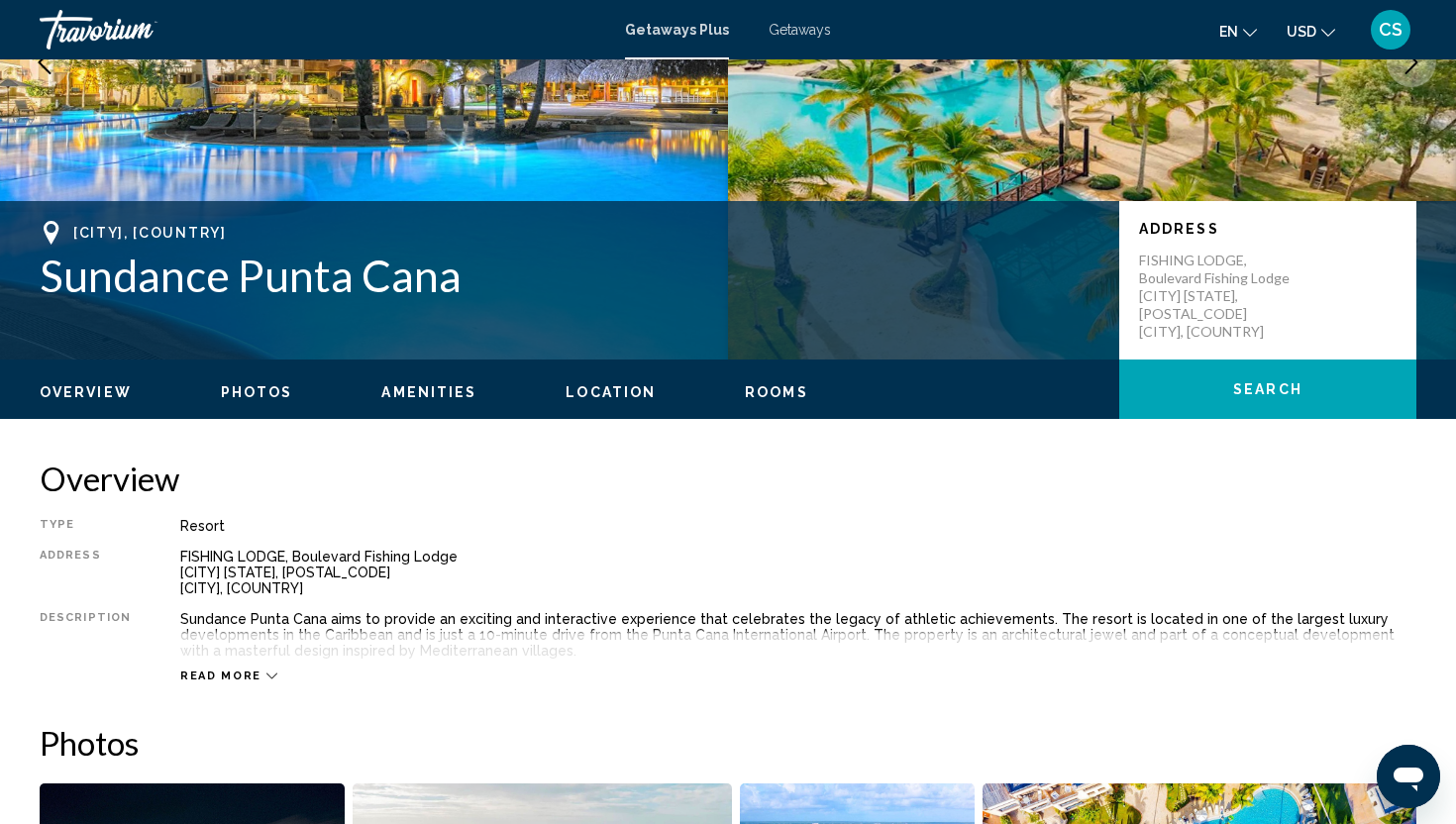 click on "Amenities" at bounding box center [429, 392] 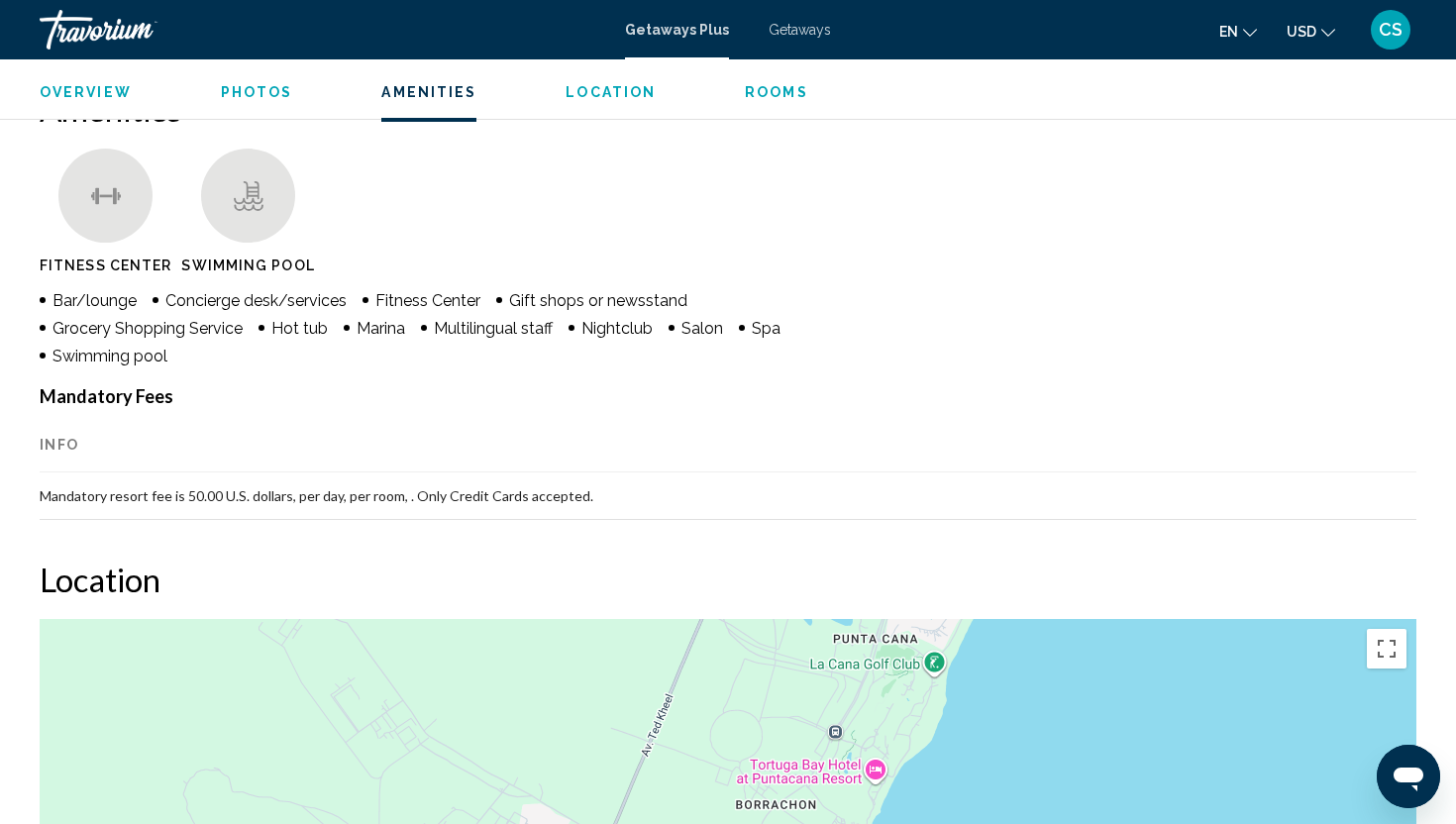 scroll, scrollTop: 1540, scrollLeft: 0, axis: vertical 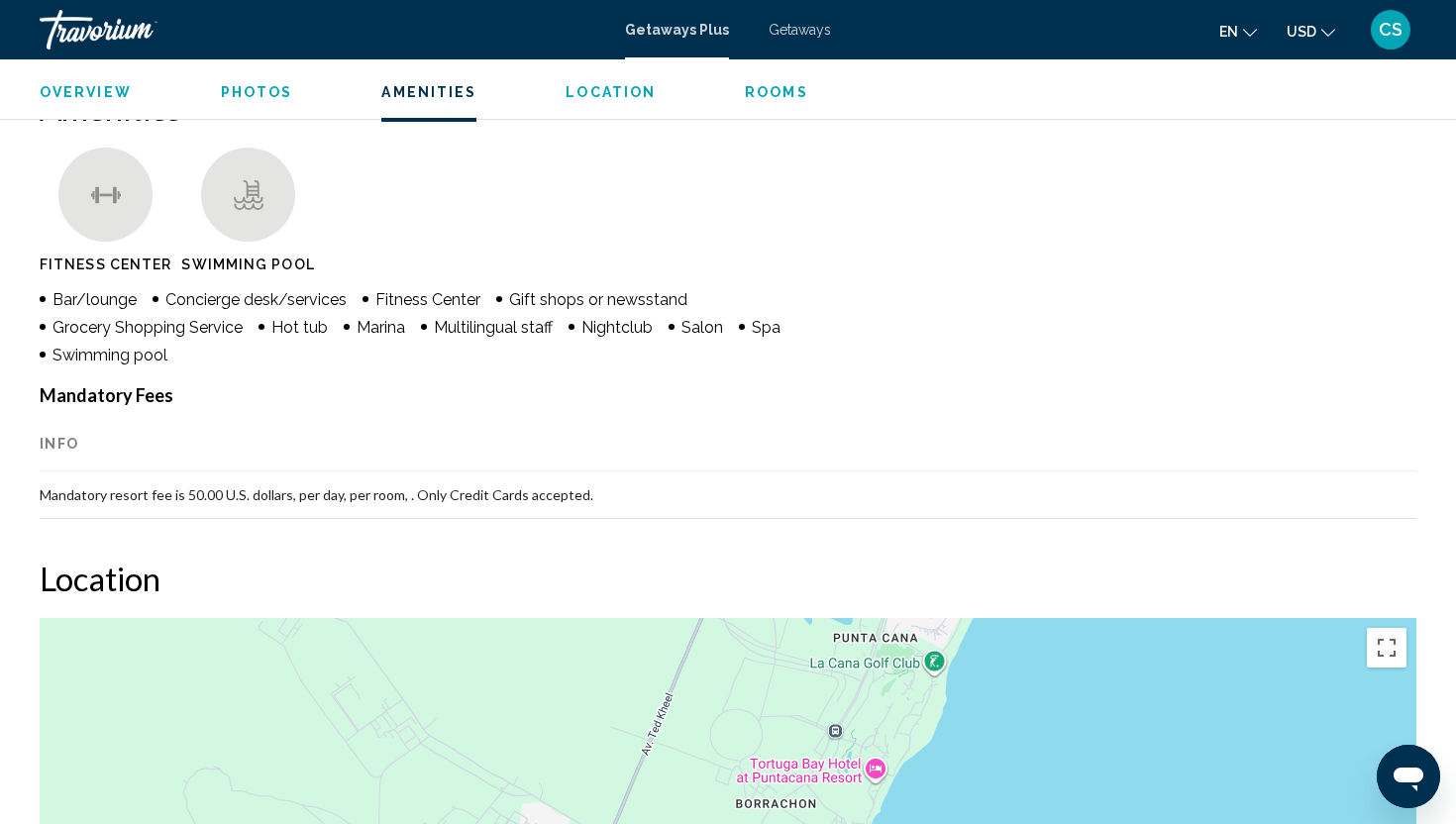 click on "Location" at bounding box center (610, 92) 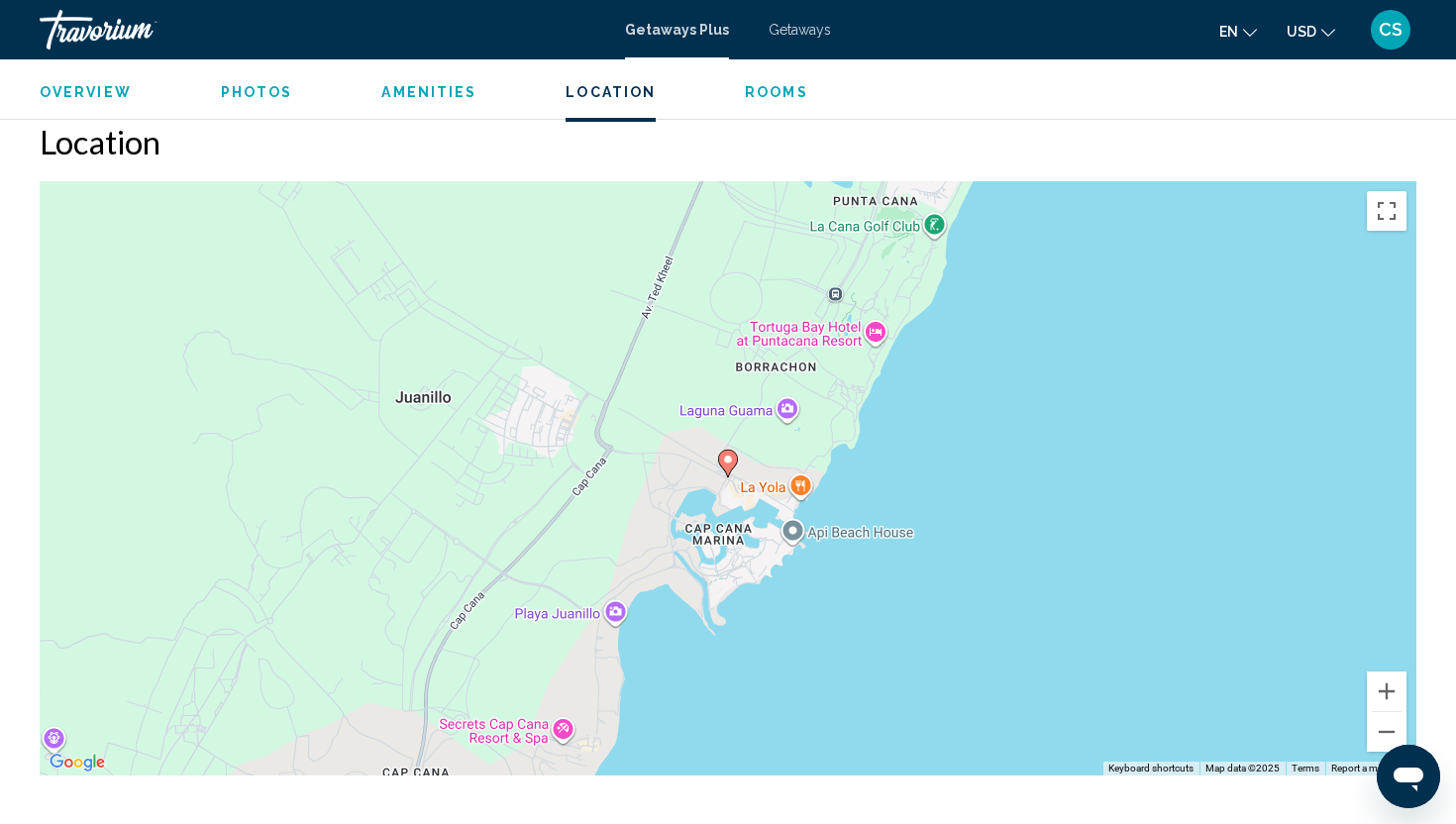 scroll, scrollTop: 1980, scrollLeft: 0, axis: vertical 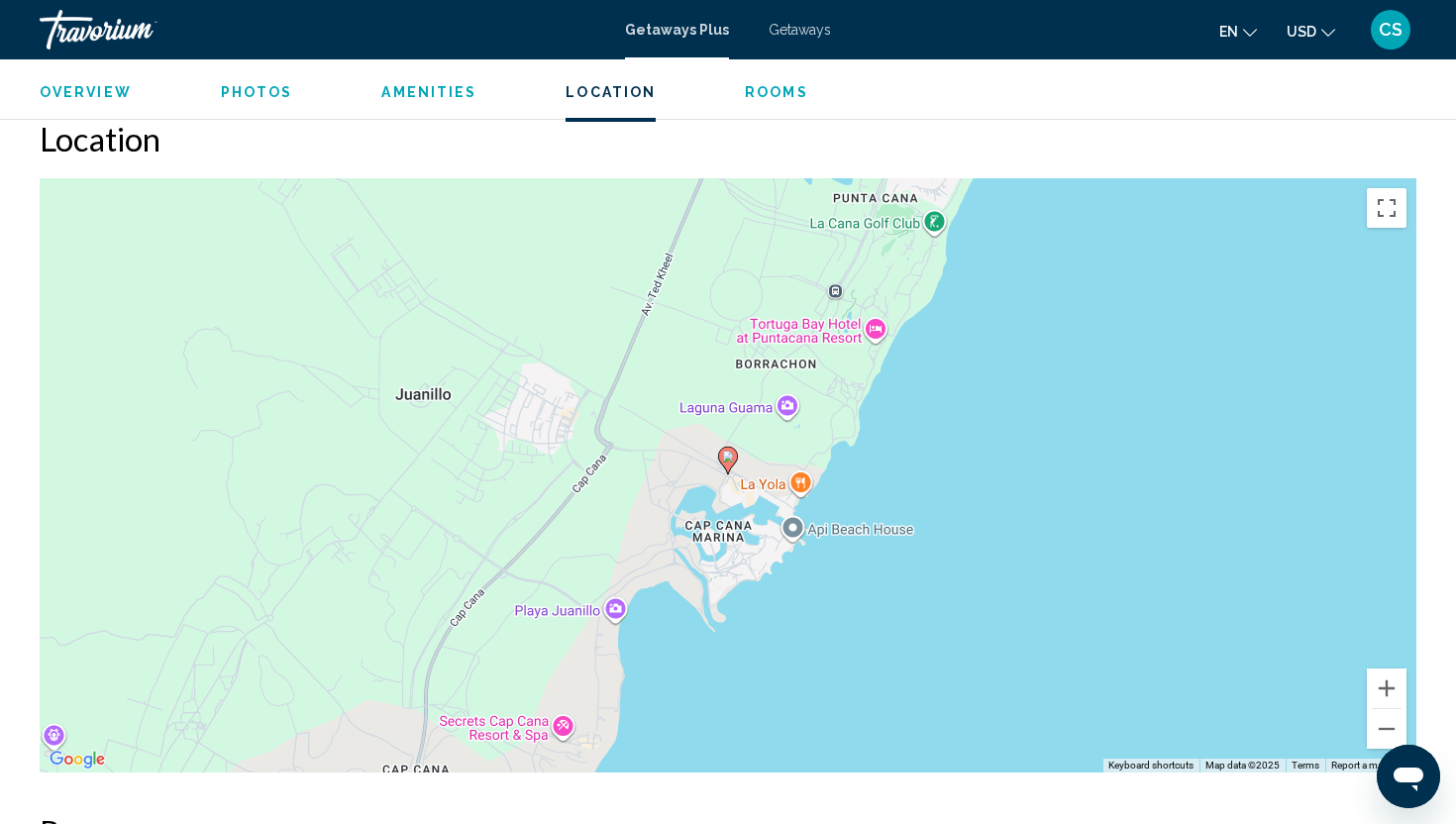 click on "Rooms" at bounding box center (777, 92) 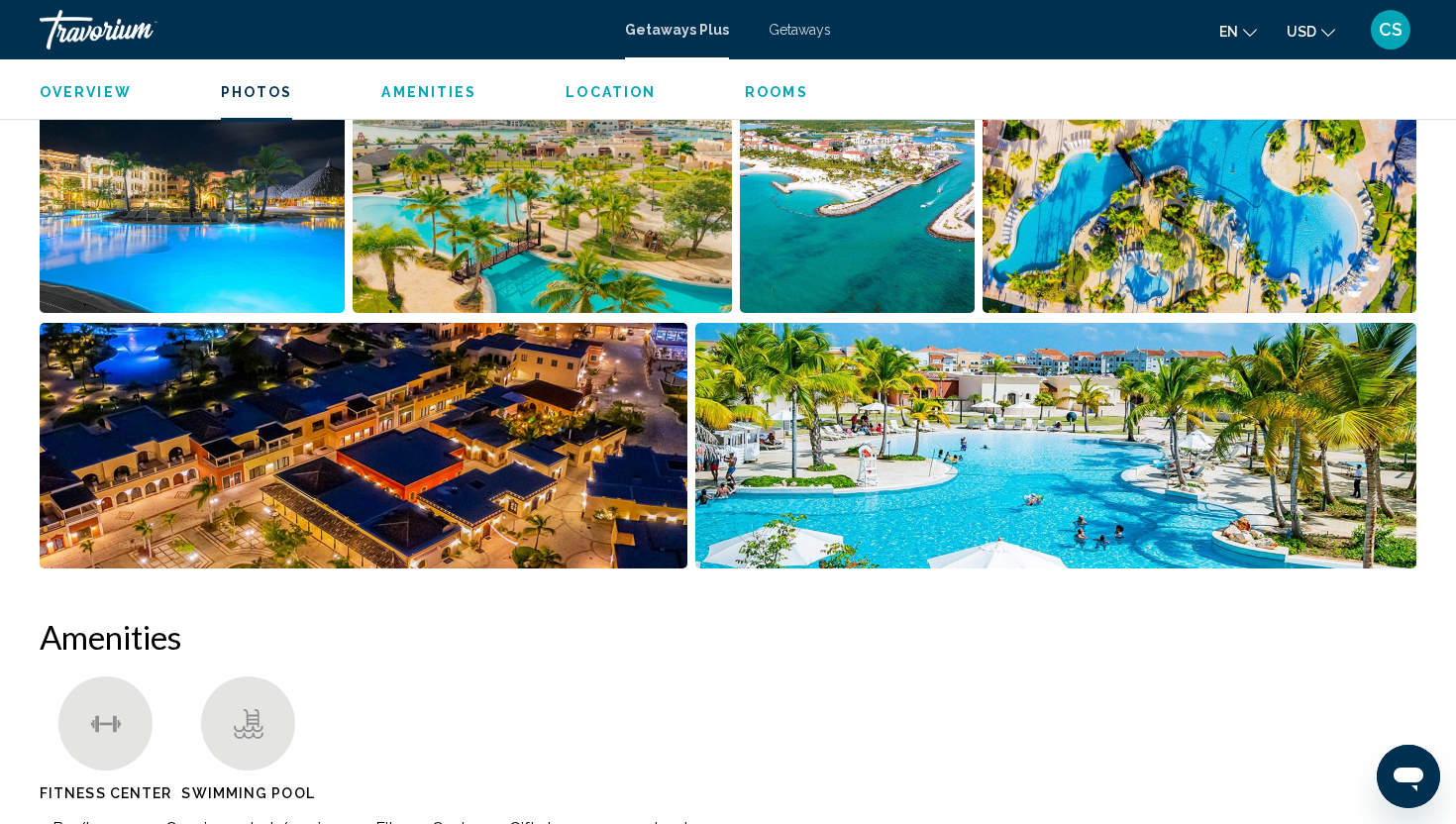 scroll, scrollTop: 1005, scrollLeft: 0, axis: vertical 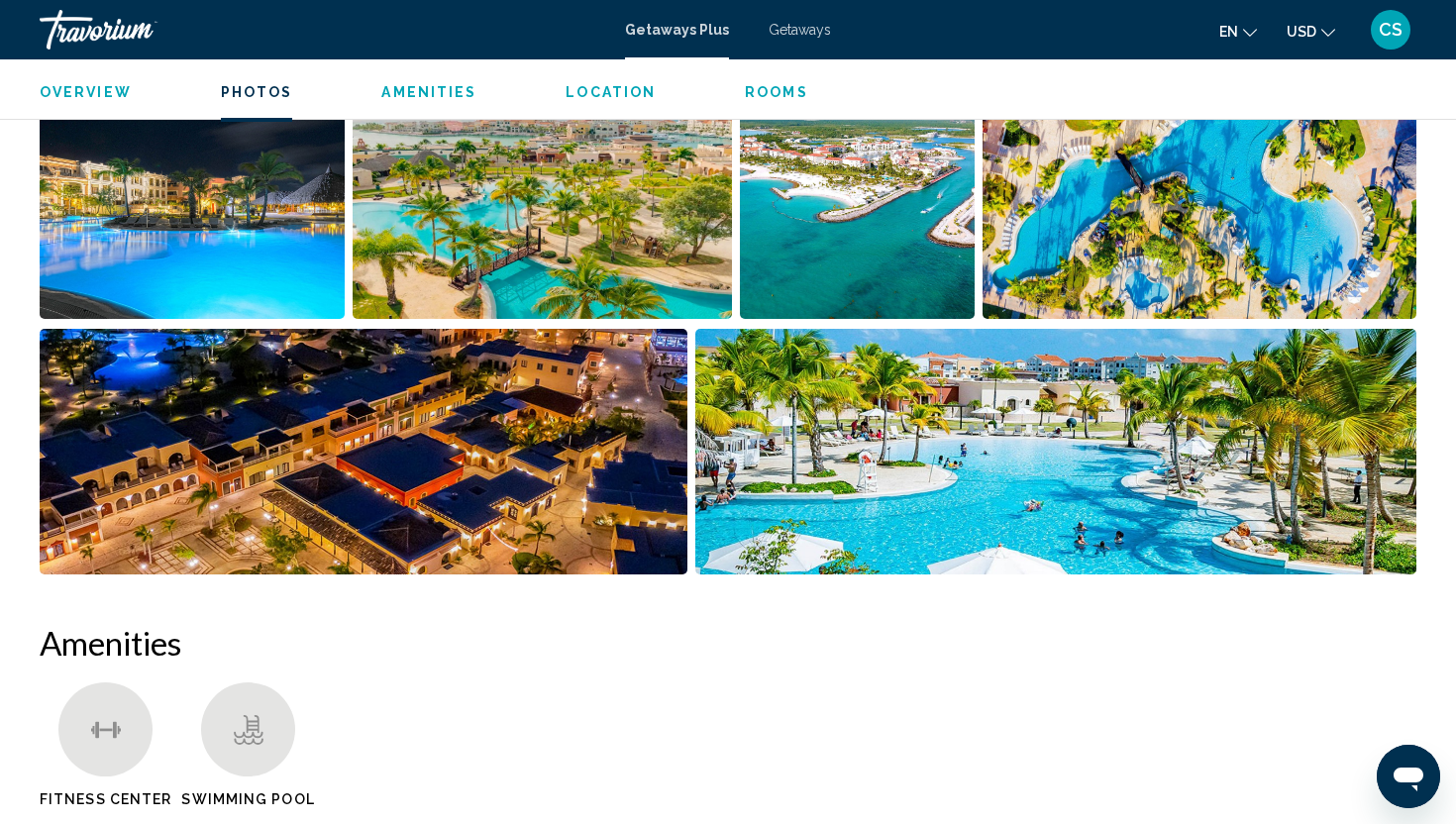 click at bounding box center [364, 452] 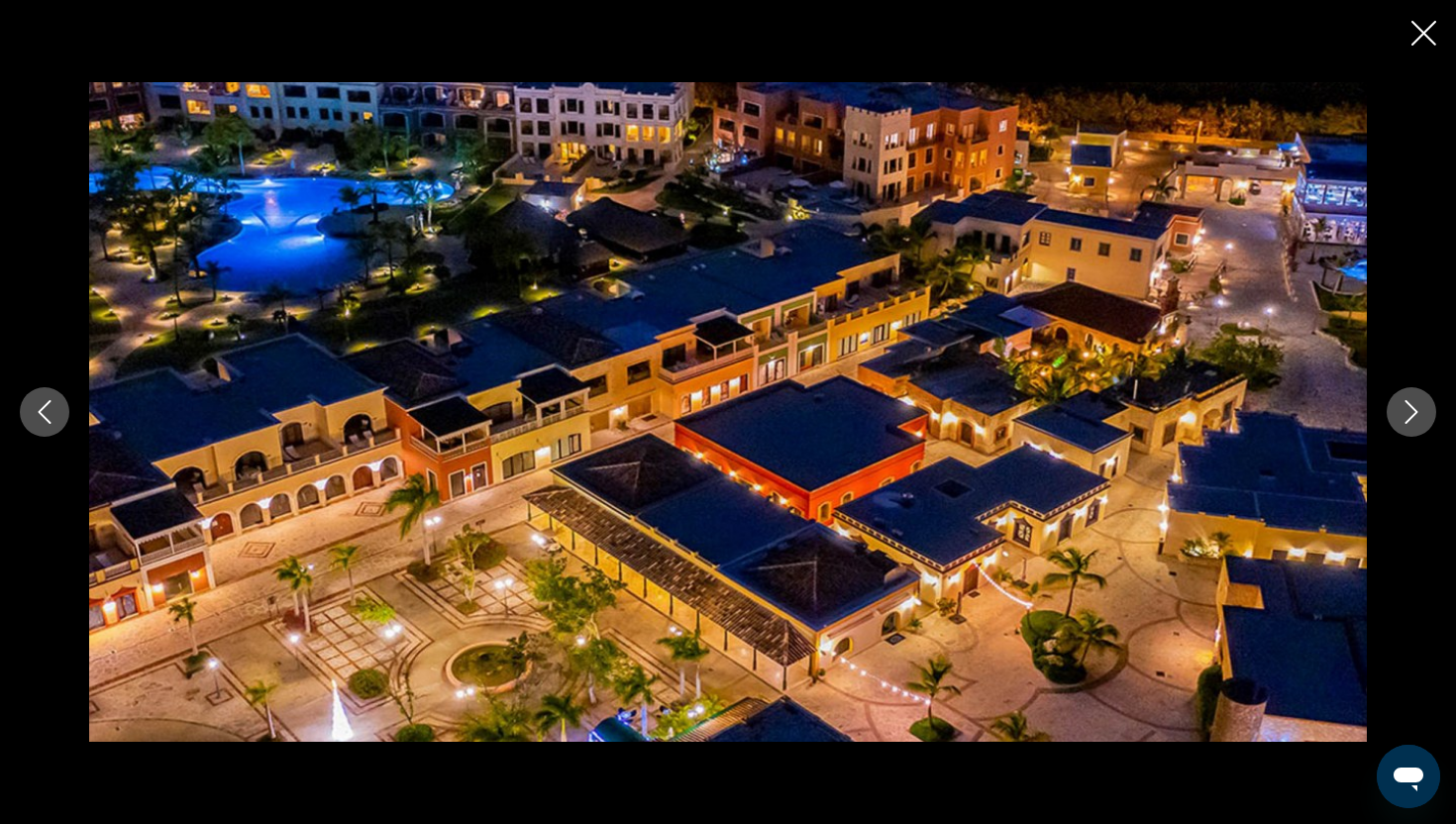 click 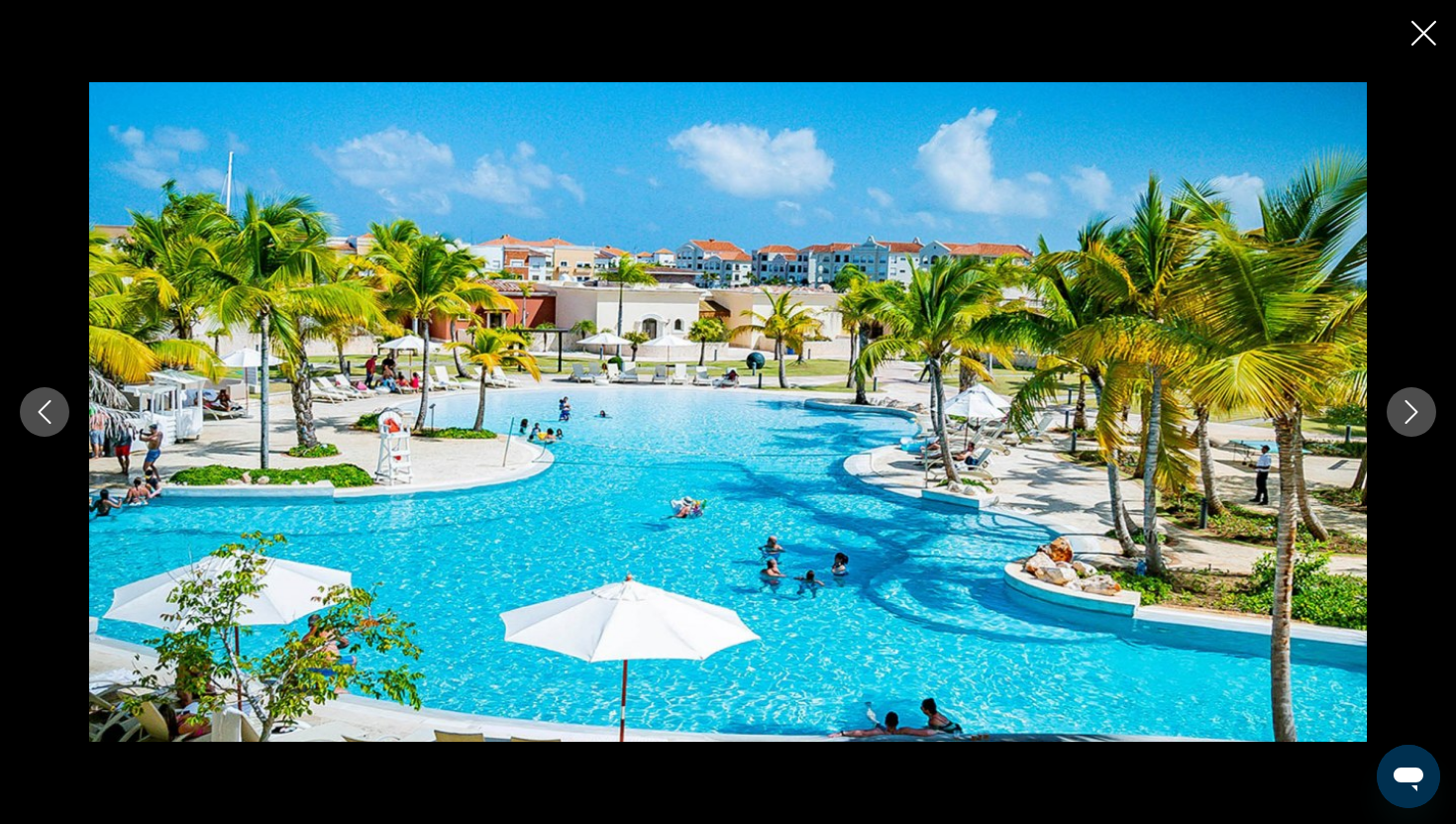 click 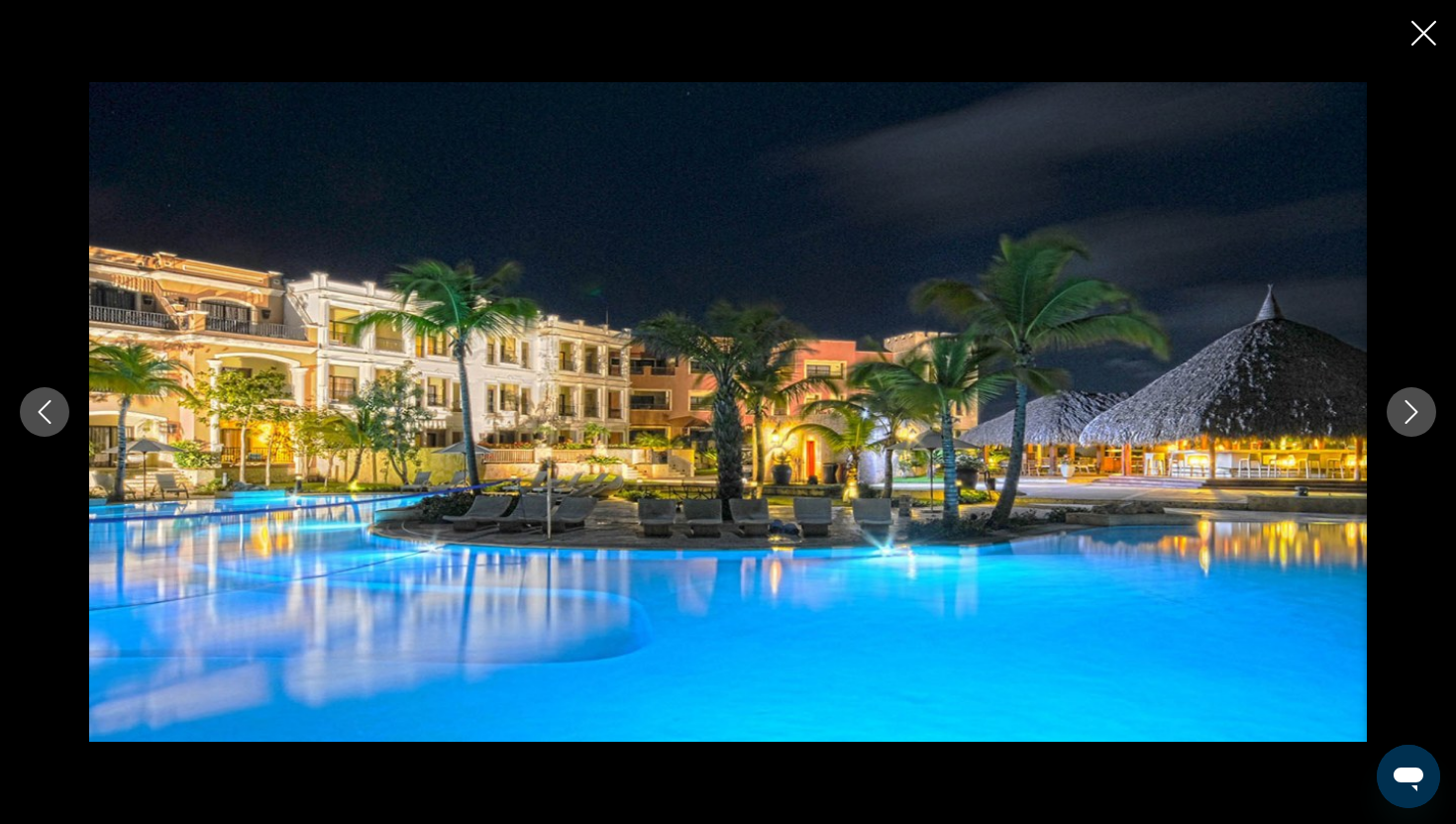 click 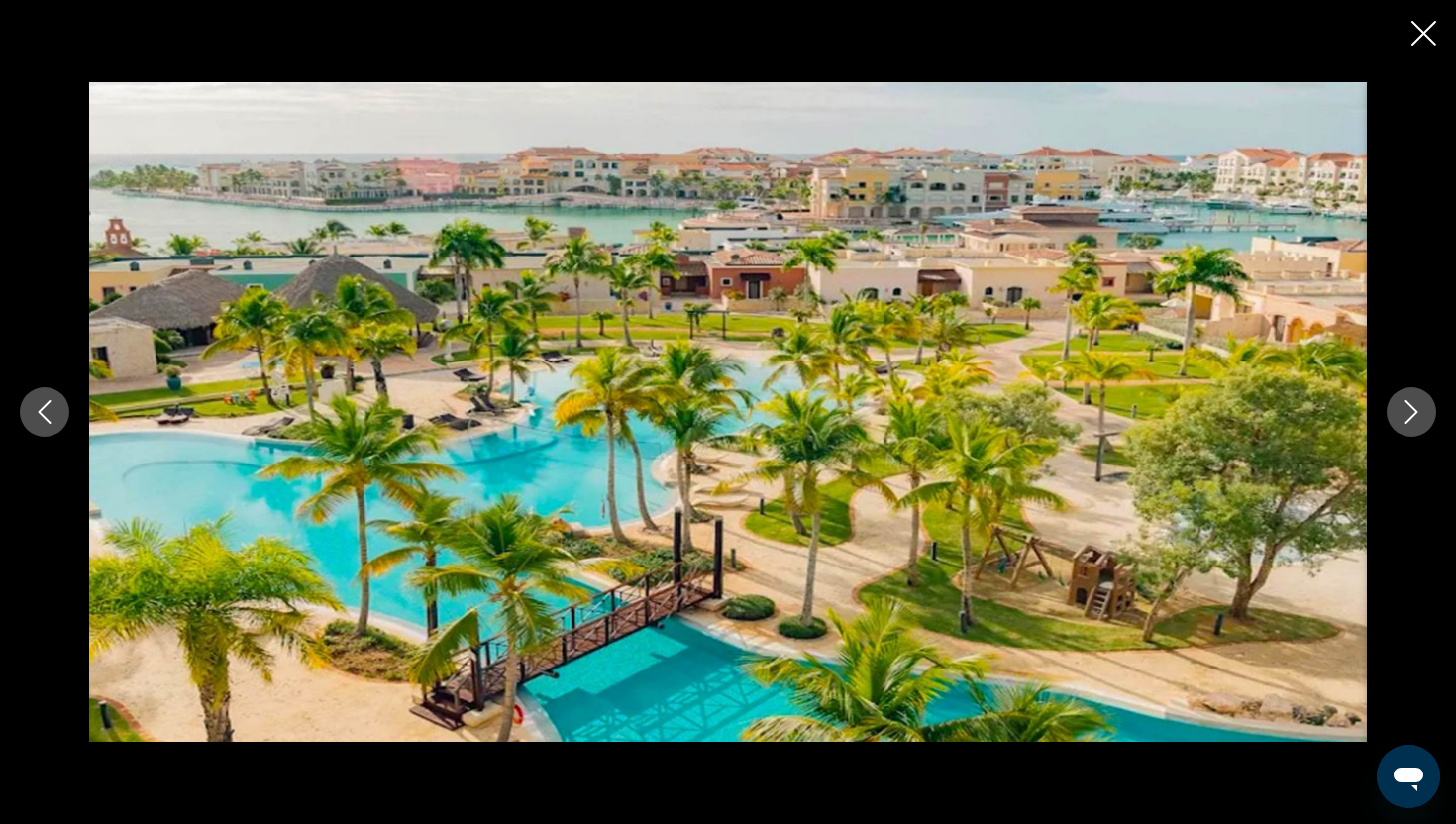 click 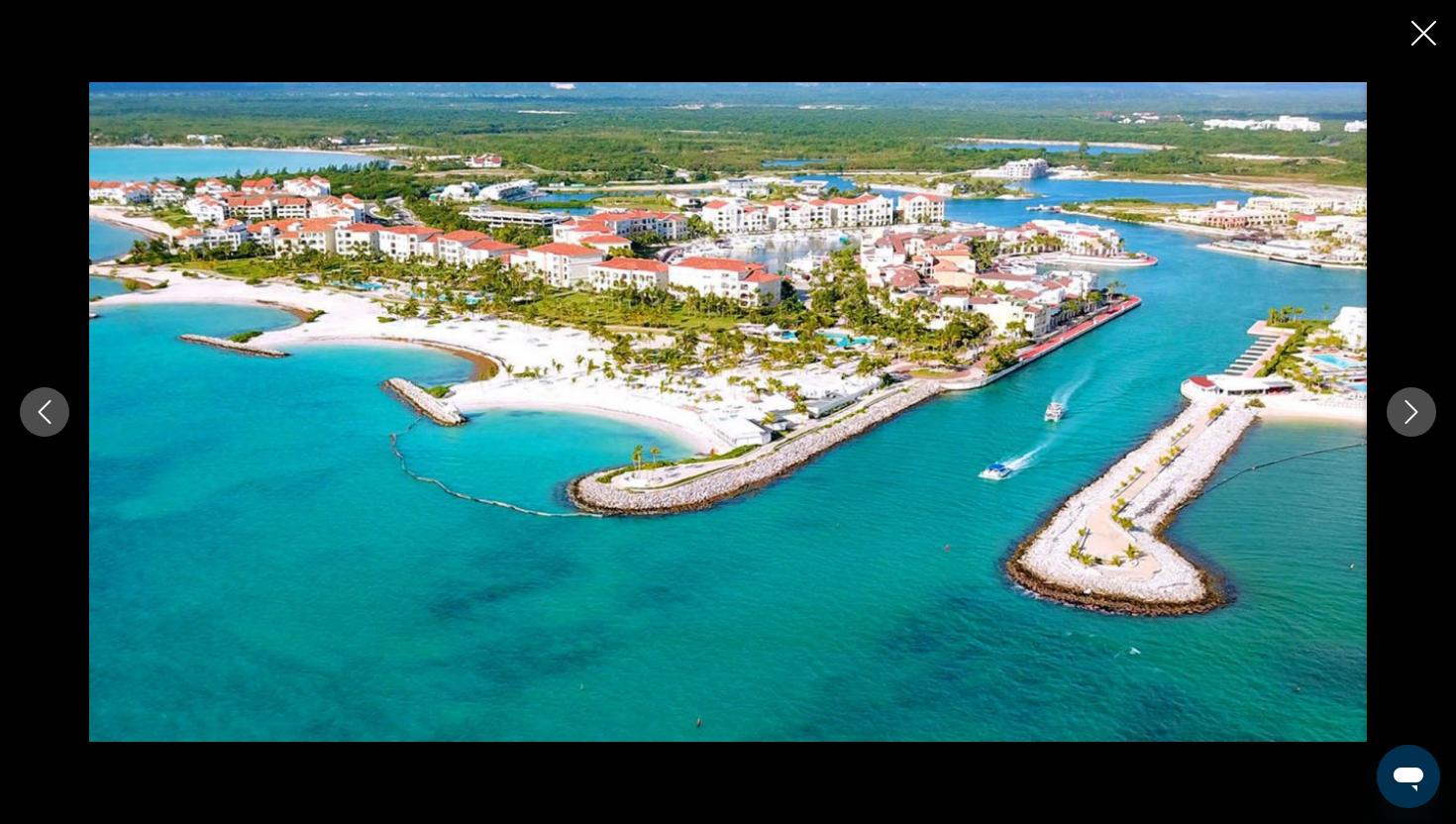 click 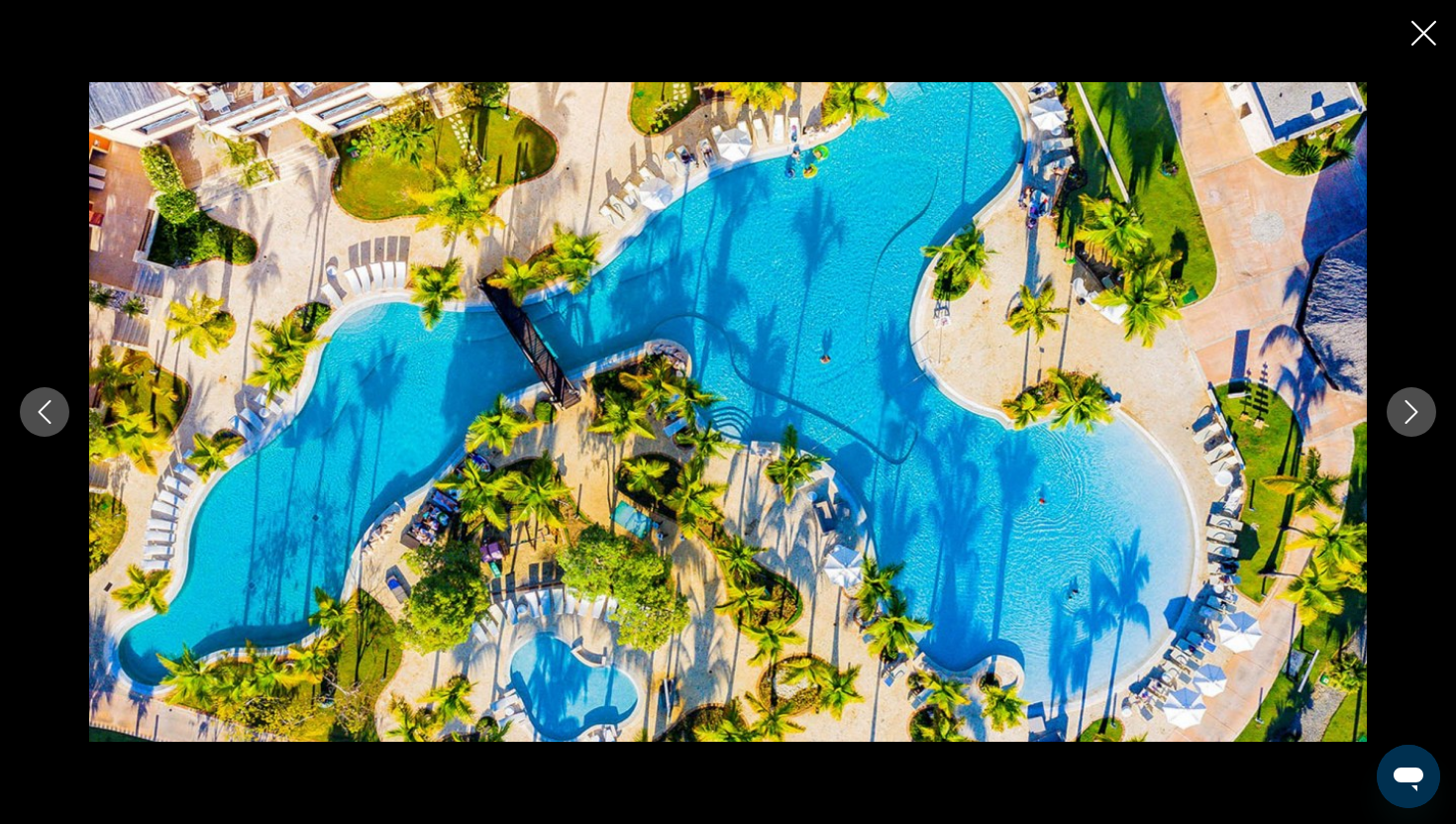 click 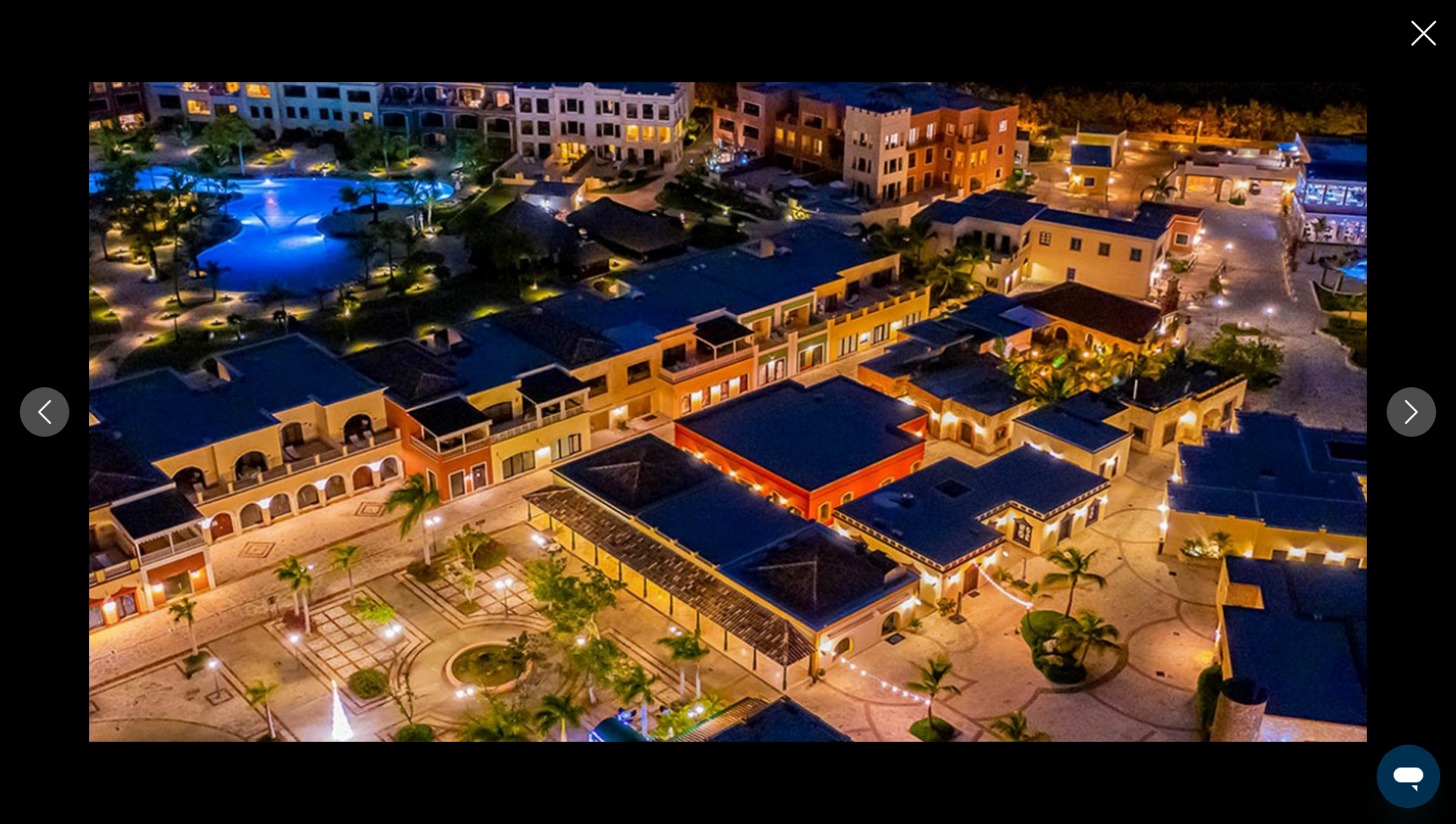 click 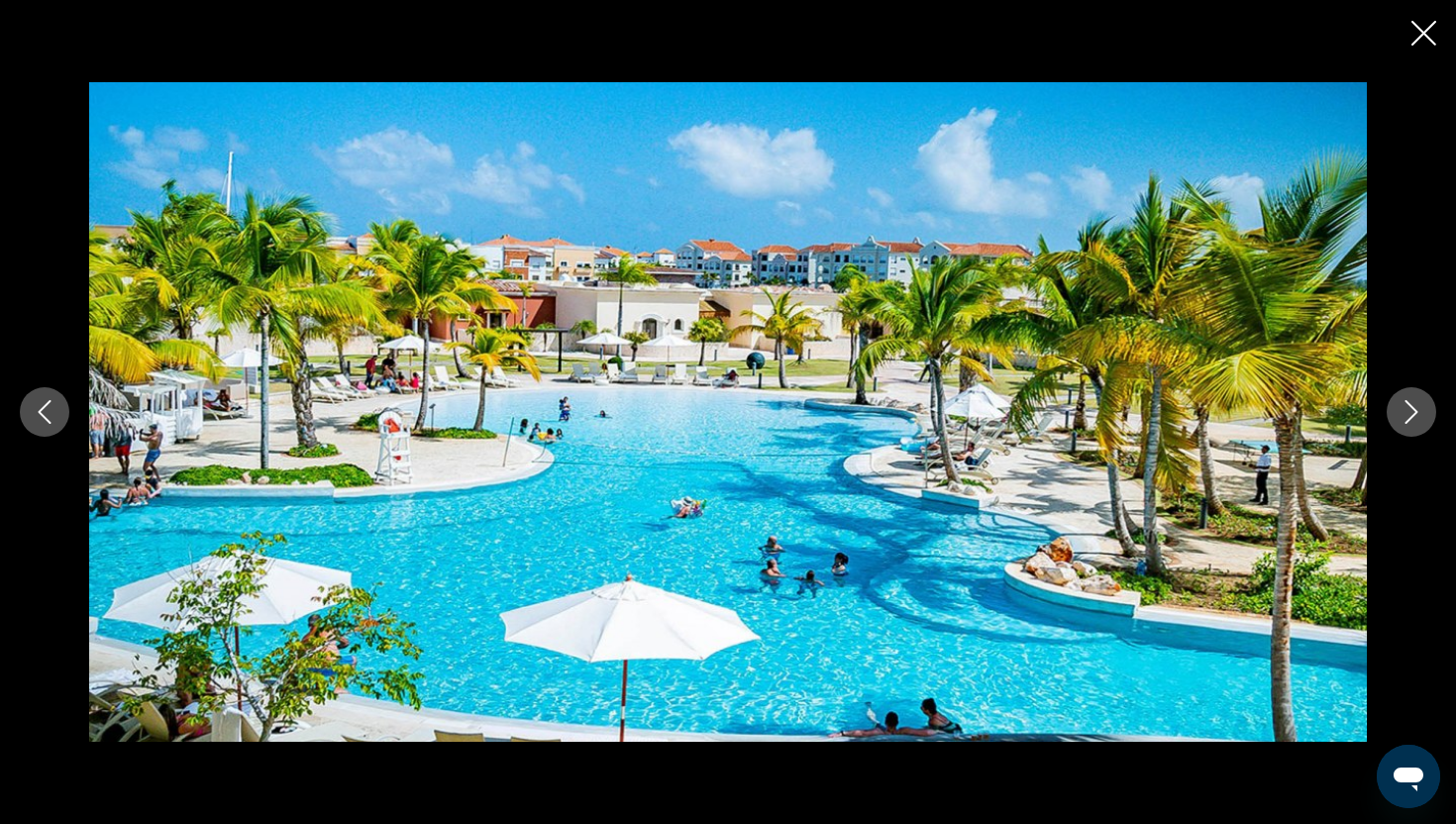 click 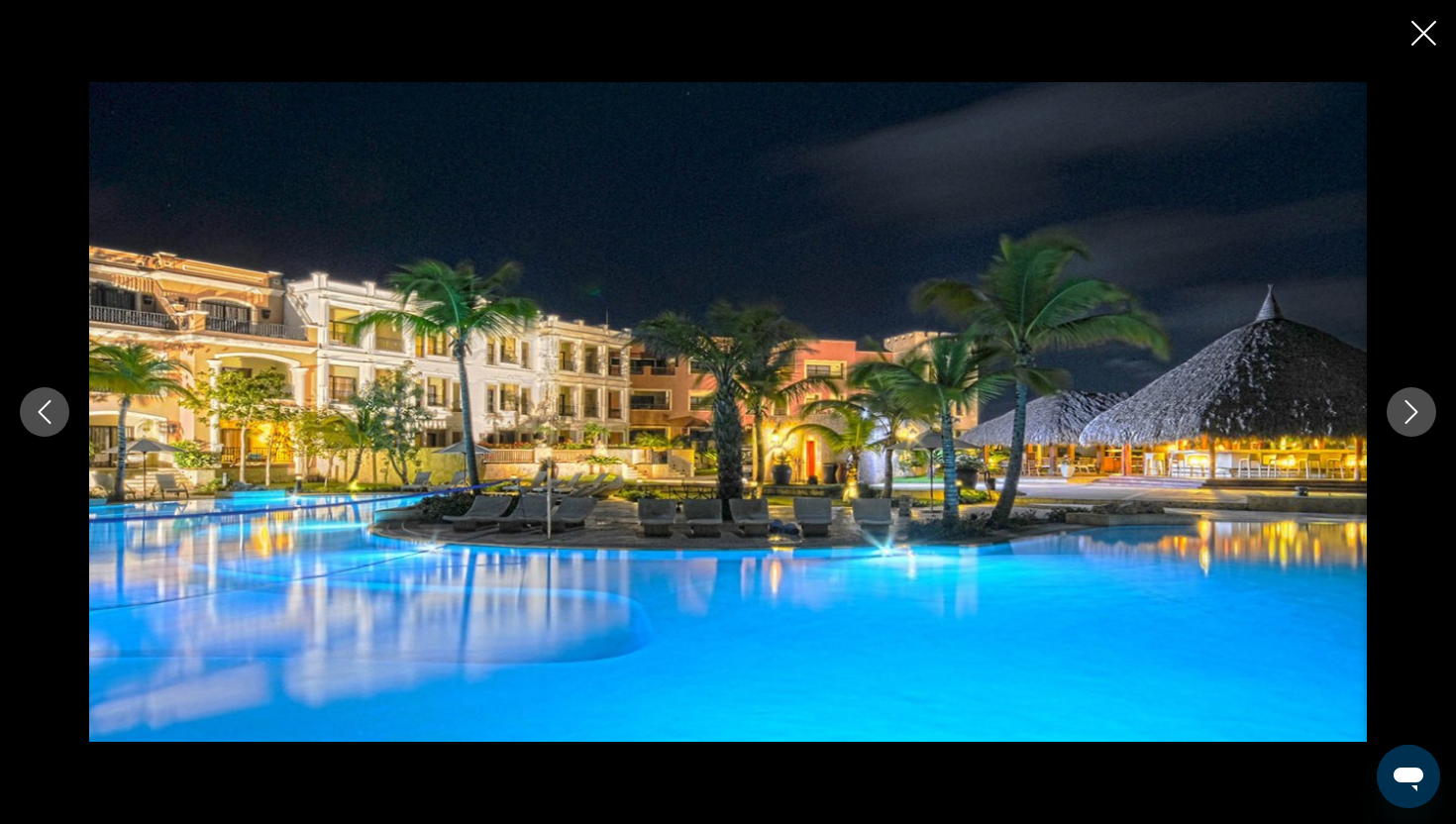 click 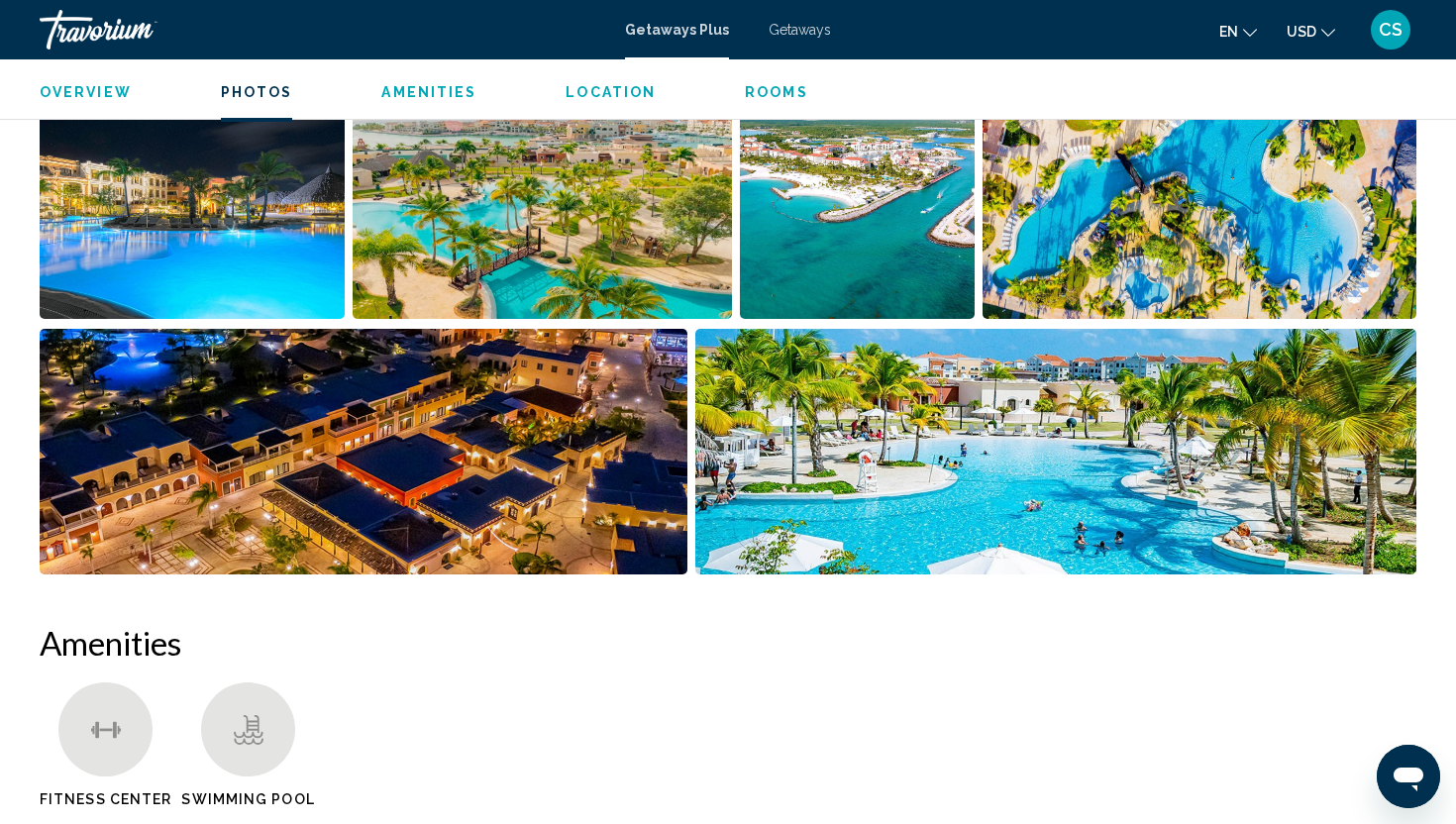 click on "Overview
Photos
Amenities
Location
Rooms
Search" 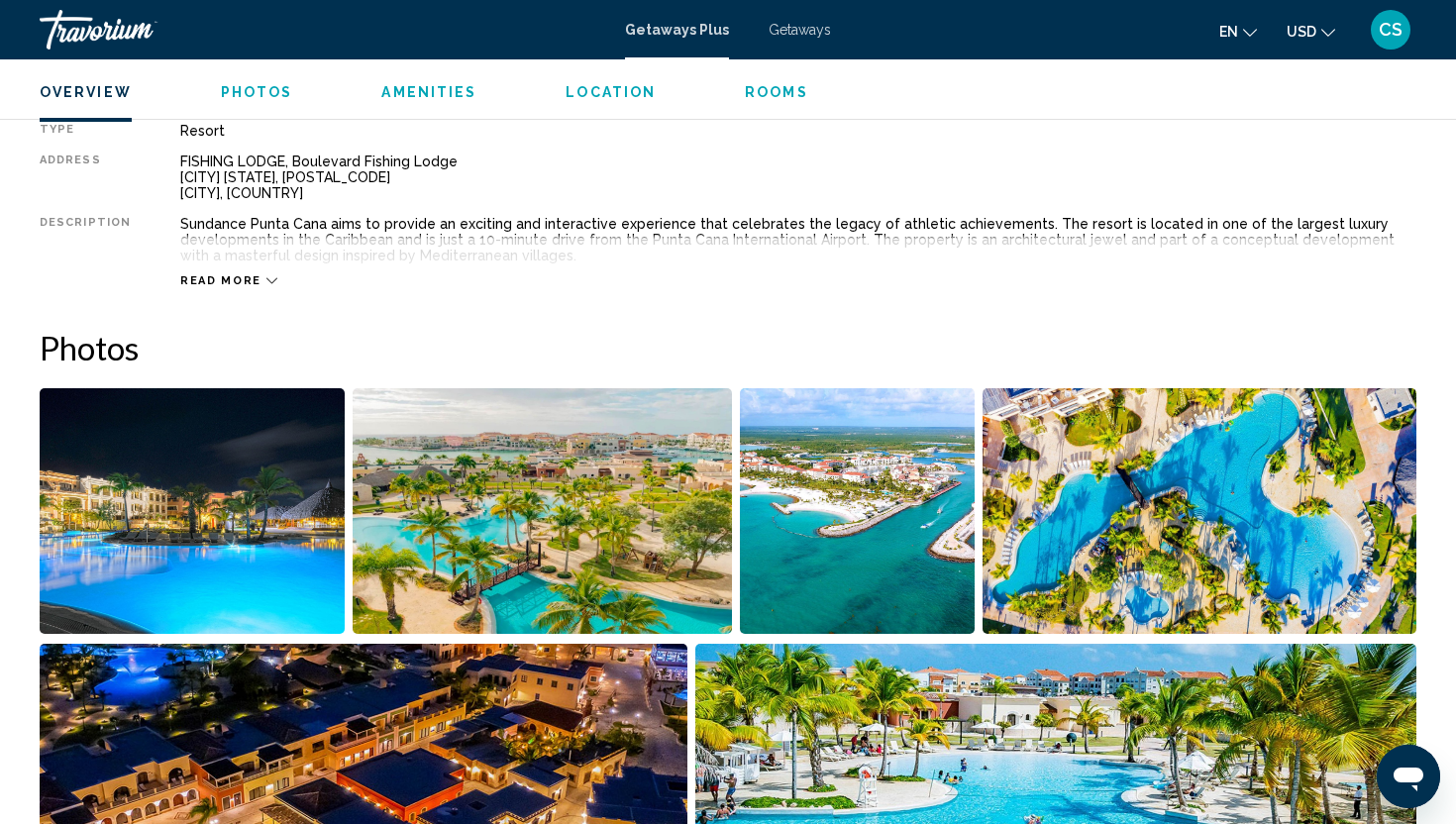 scroll, scrollTop: 635, scrollLeft: 0, axis: vertical 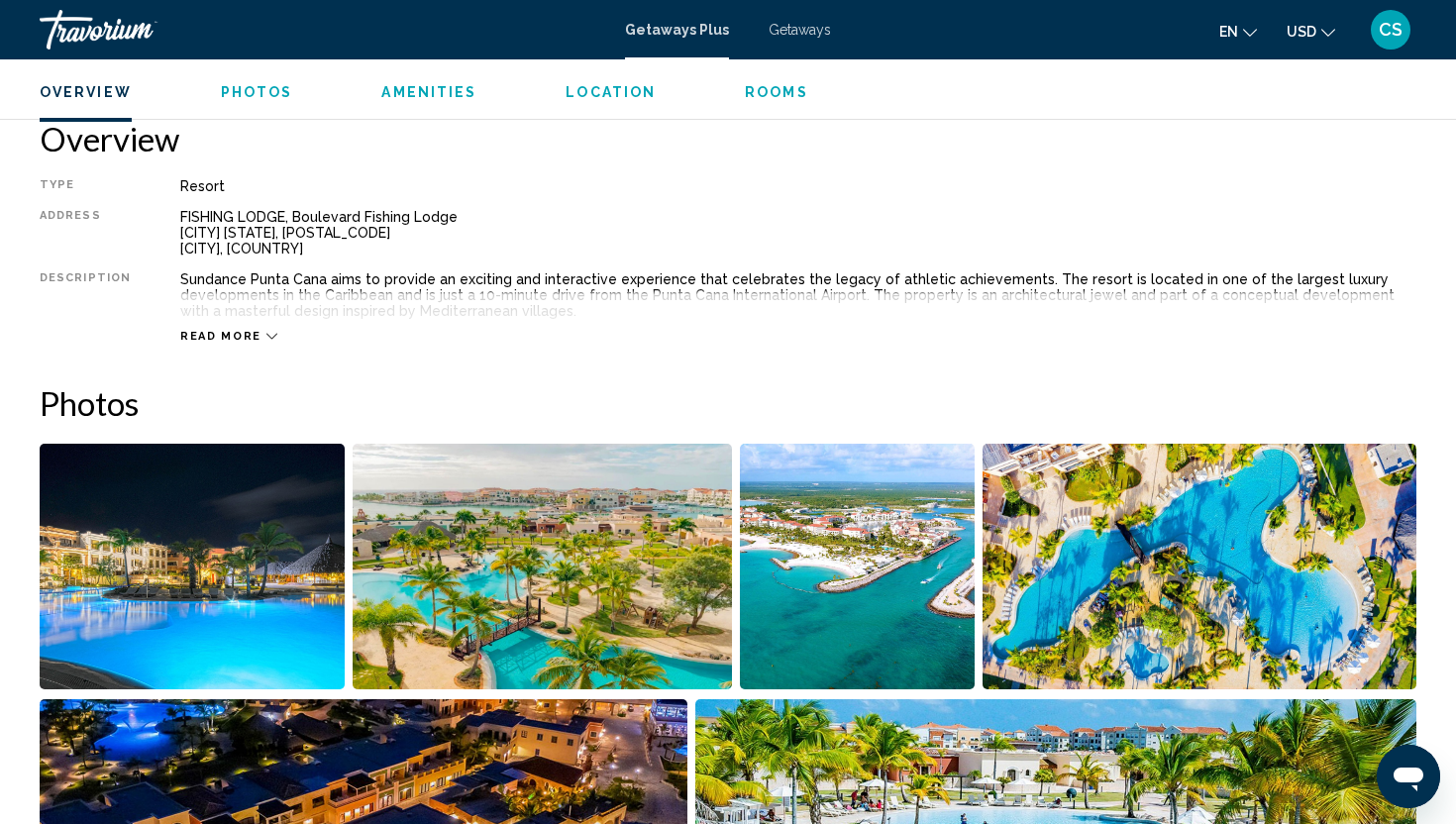 click on "Read more" at bounding box center (229, 336) 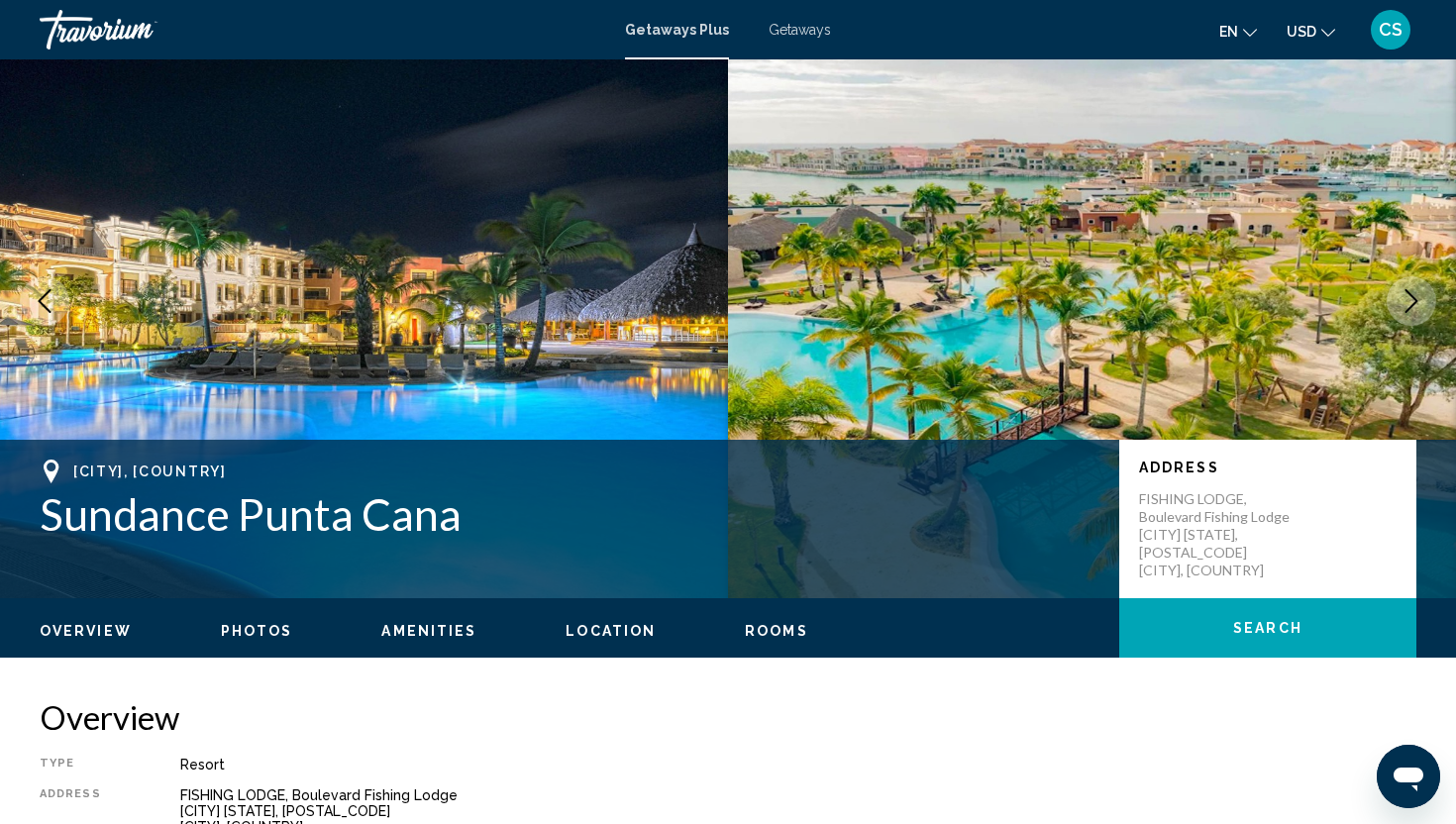 scroll, scrollTop: 0, scrollLeft: 0, axis: both 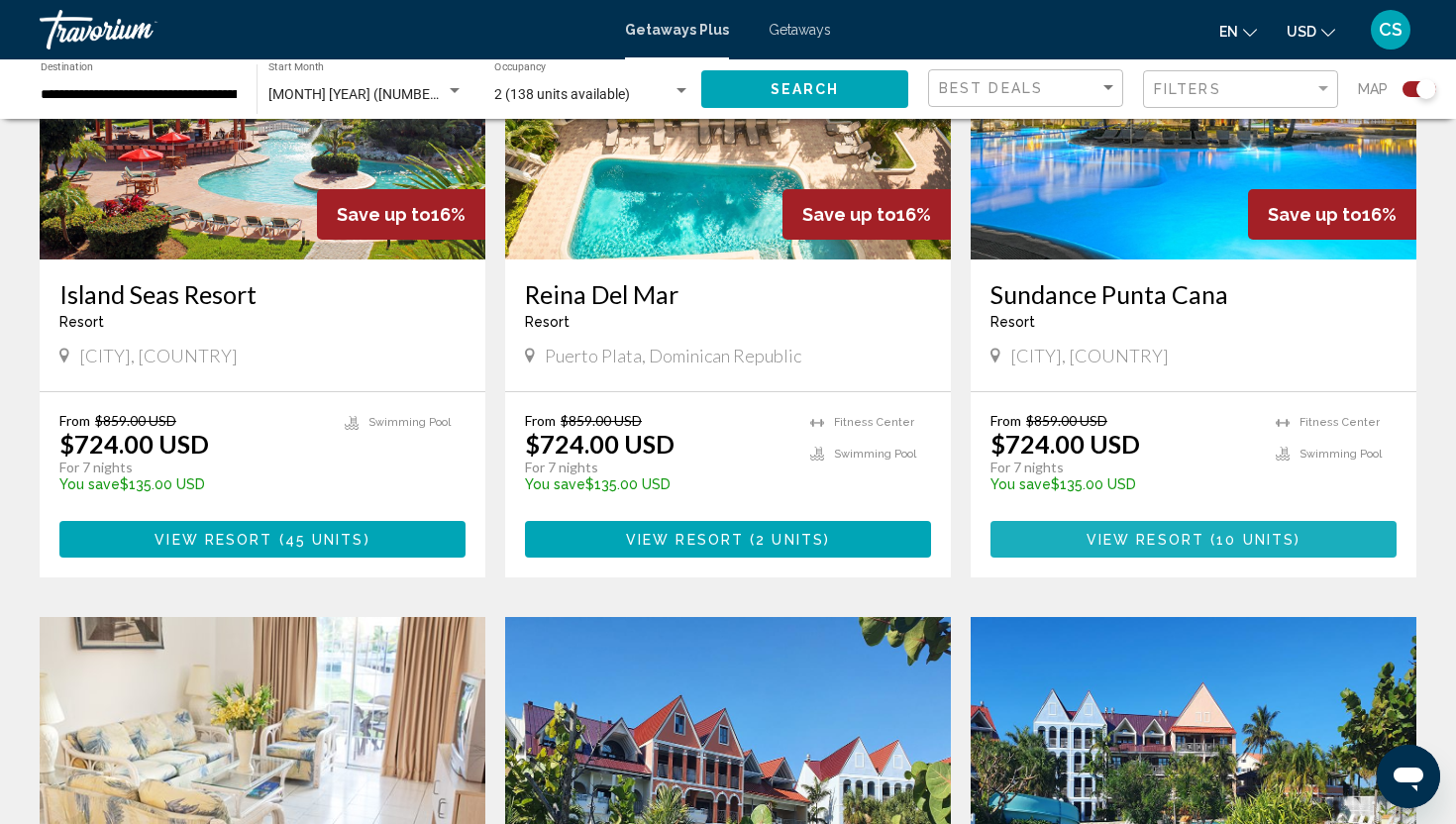 click on "View Resort" at bounding box center [1145, 540] 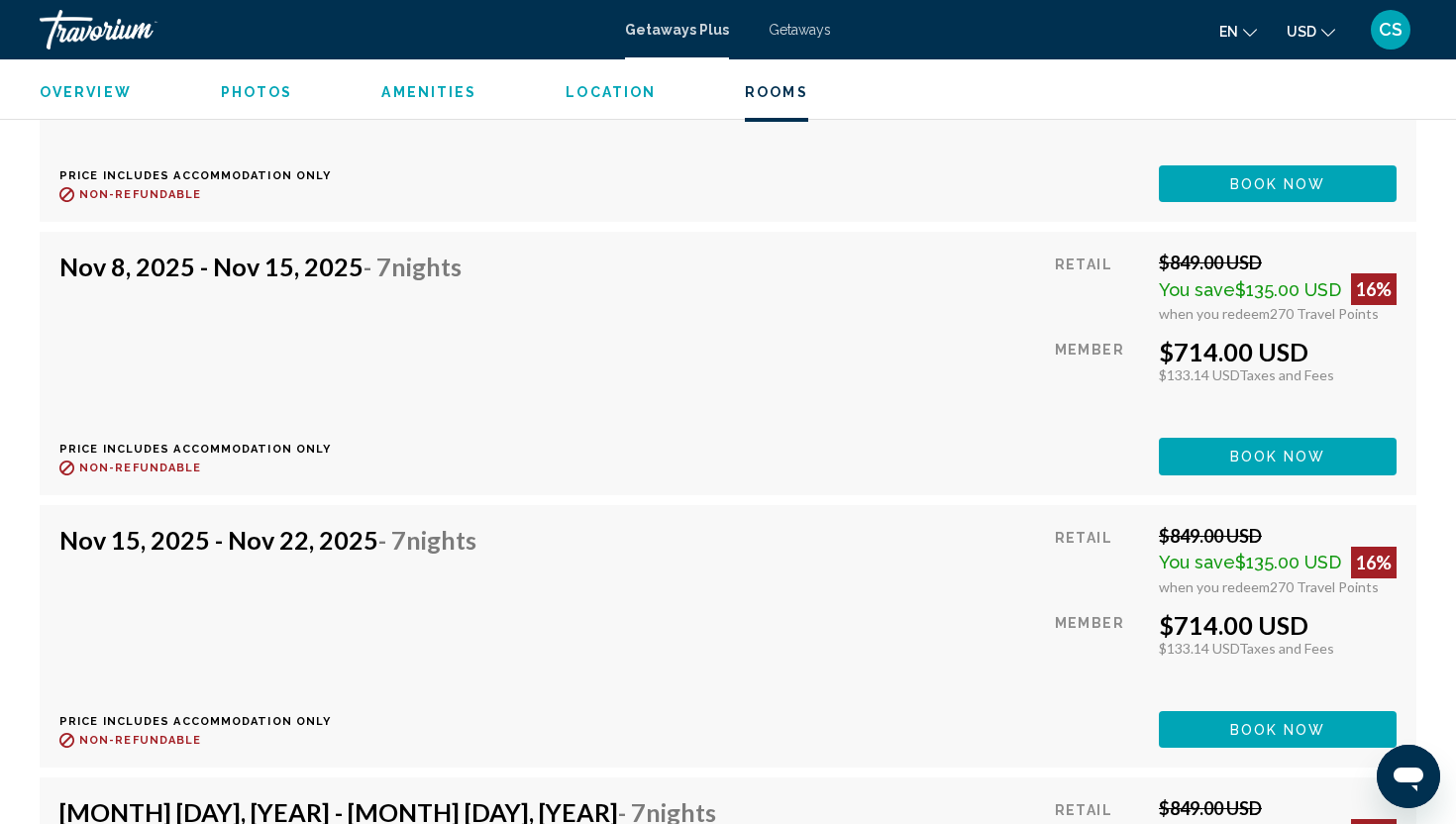 scroll, scrollTop: 3312, scrollLeft: 0, axis: vertical 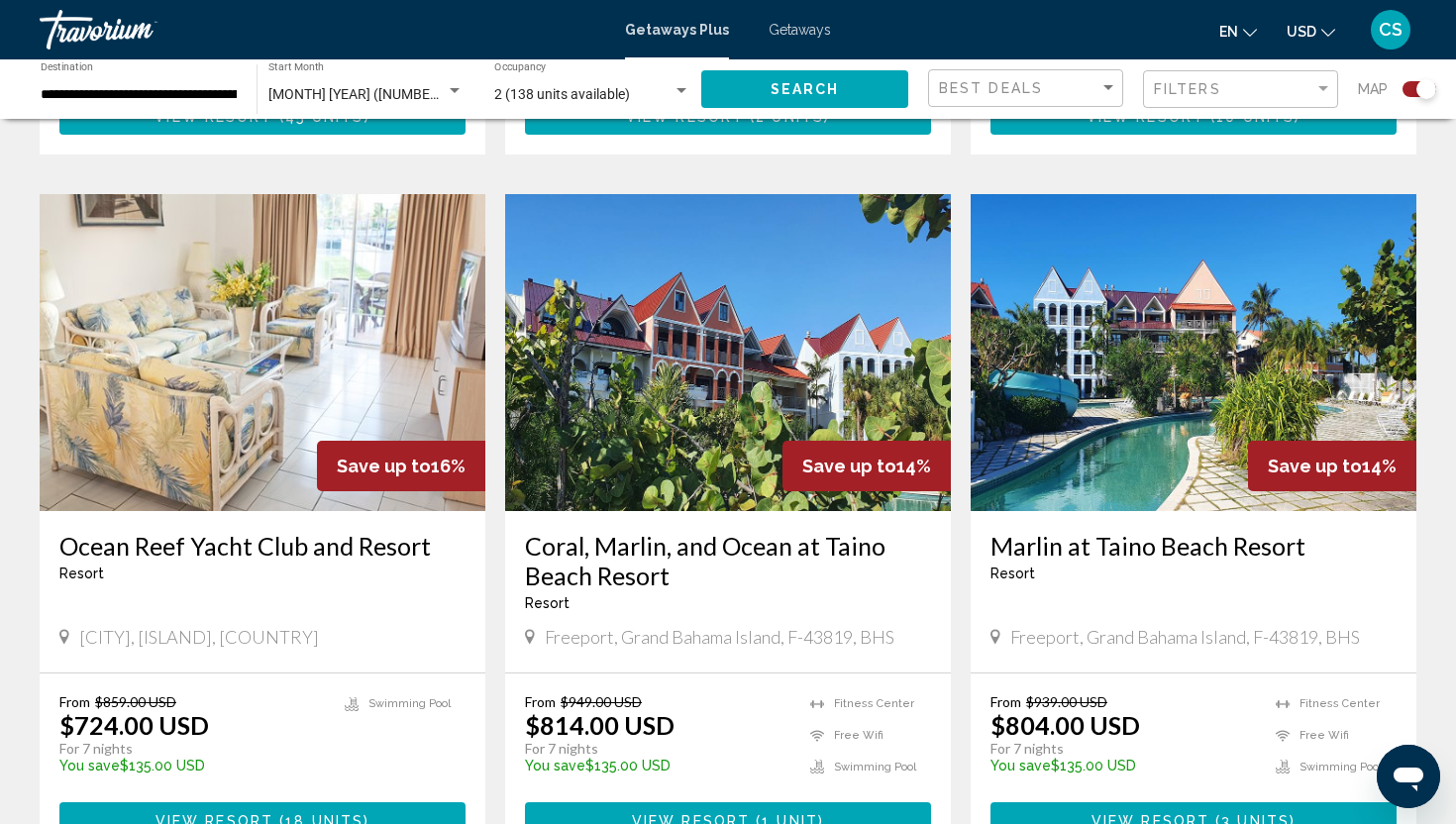 click on "Ocean Reef Yacht Club and Resort" at bounding box center [262, 546] 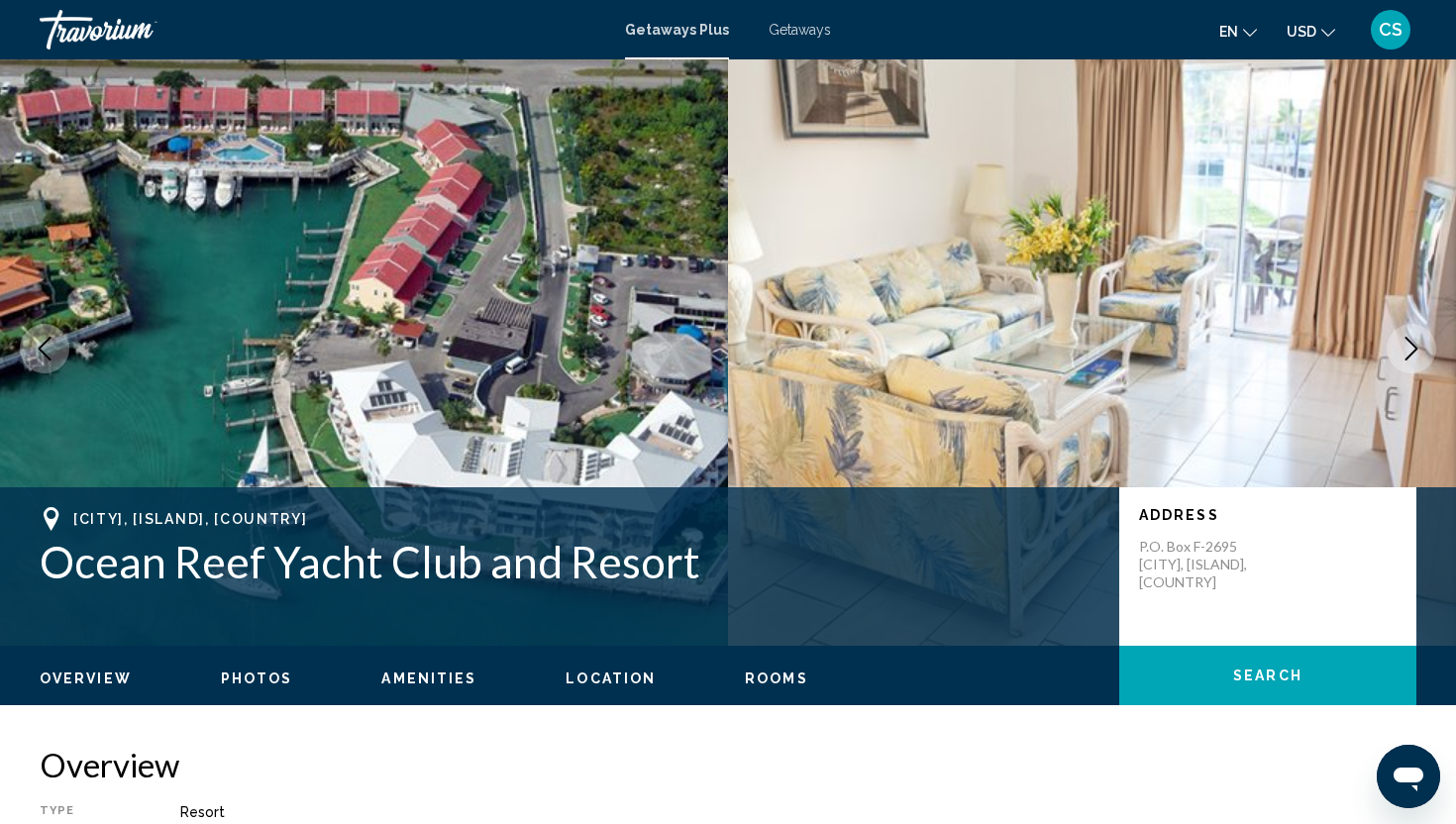 scroll, scrollTop: 0, scrollLeft: 0, axis: both 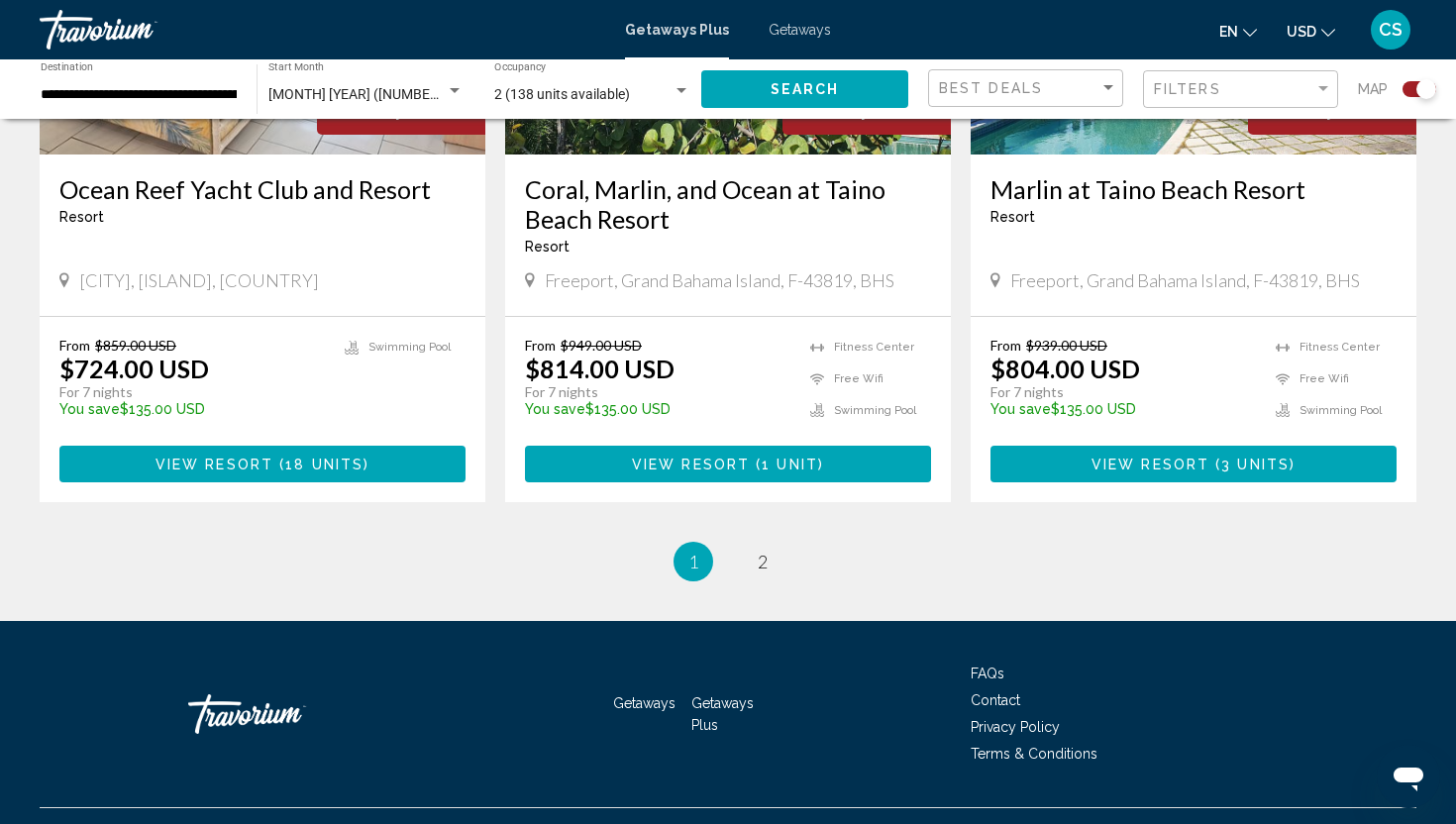 click on "Coral, Marlin, and Ocean at Taino Beach Resort" at bounding box center [728, 204] 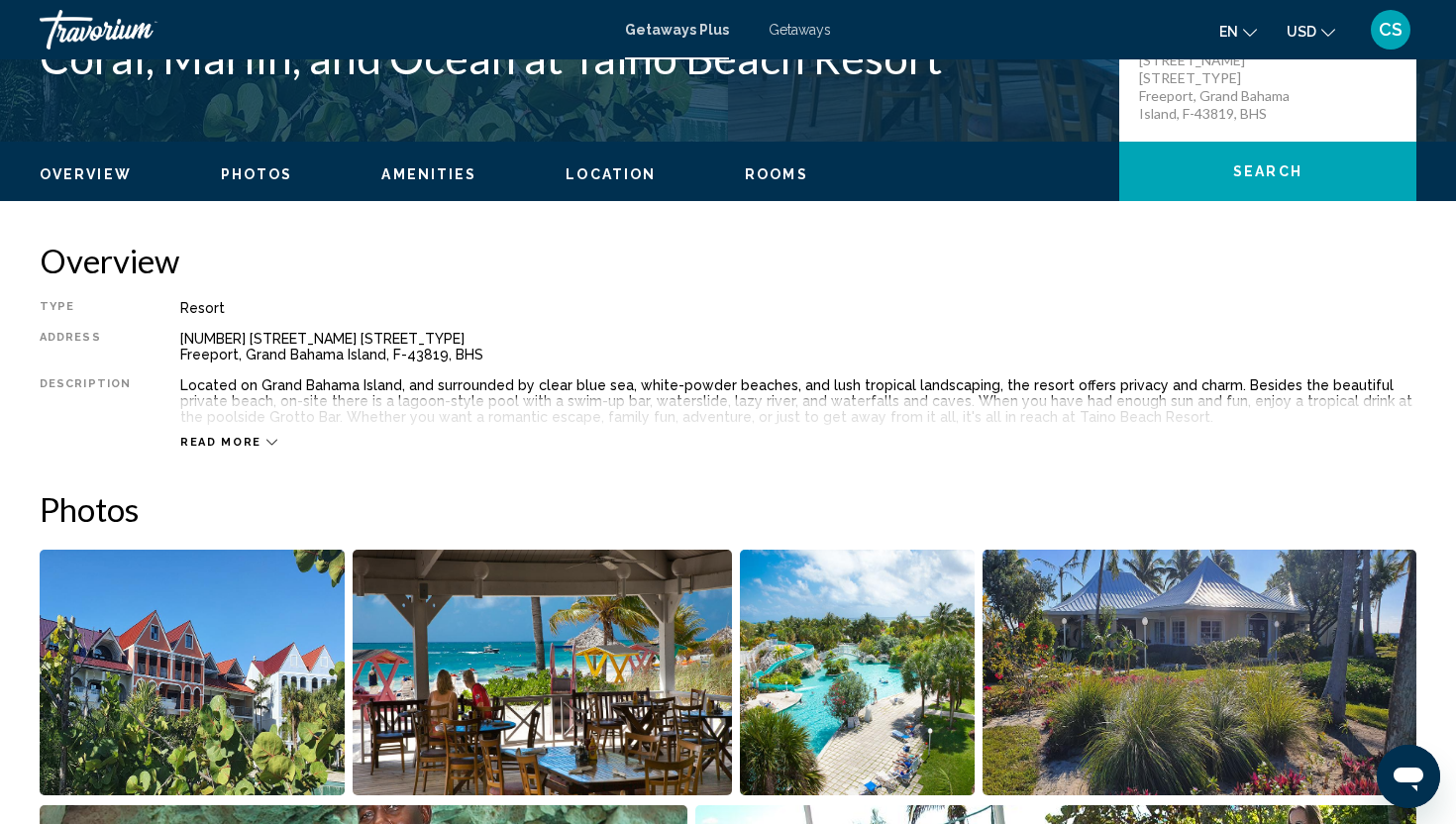 scroll, scrollTop: 611, scrollLeft: 0, axis: vertical 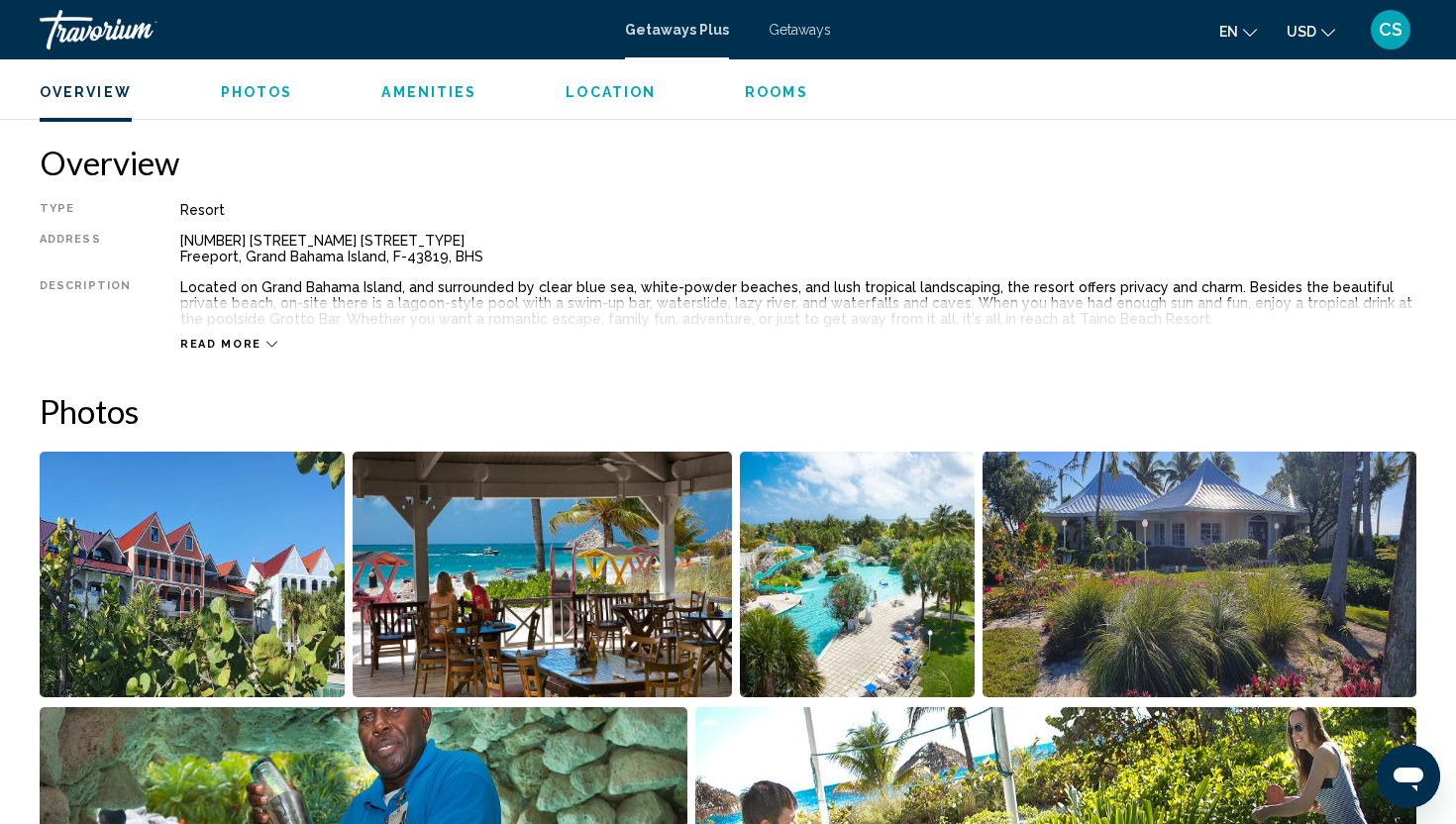 click on "Read more" at bounding box center [221, 344] 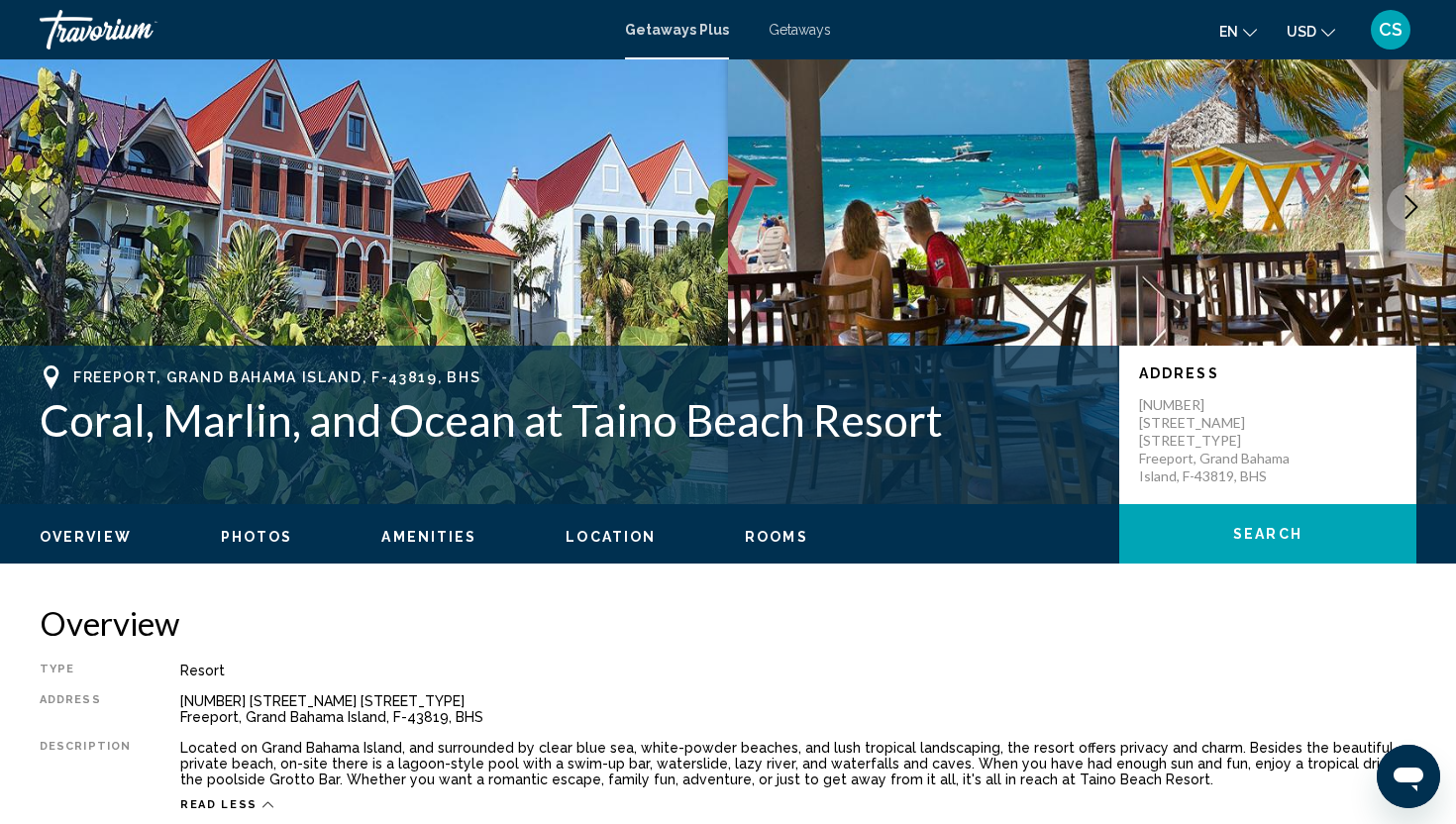 scroll, scrollTop: 151, scrollLeft: 0, axis: vertical 